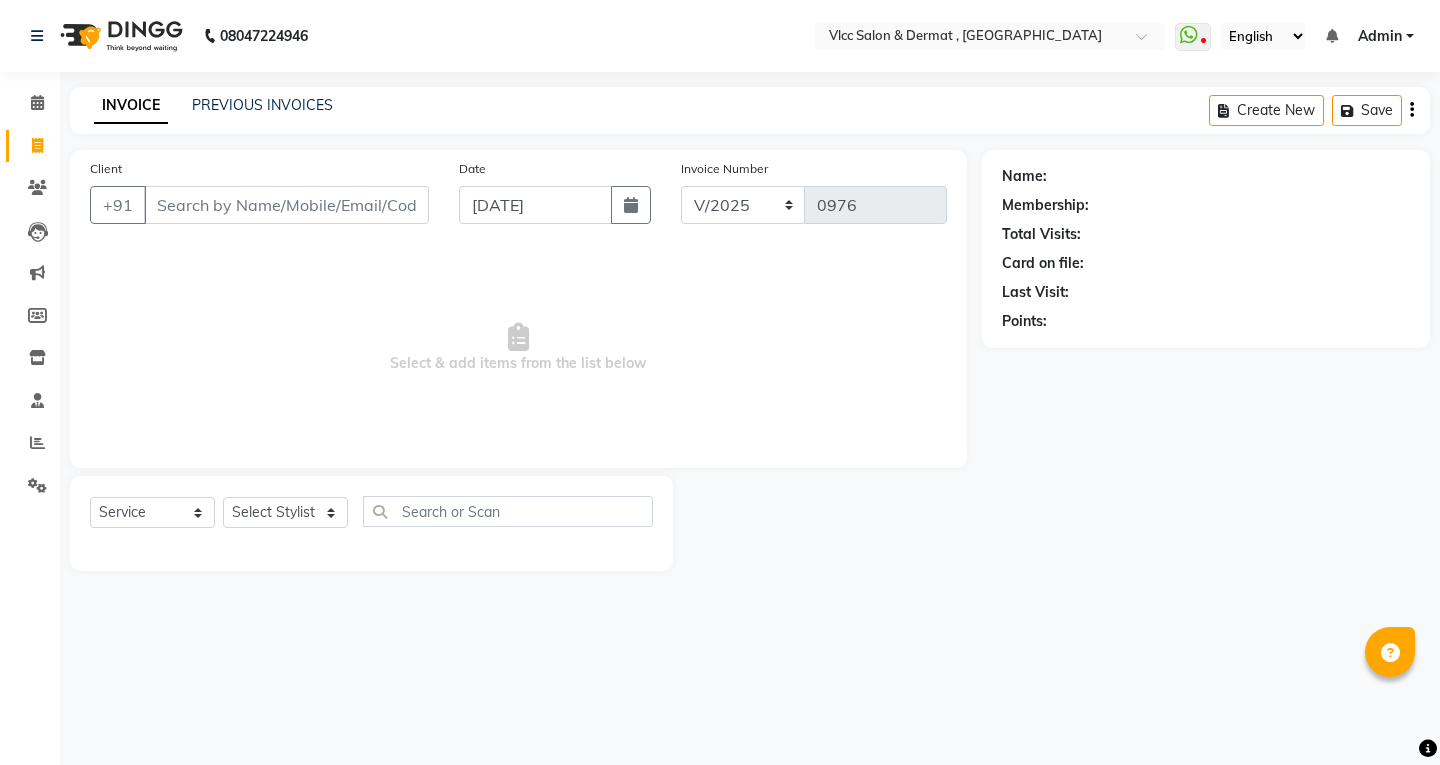 select on "service" 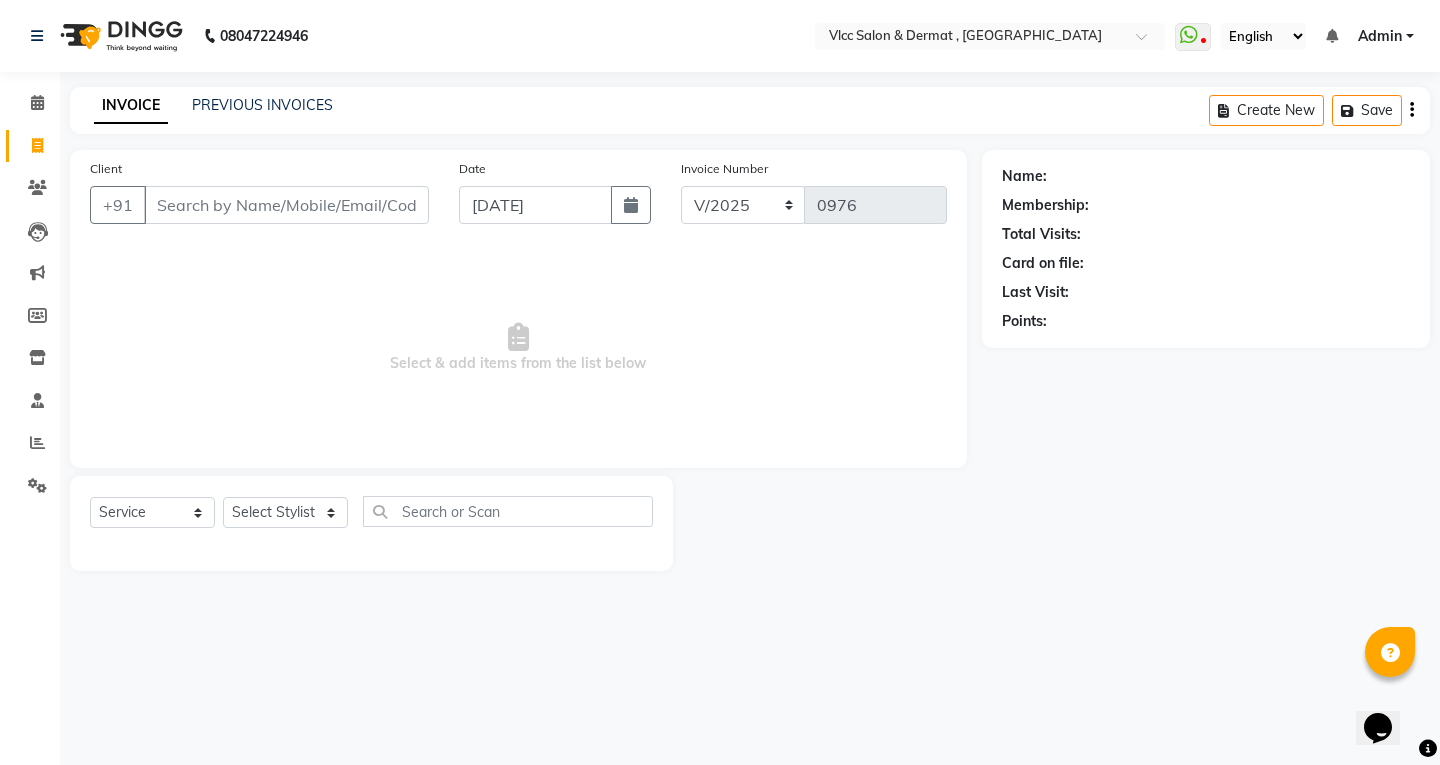 scroll, scrollTop: 0, scrollLeft: 0, axis: both 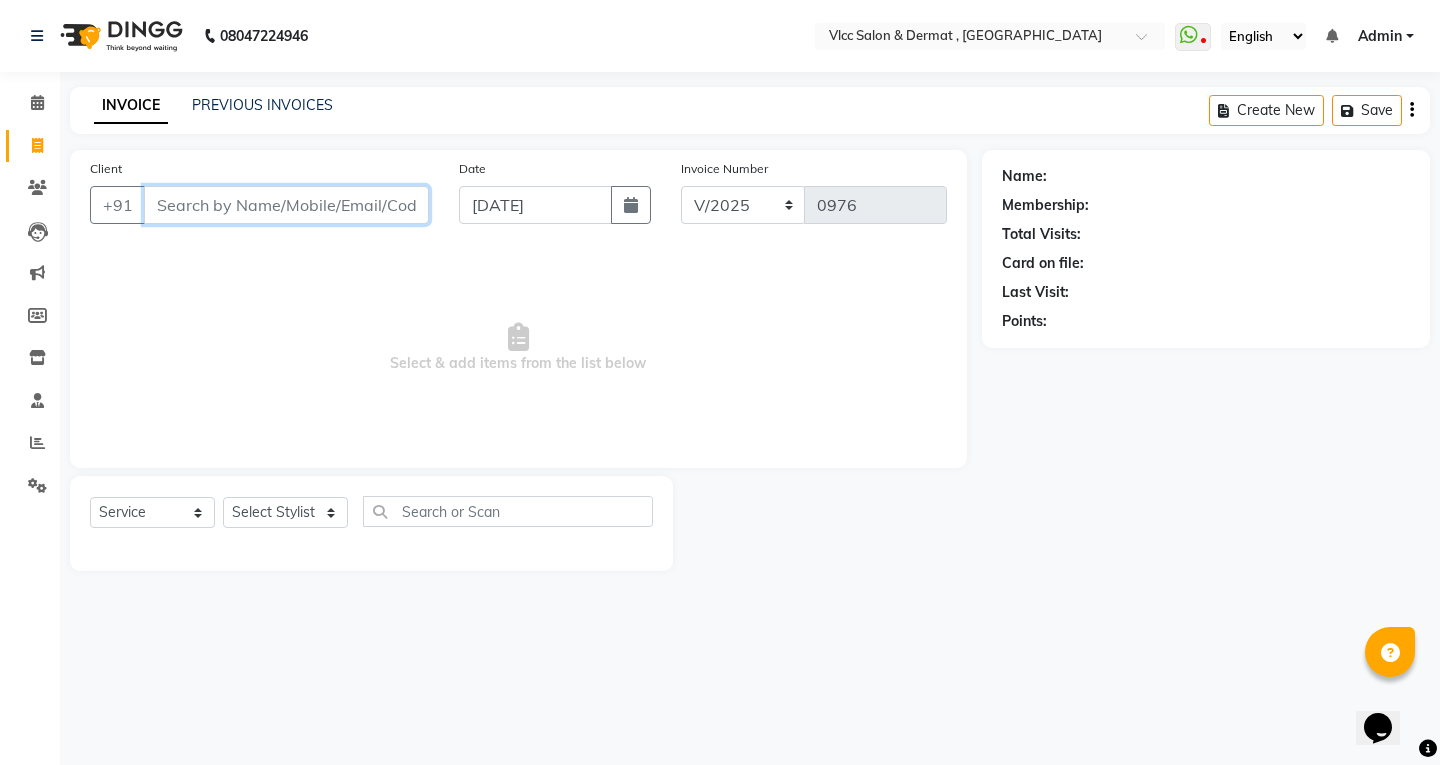 click on "Client" at bounding box center [286, 205] 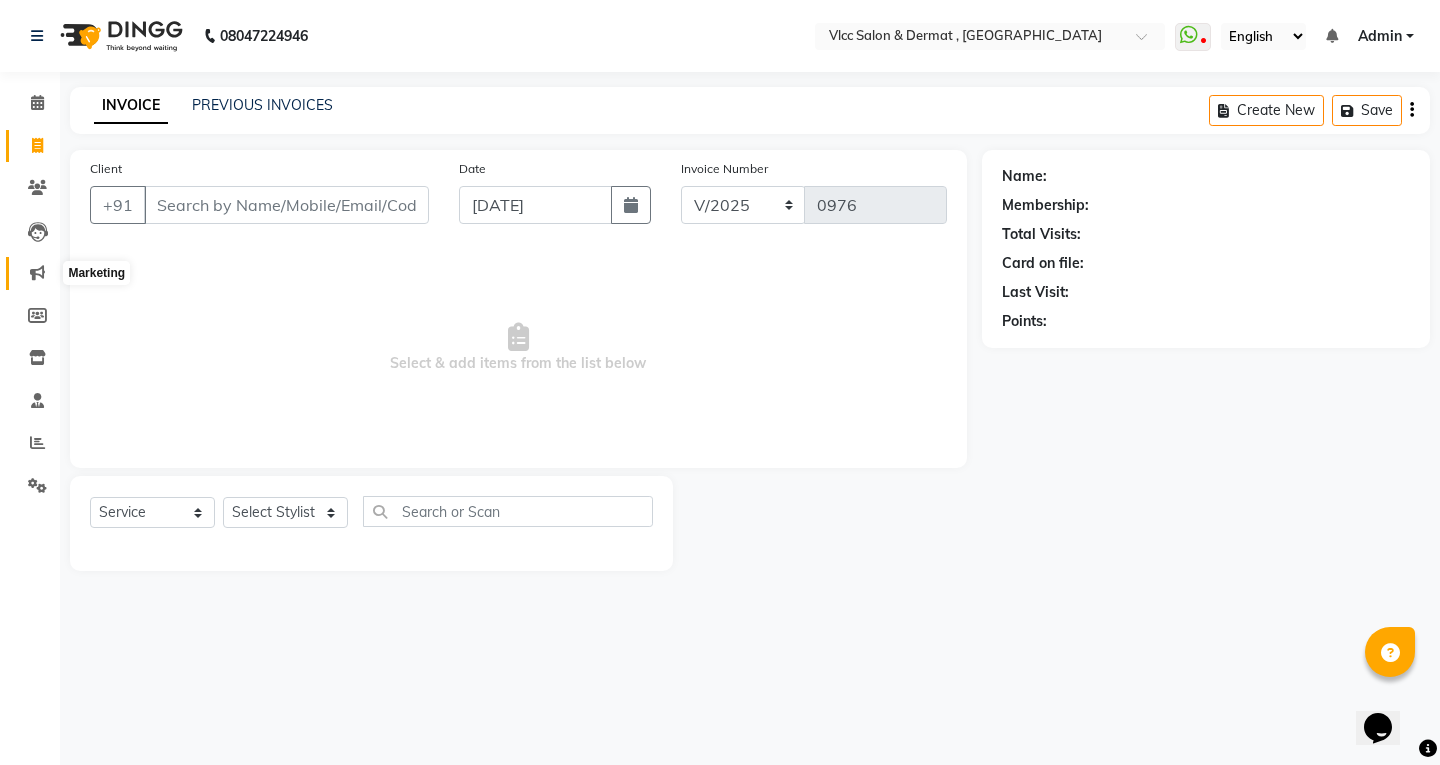 click 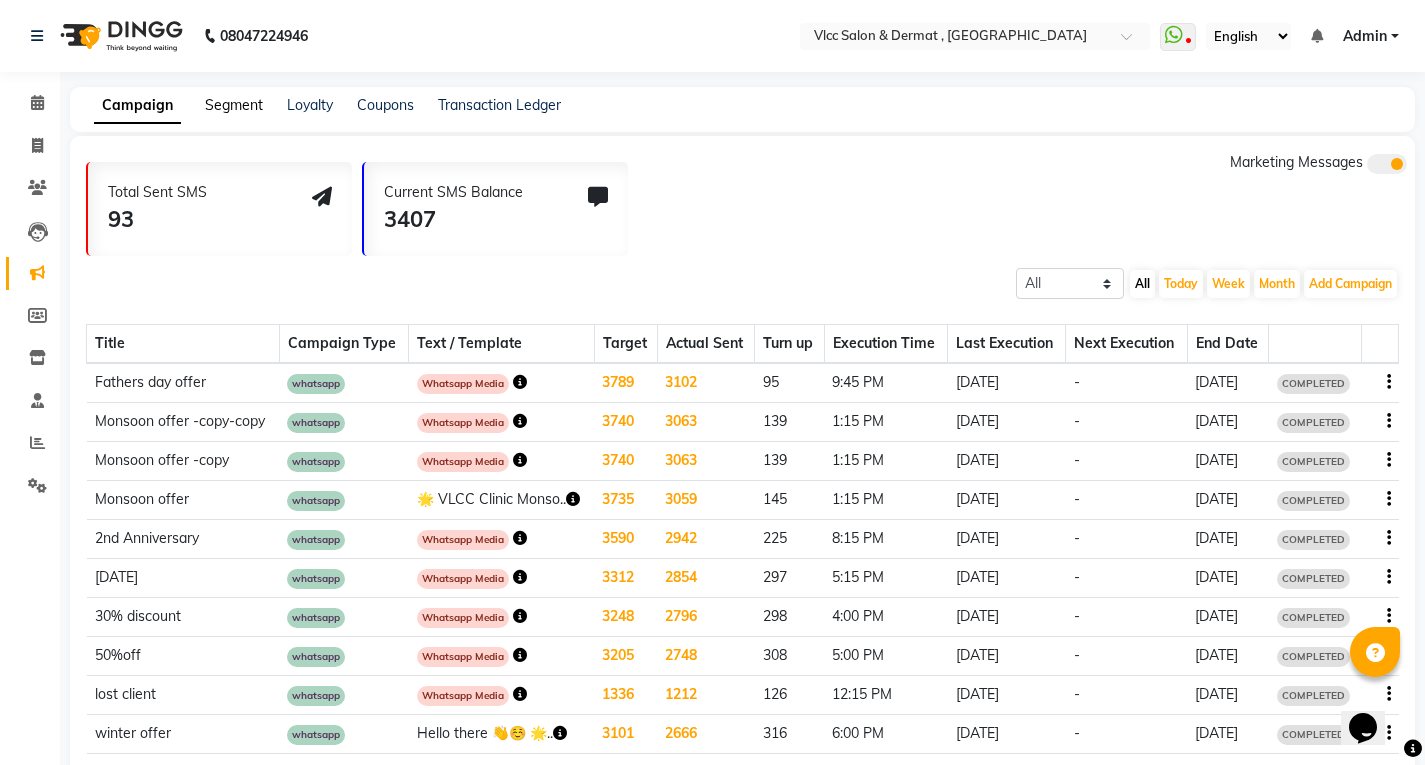 click on "Segment" 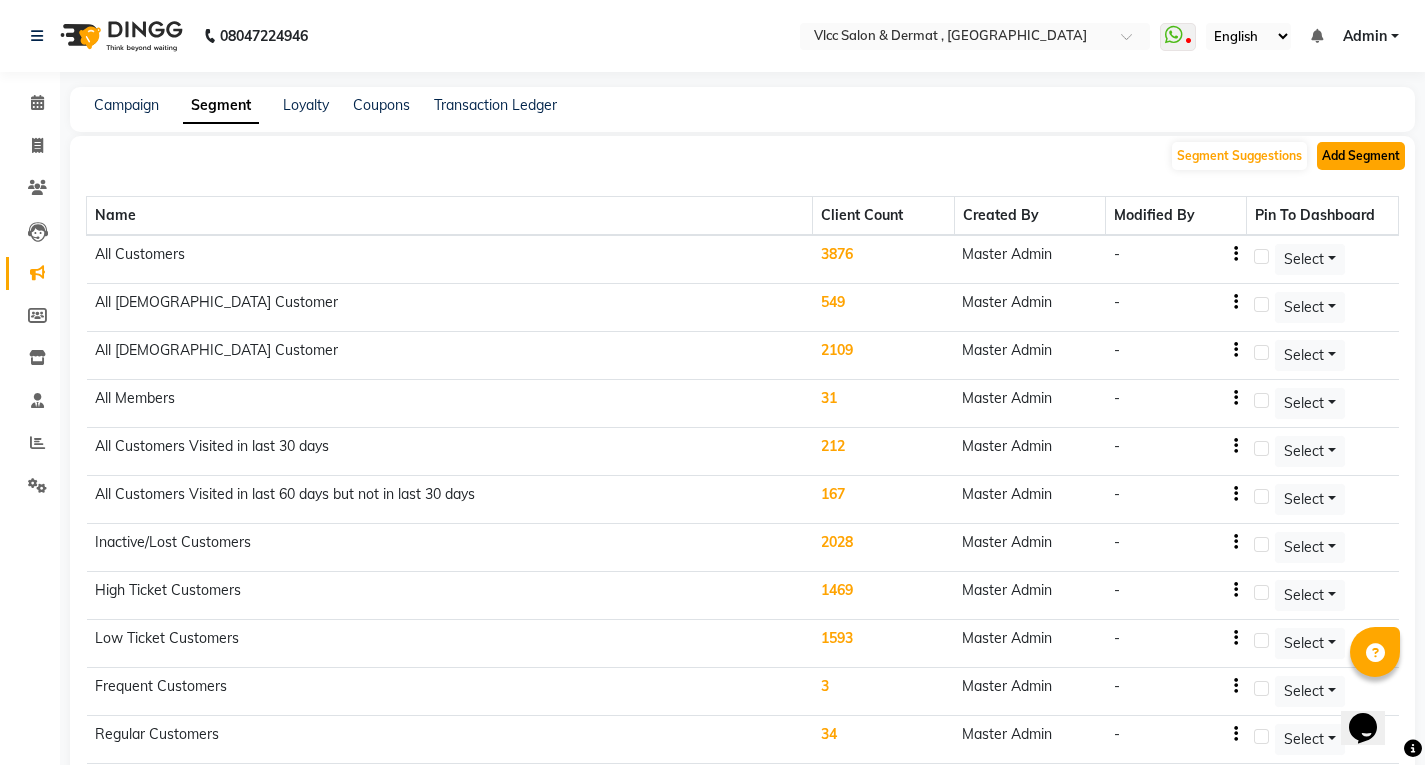 click on "Add Segment" 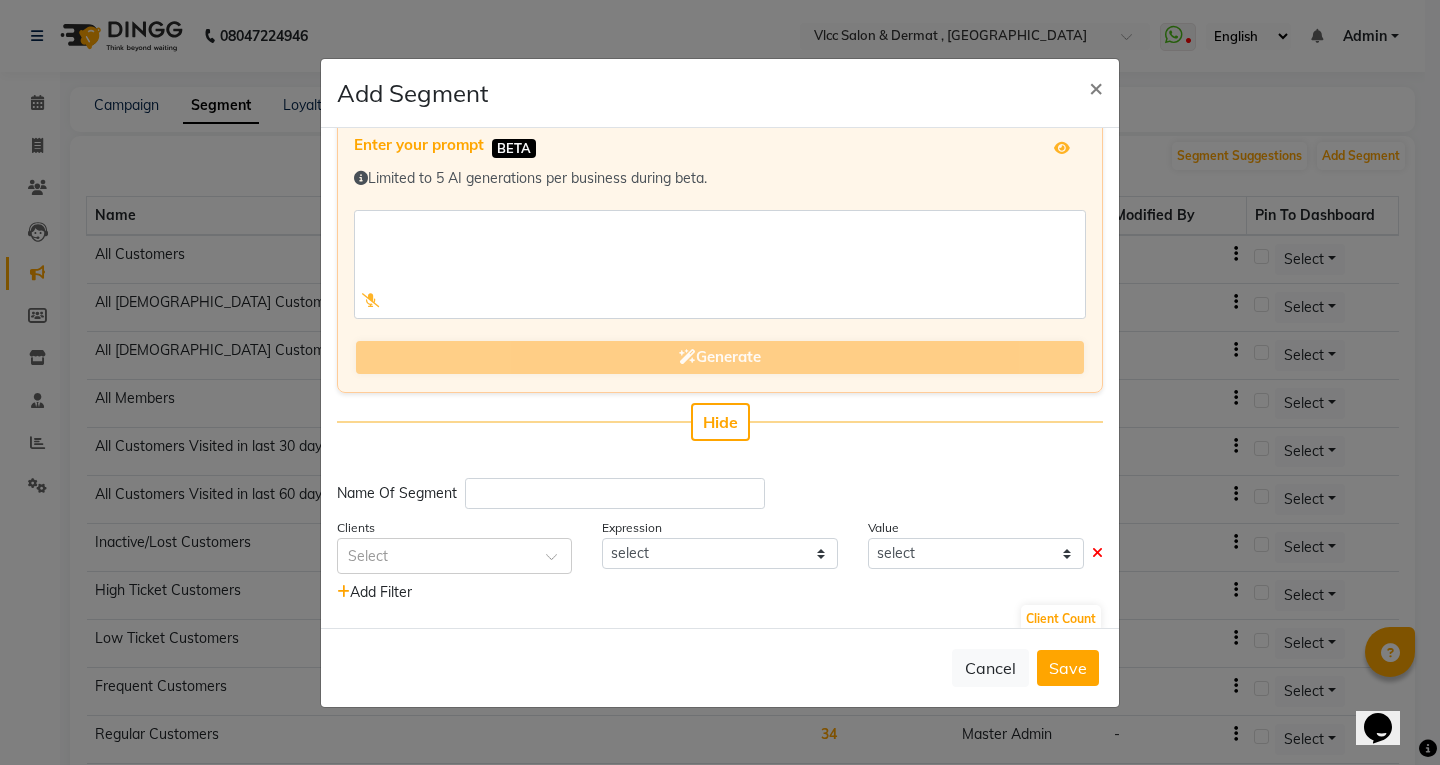 scroll, scrollTop: 50, scrollLeft: 0, axis: vertical 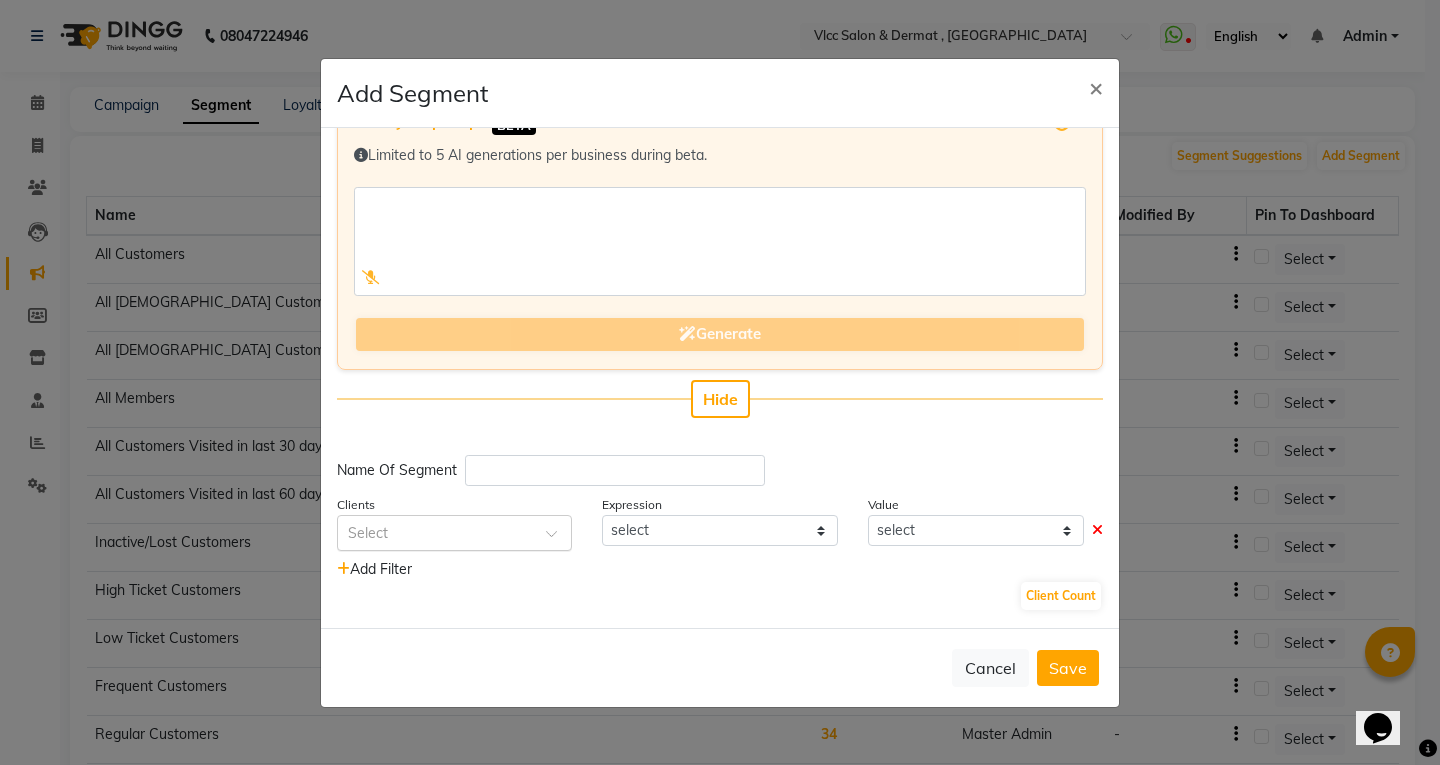 click 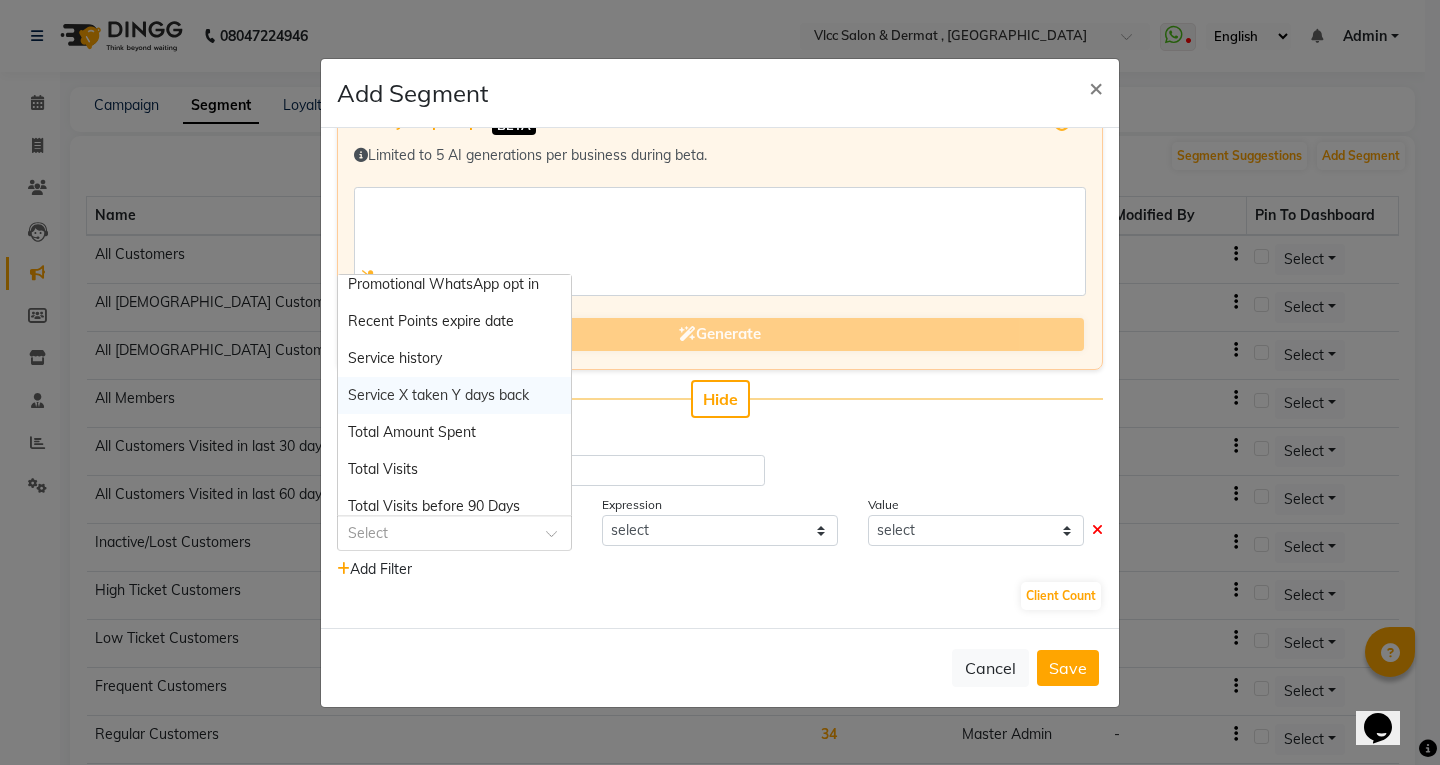 scroll, scrollTop: 2000, scrollLeft: 0, axis: vertical 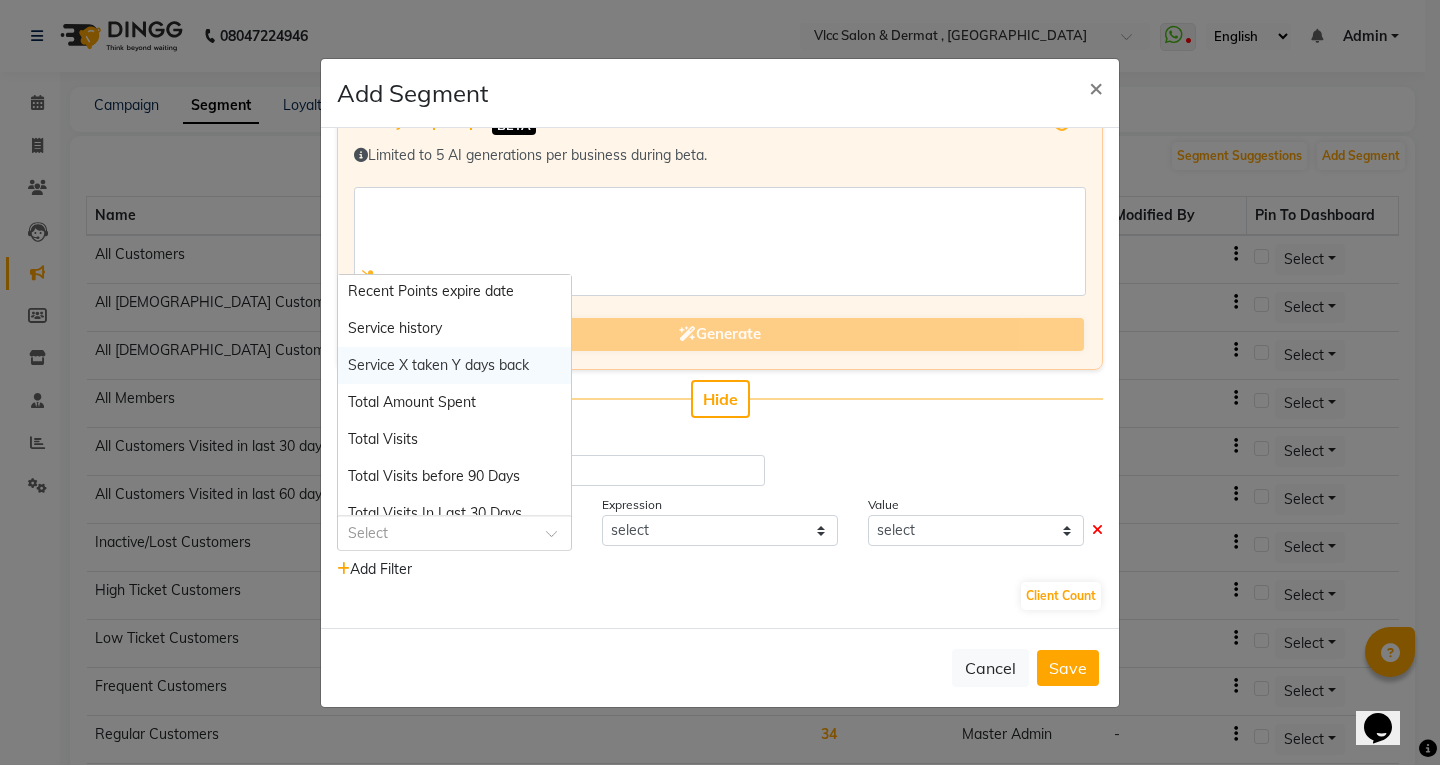 click on "Service X taken Y days back" at bounding box center (438, 365) 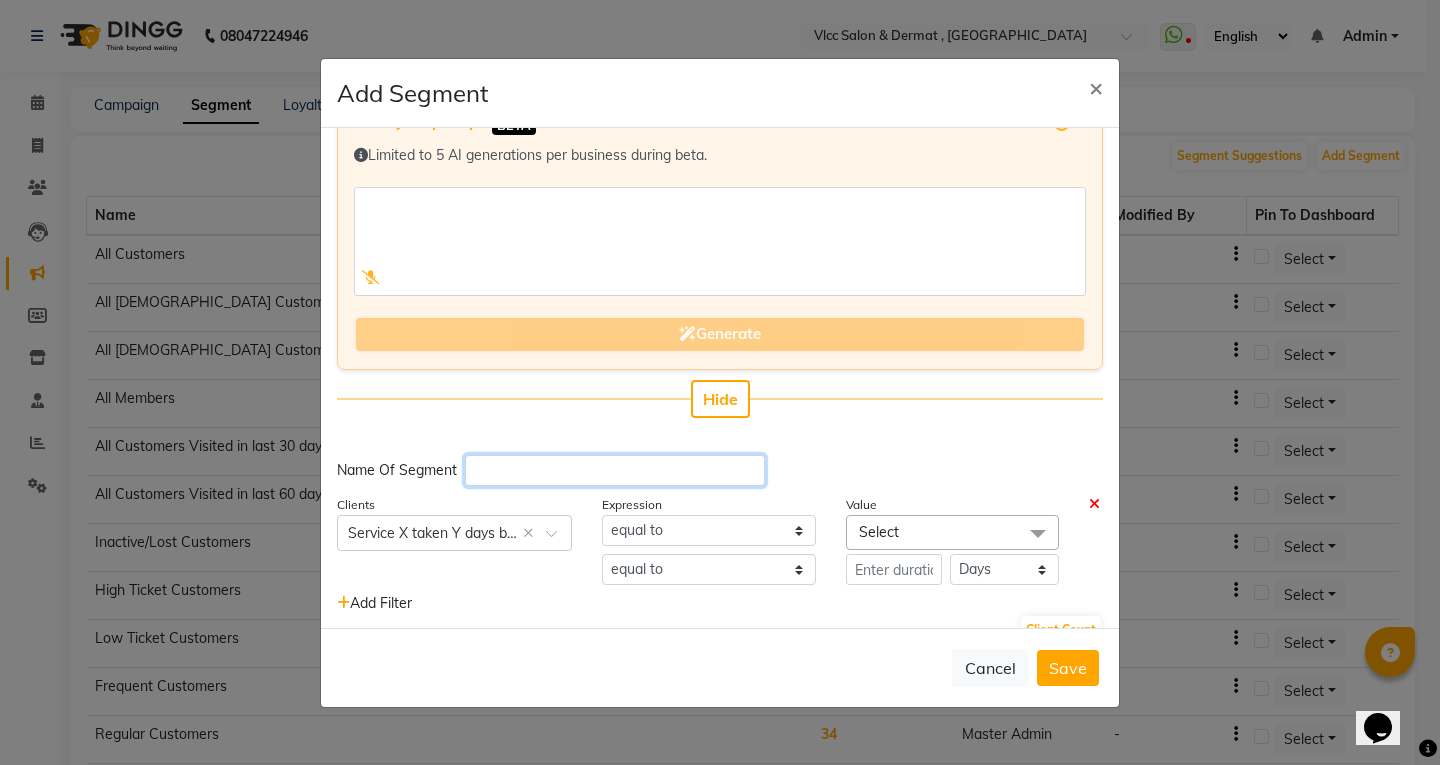 click 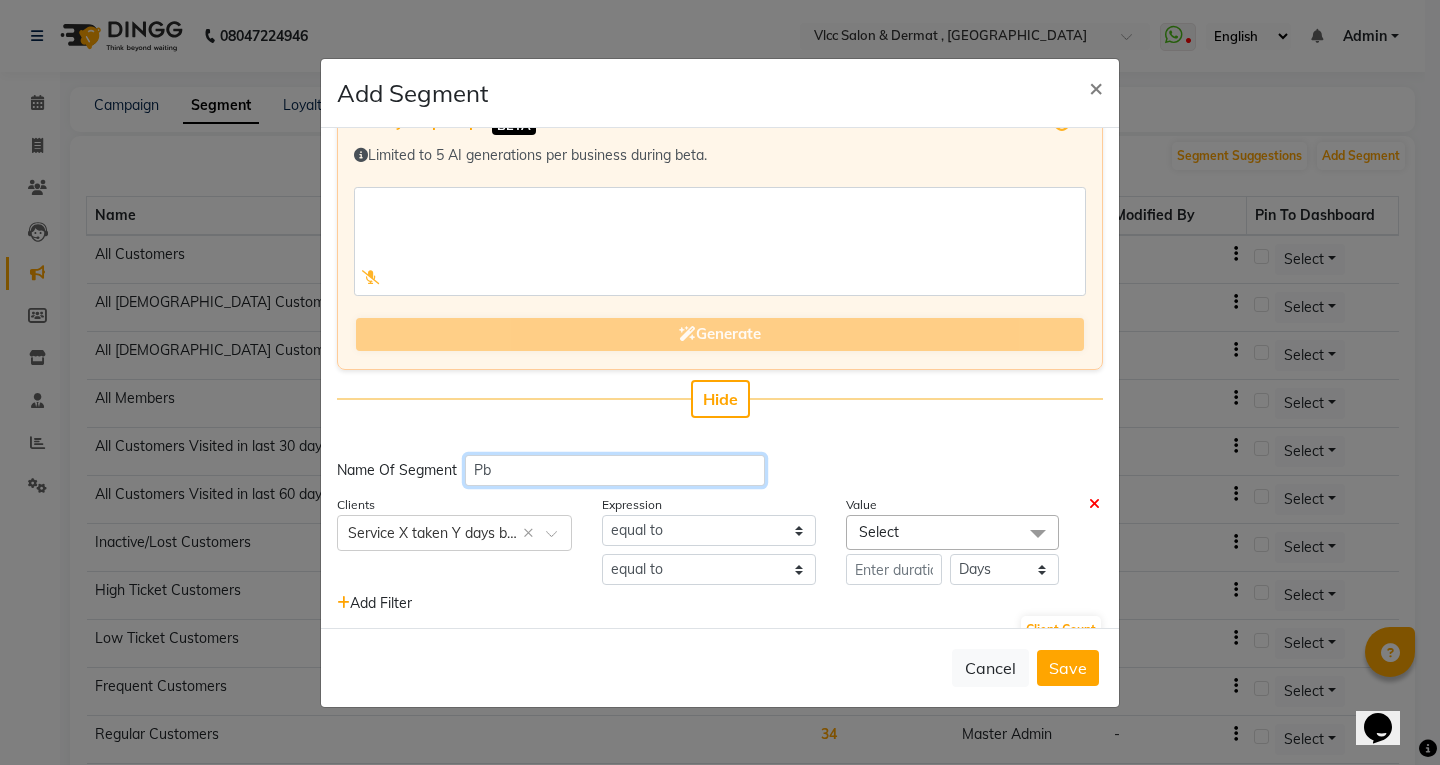 type on "P" 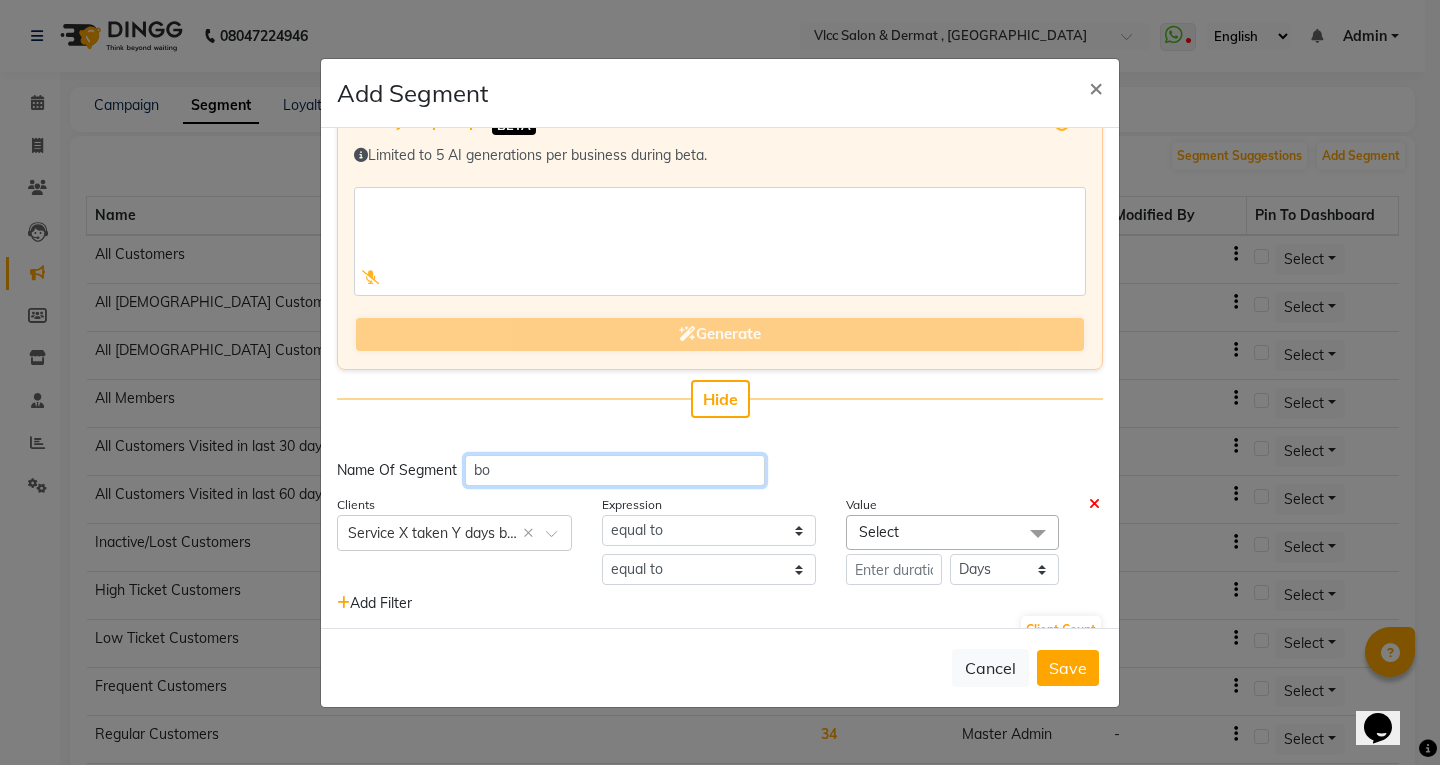 type on "b" 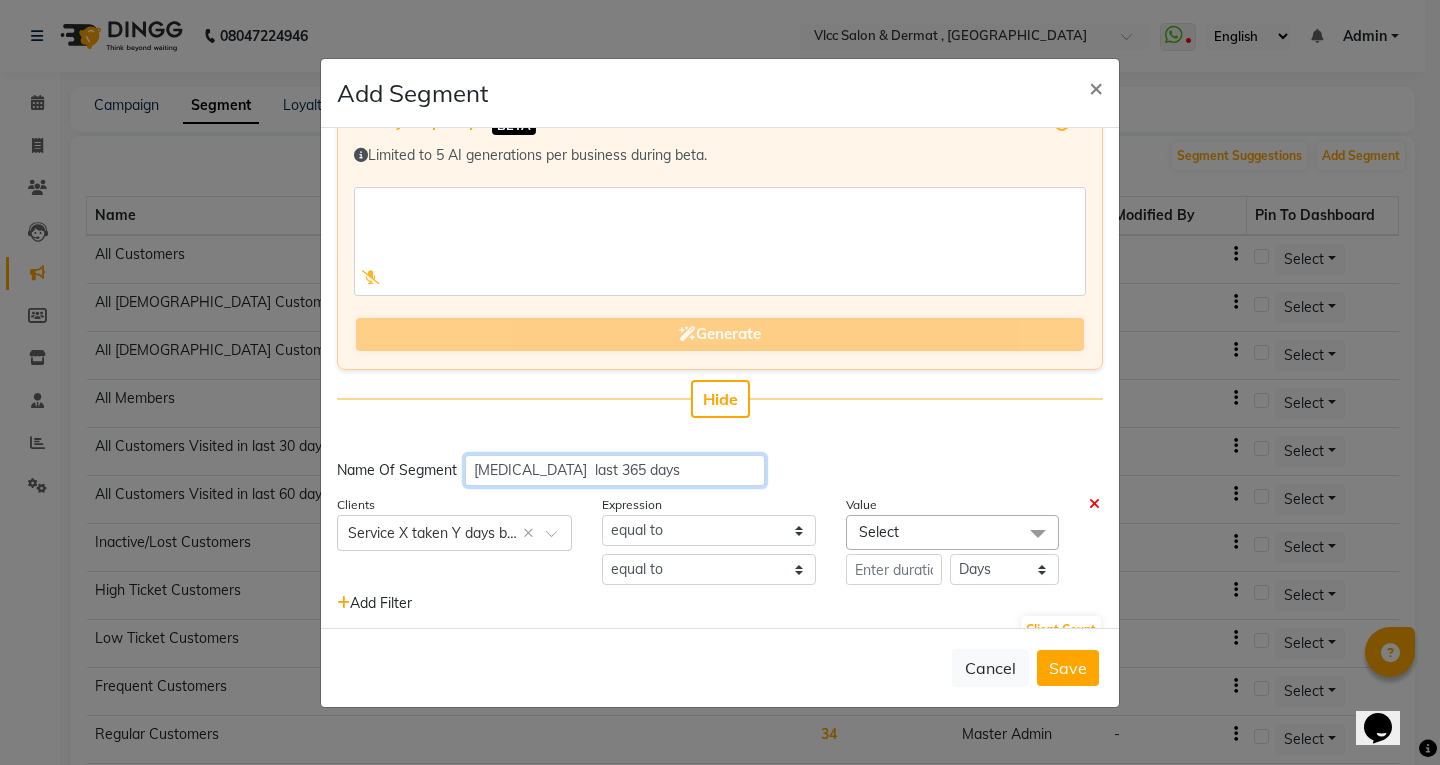 type on "[MEDICAL_DATA]  last 365 days" 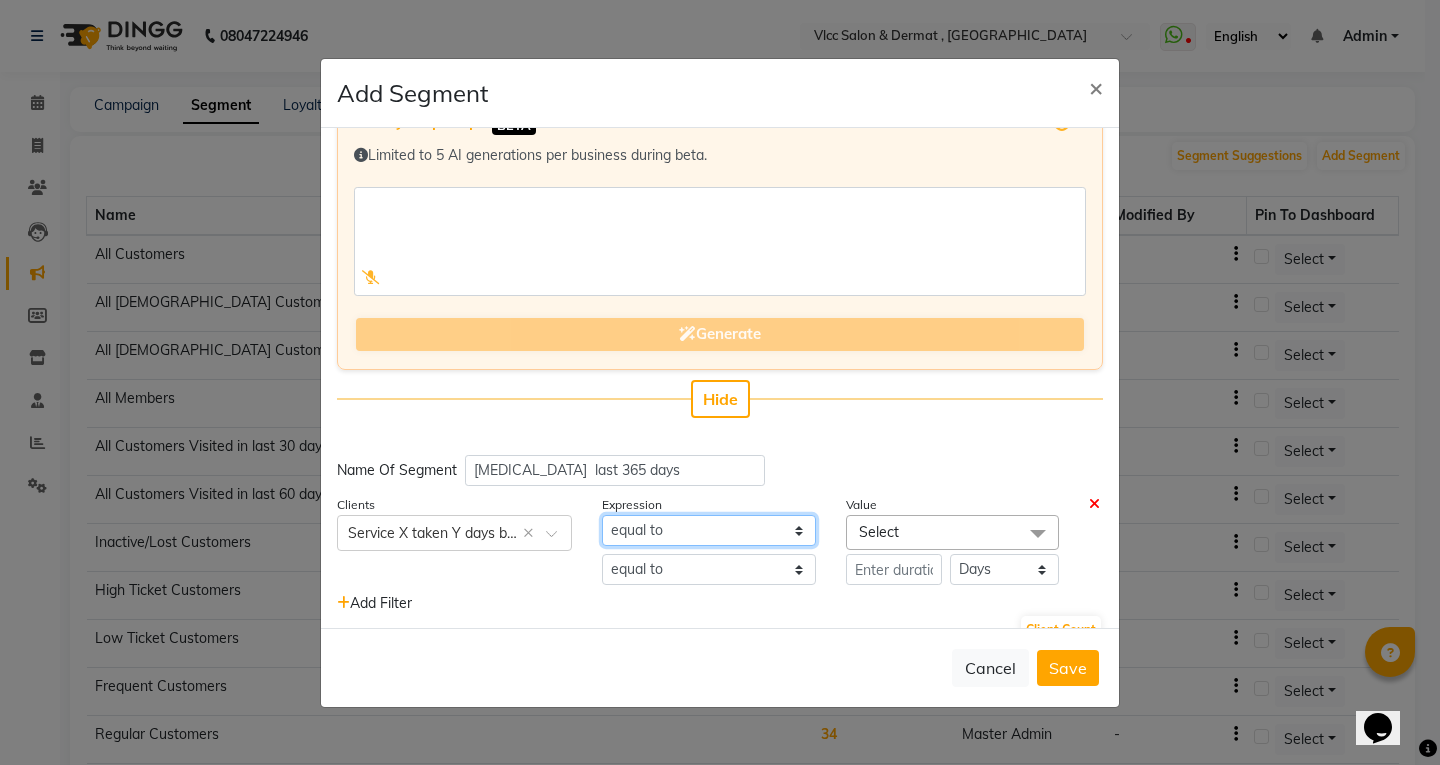 drag, startPoint x: 654, startPoint y: 530, endPoint x: 660, endPoint y: 545, distance: 16.155495 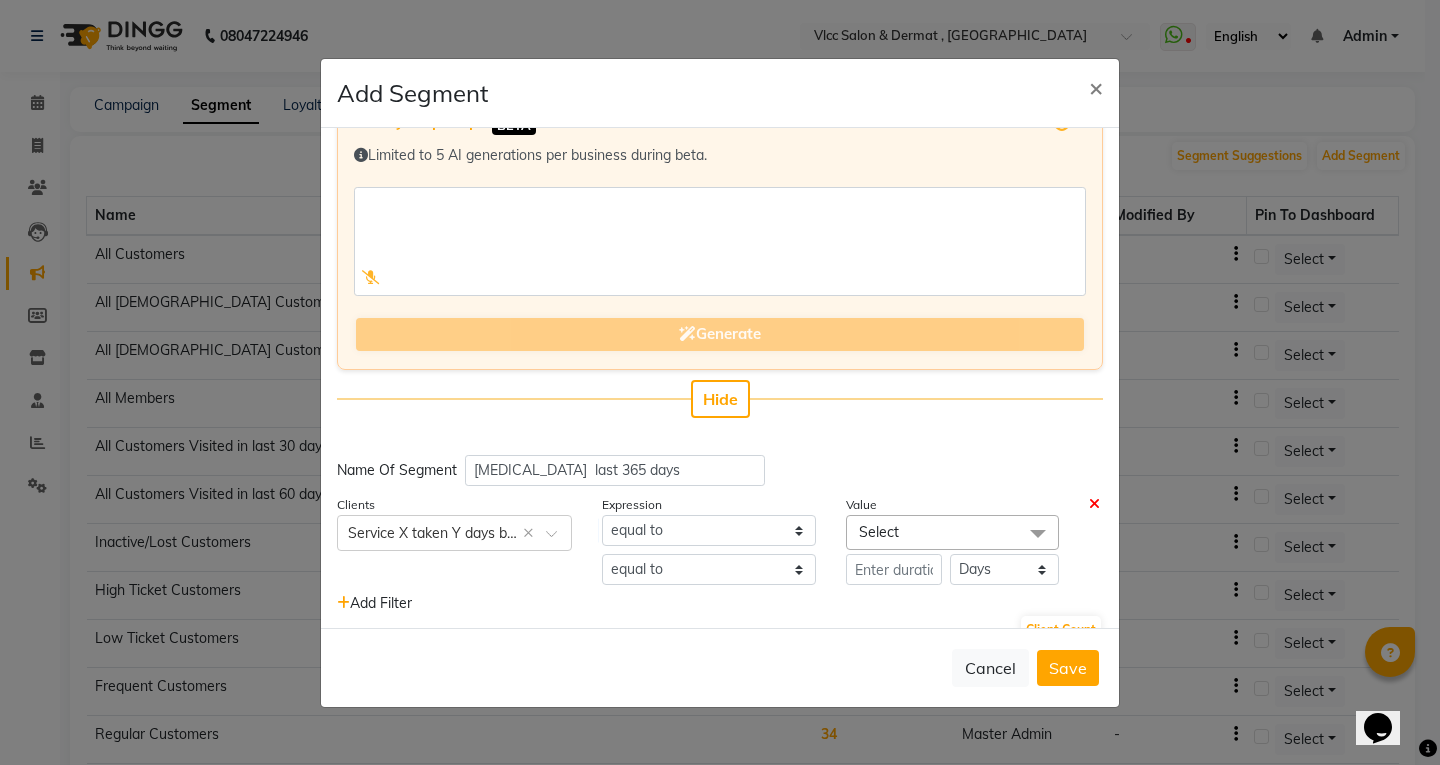 drag, startPoint x: 701, startPoint y: 646, endPoint x: 701, endPoint y: 570, distance: 76 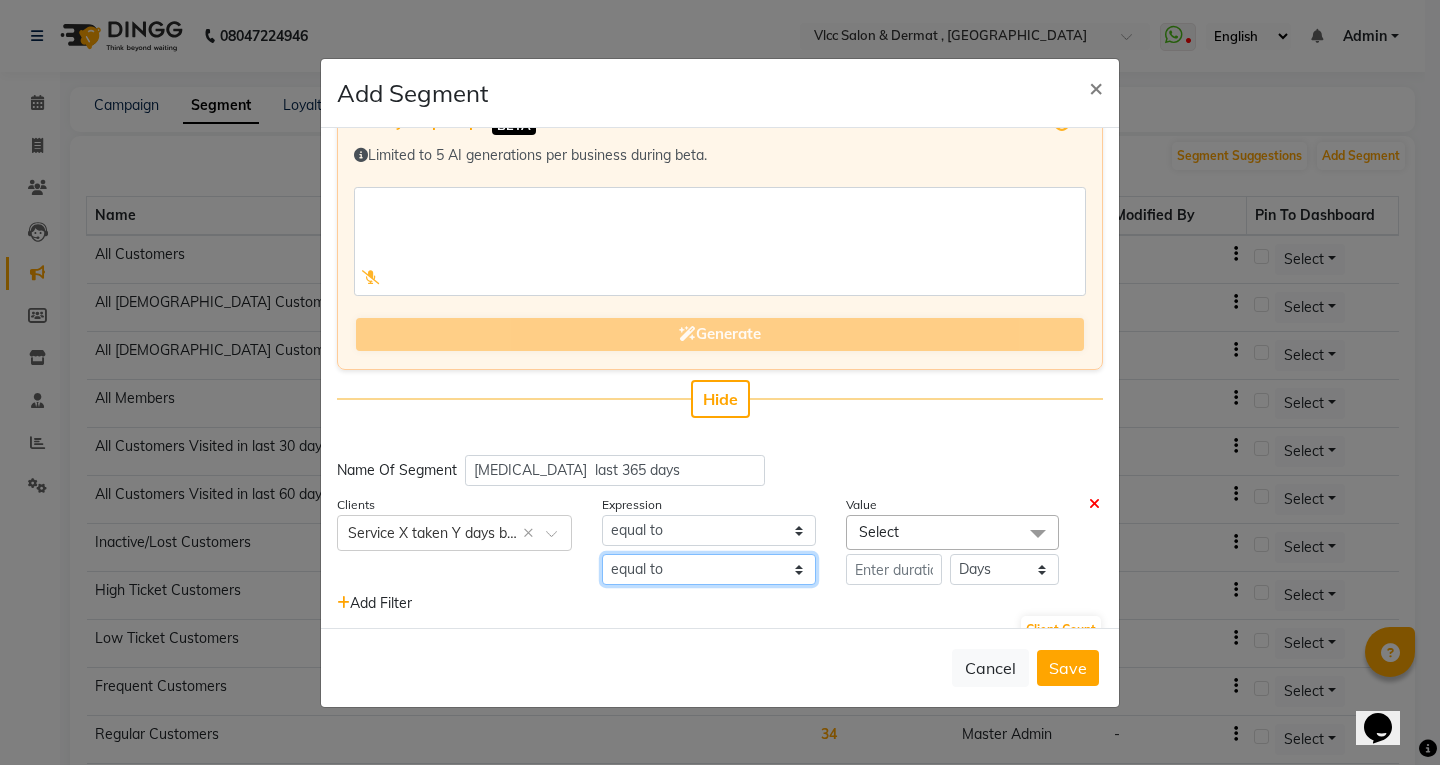 click on "equal to greater than greater than or equal to less than less than or equal to" 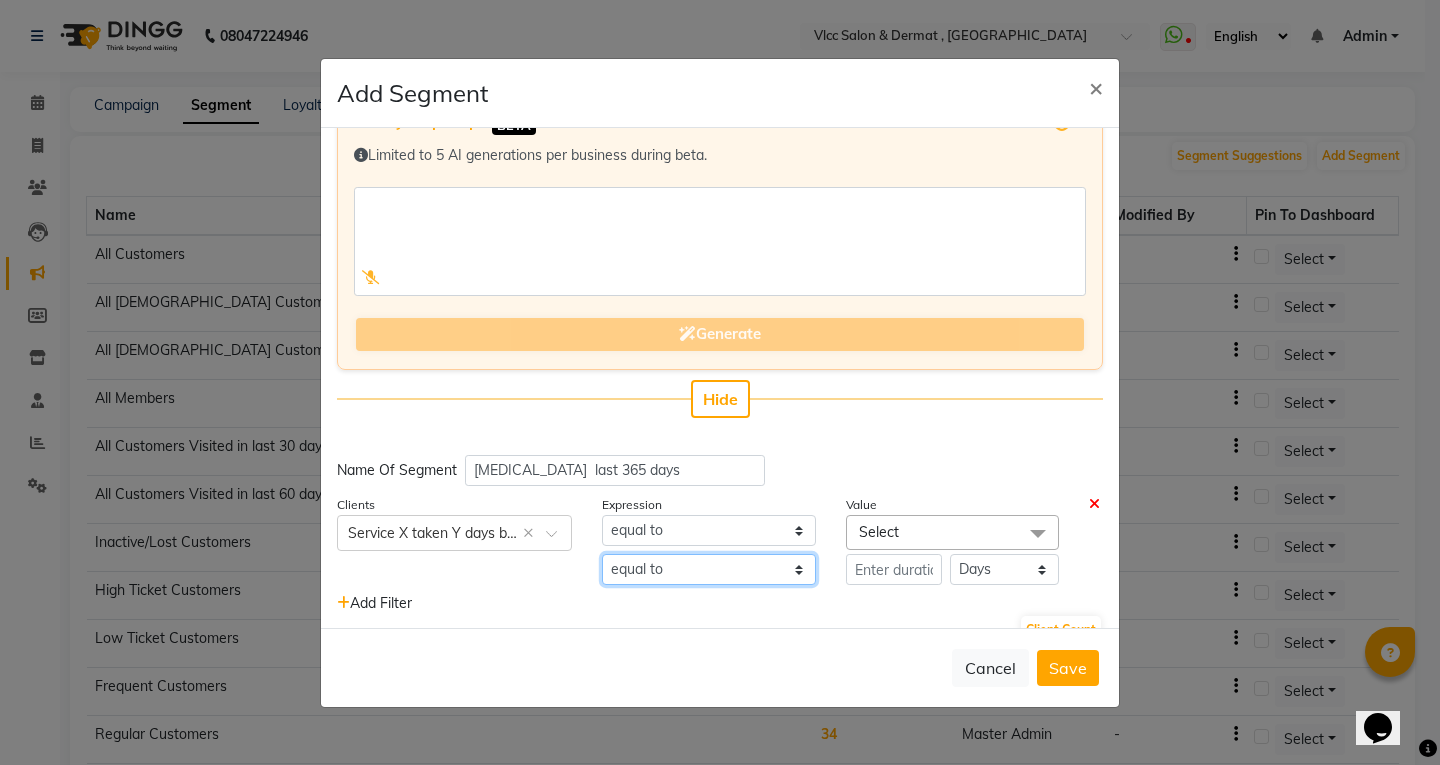 select on ">" 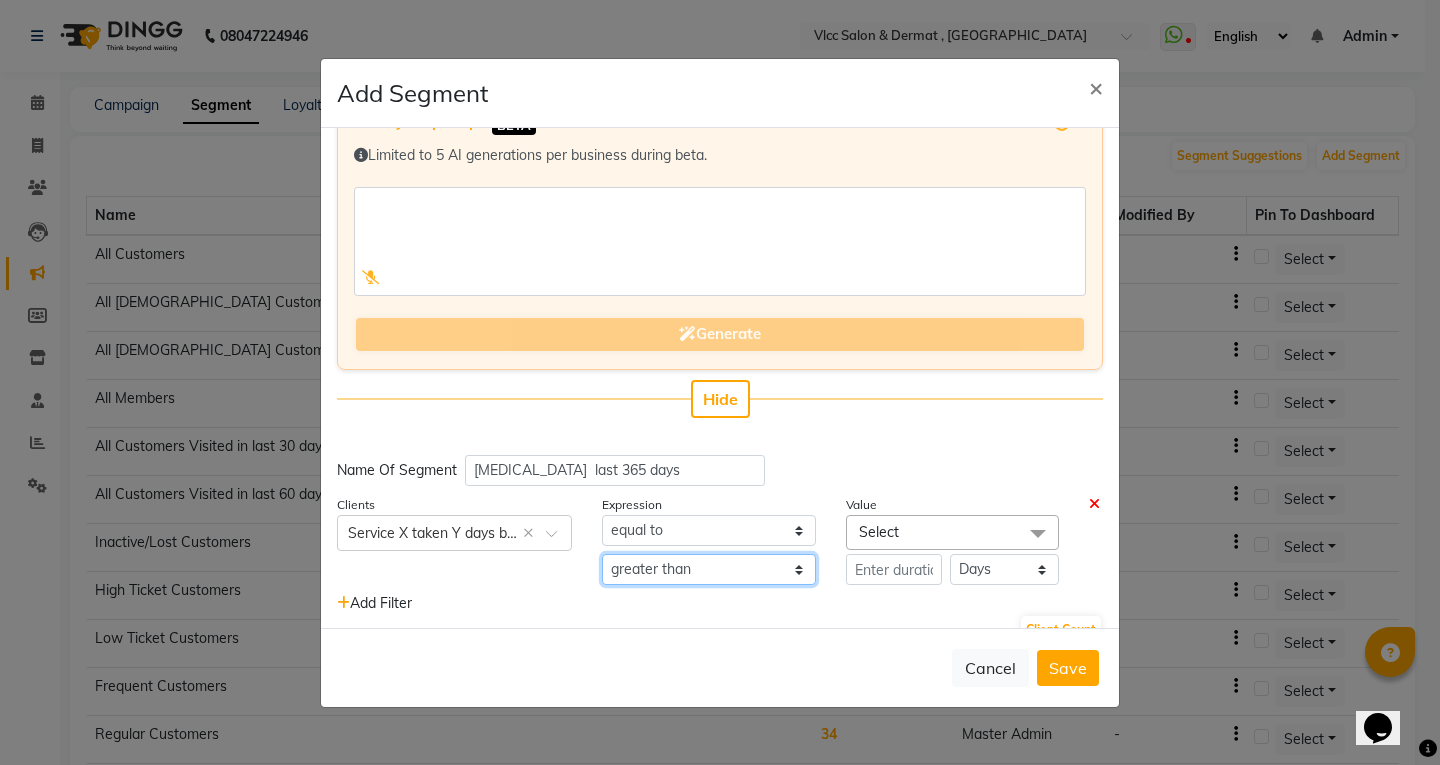 click on "equal to greater than greater than or equal to less than less than or equal to" 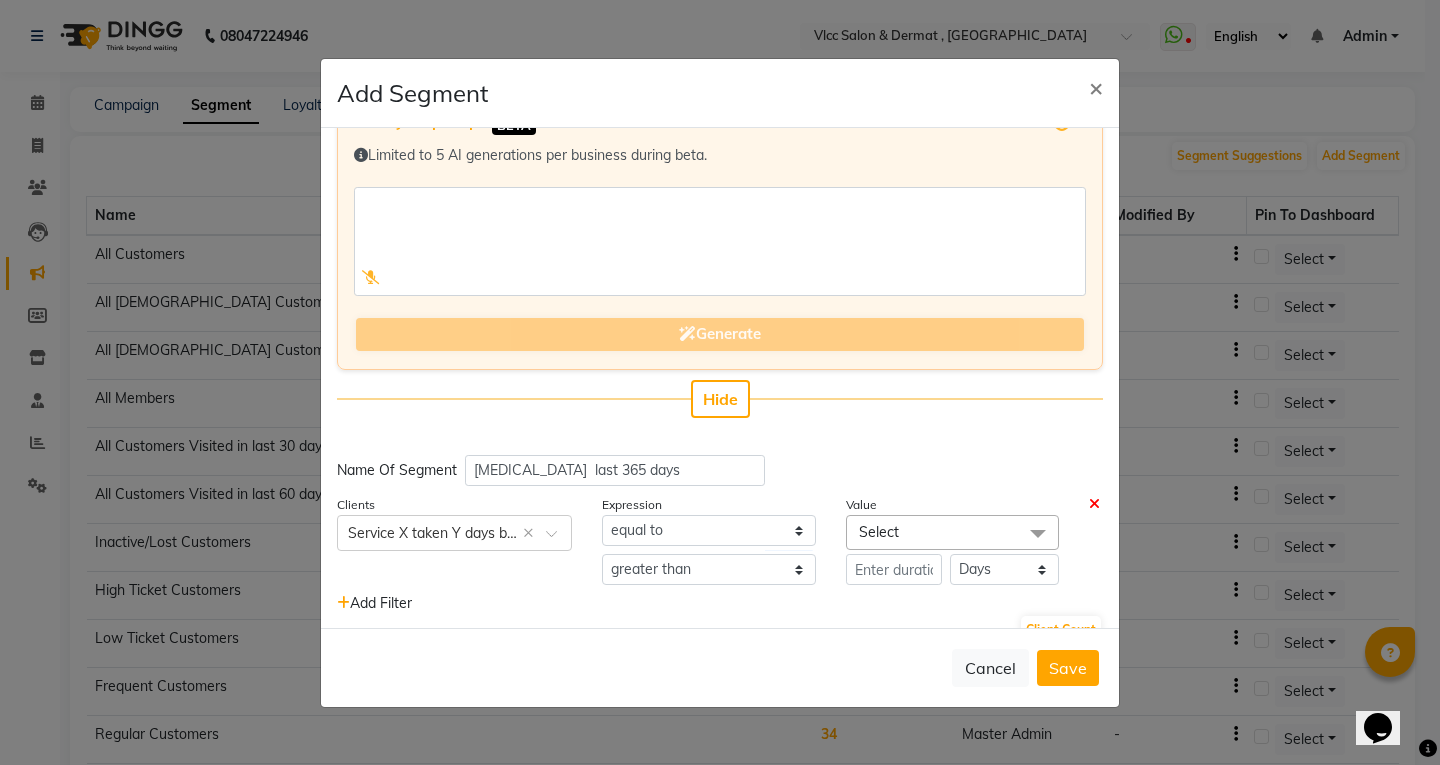 click on "Select" 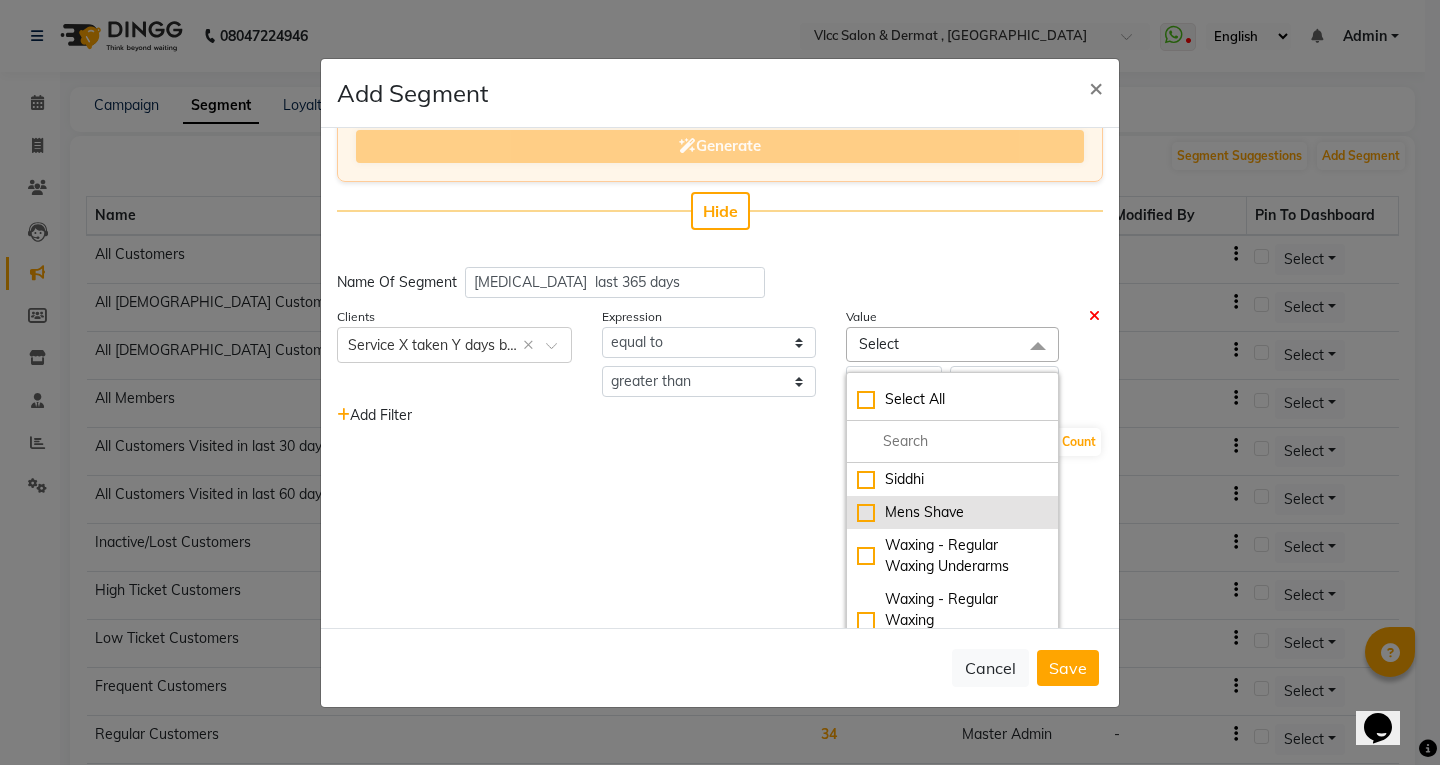 scroll, scrollTop: 250, scrollLeft: 0, axis: vertical 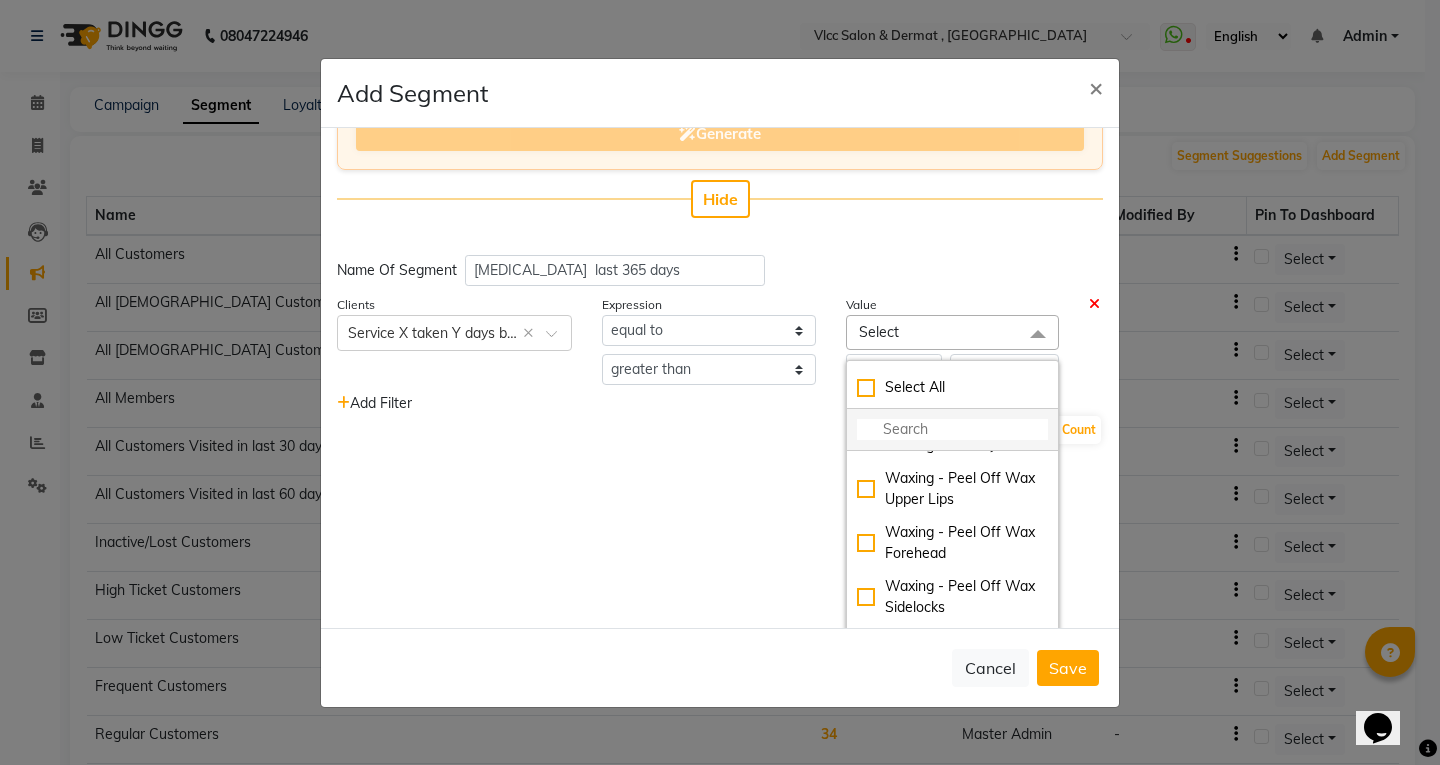 click 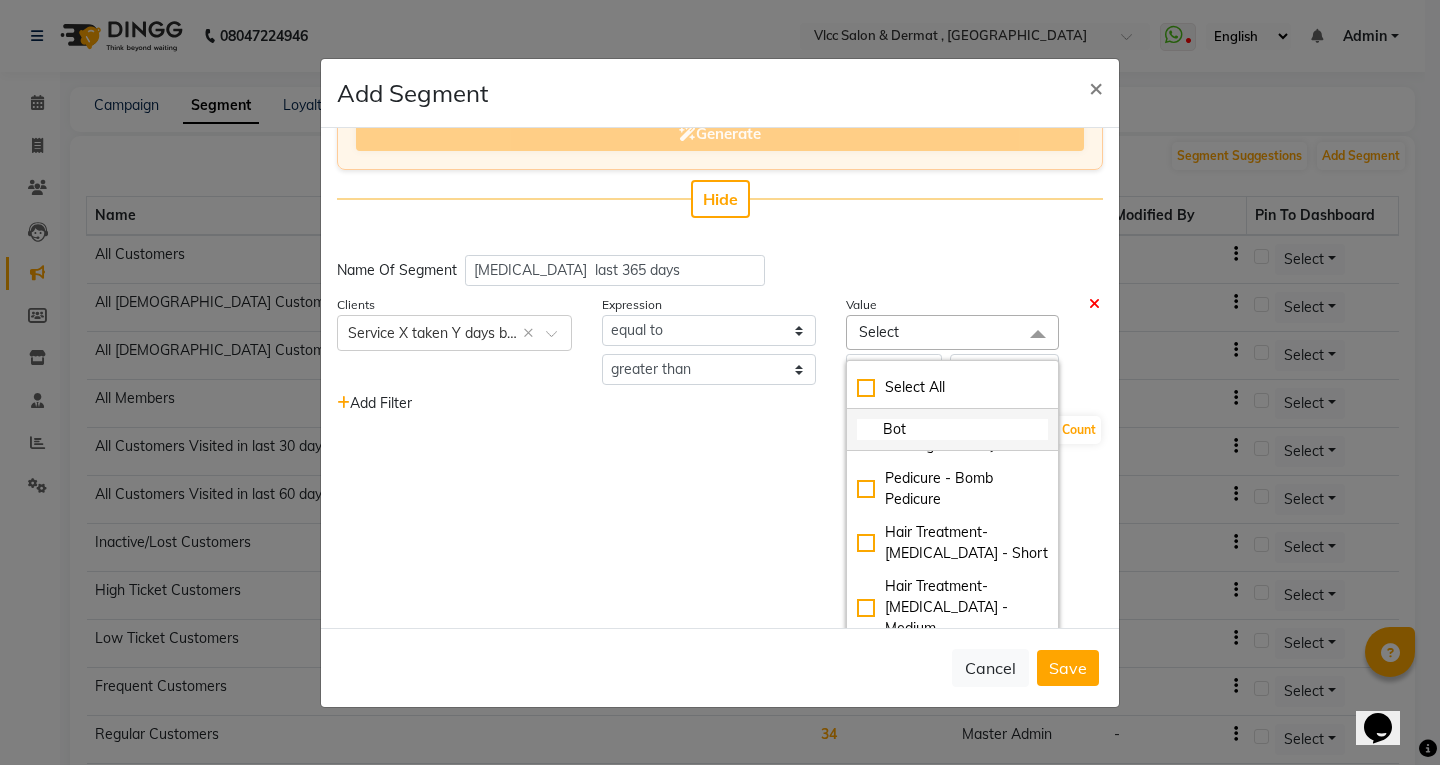 scroll, scrollTop: 0, scrollLeft: 0, axis: both 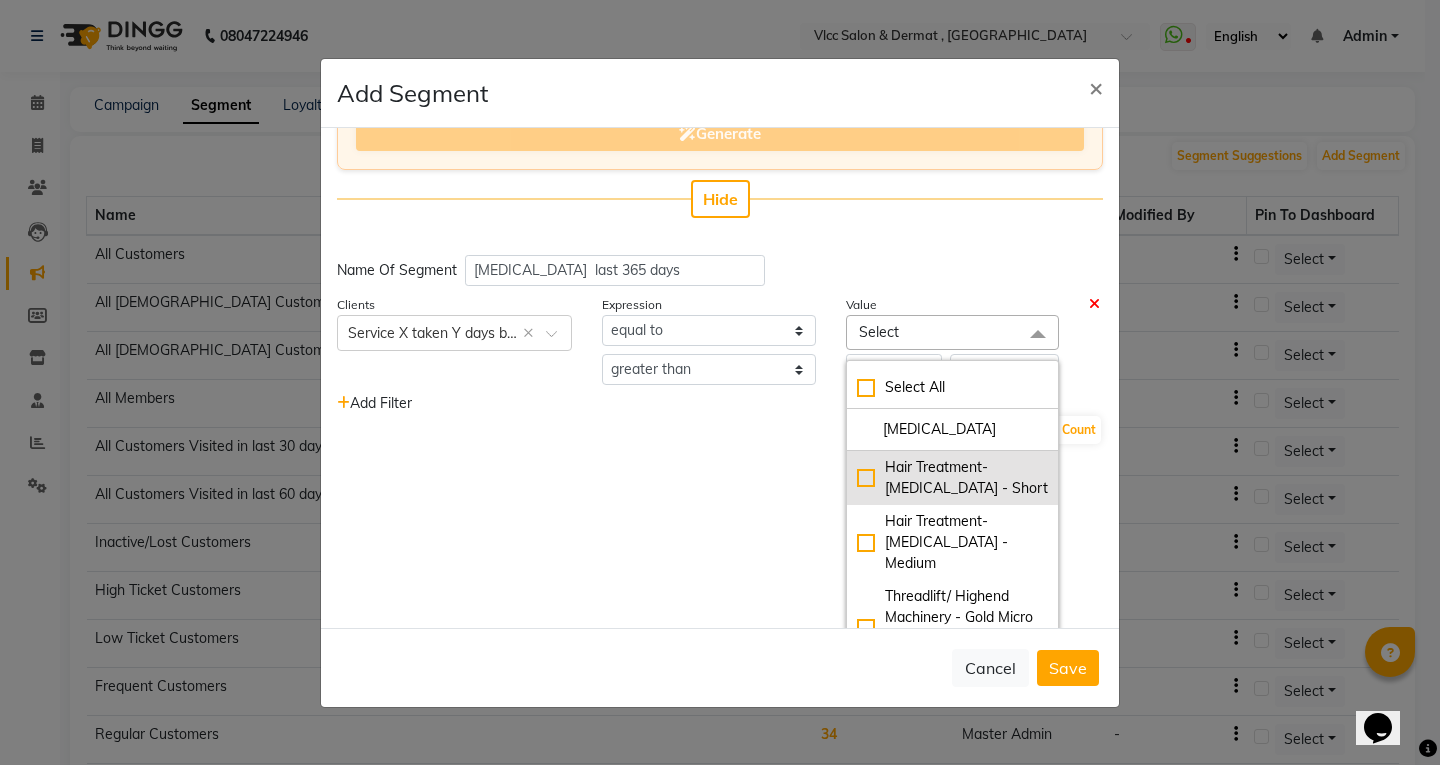 type on "[MEDICAL_DATA]" 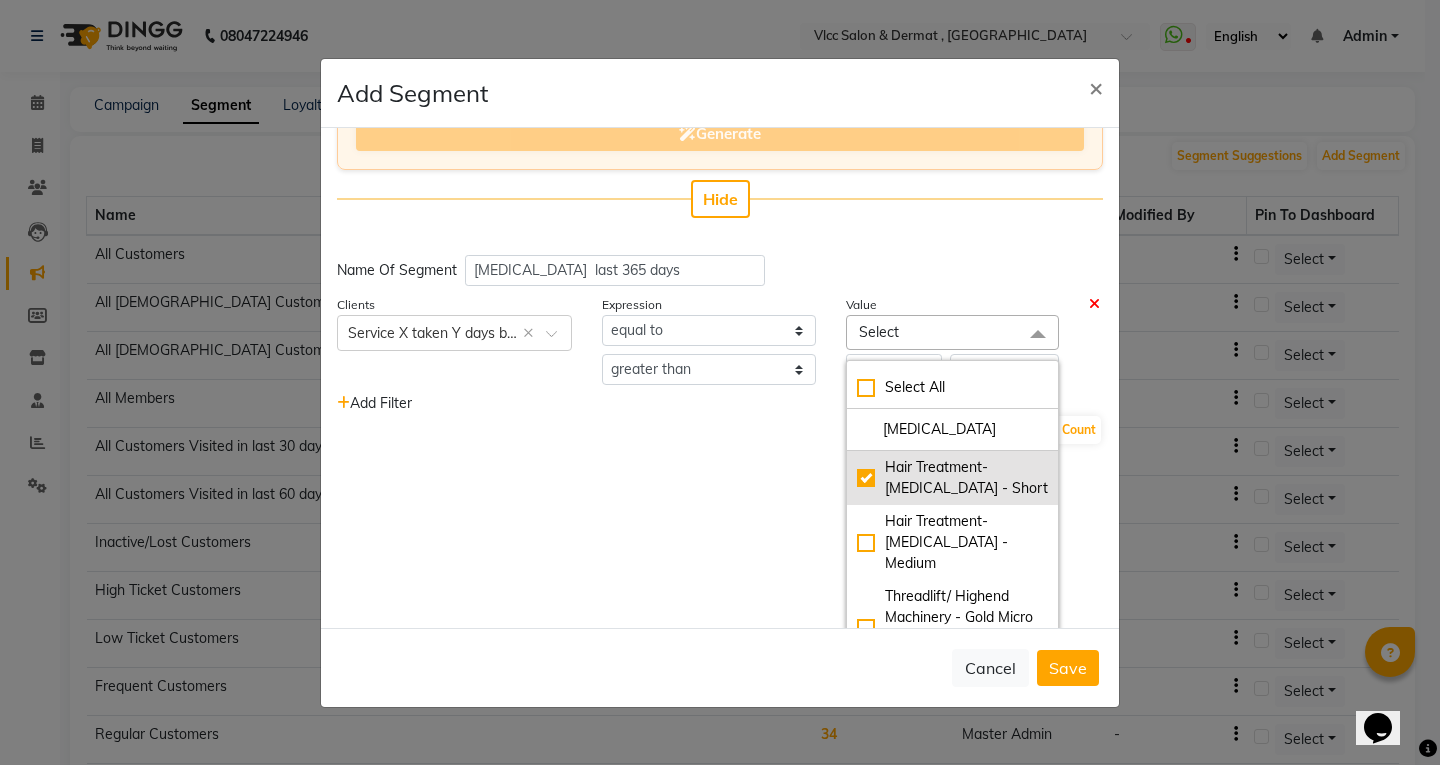checkbox on "true" 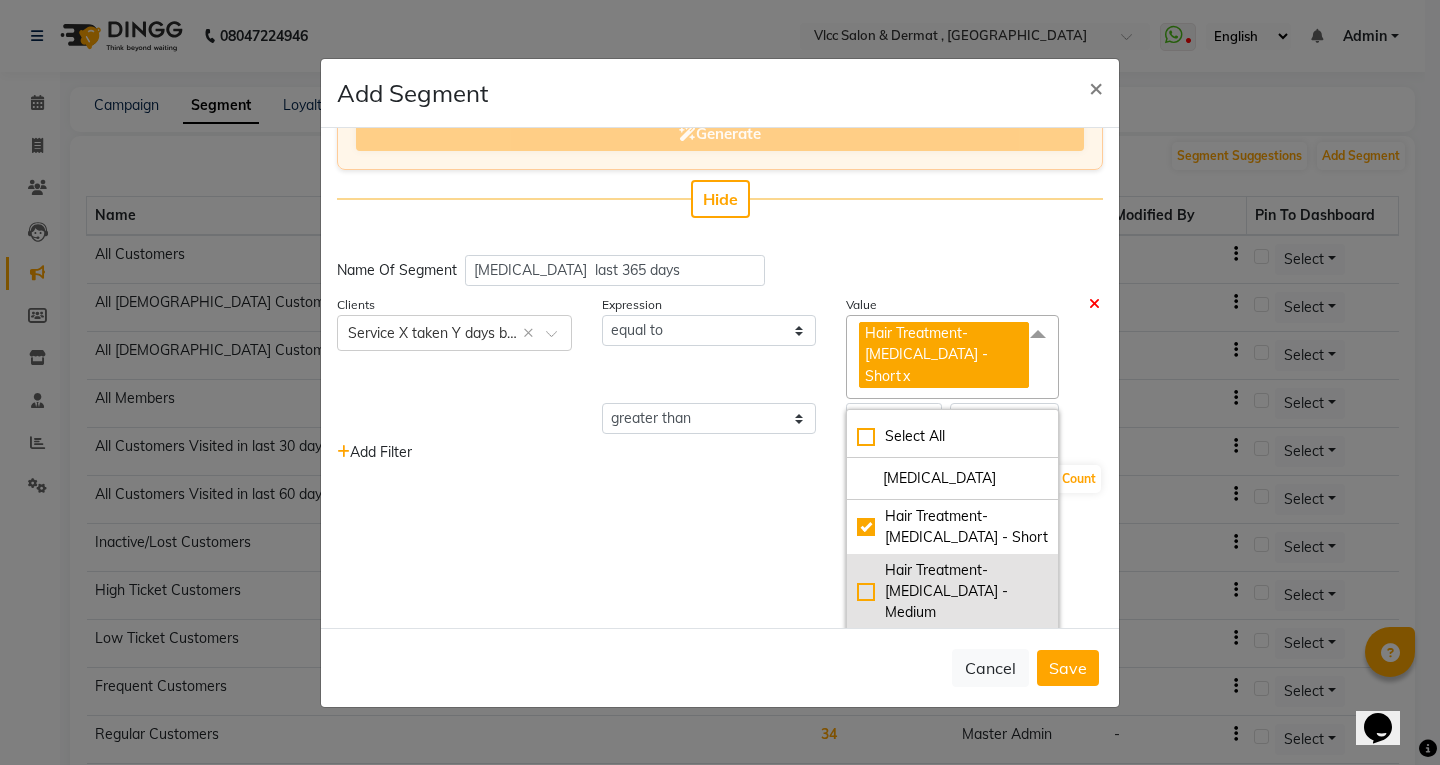 click on "Hair Treatment- [MEDICAL_DATA] - Medium" 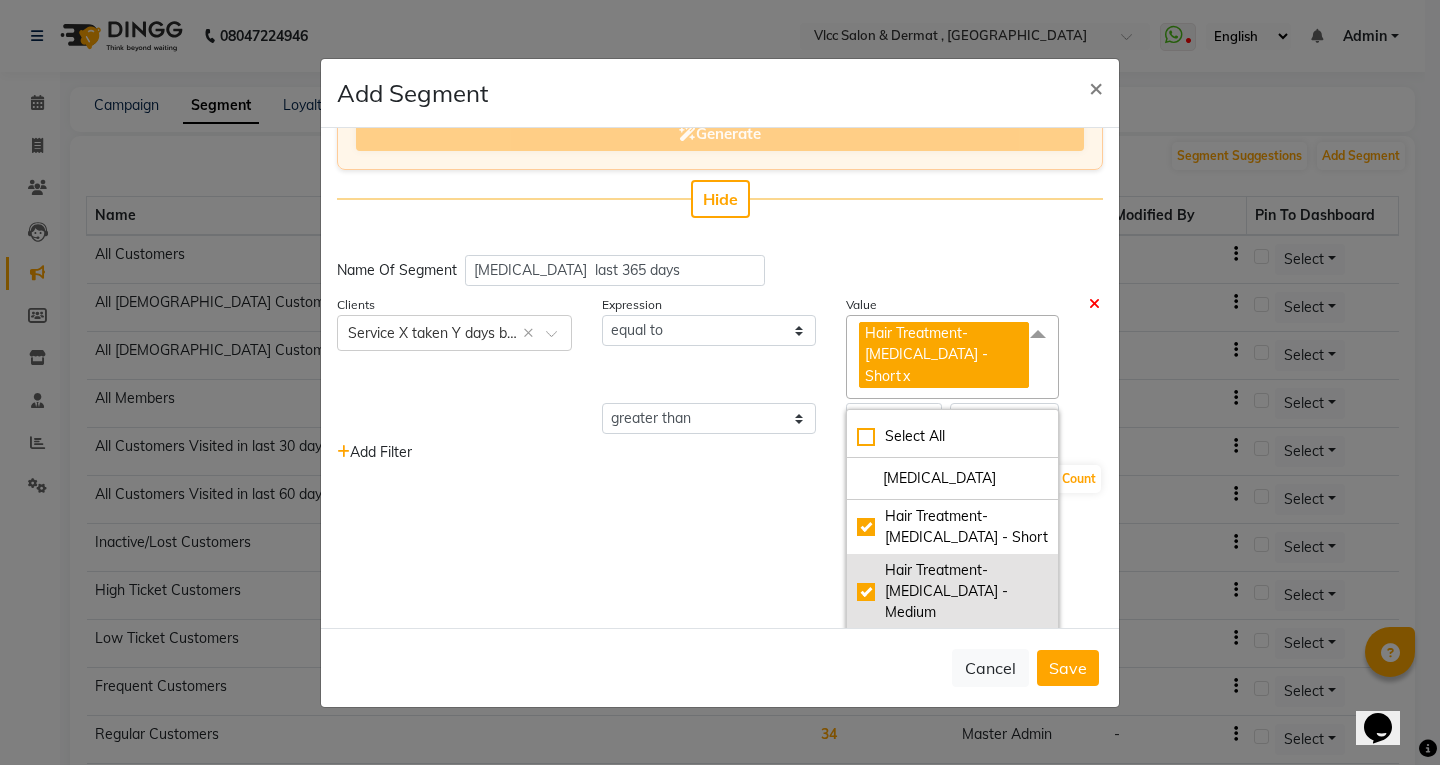checkbox on "true" 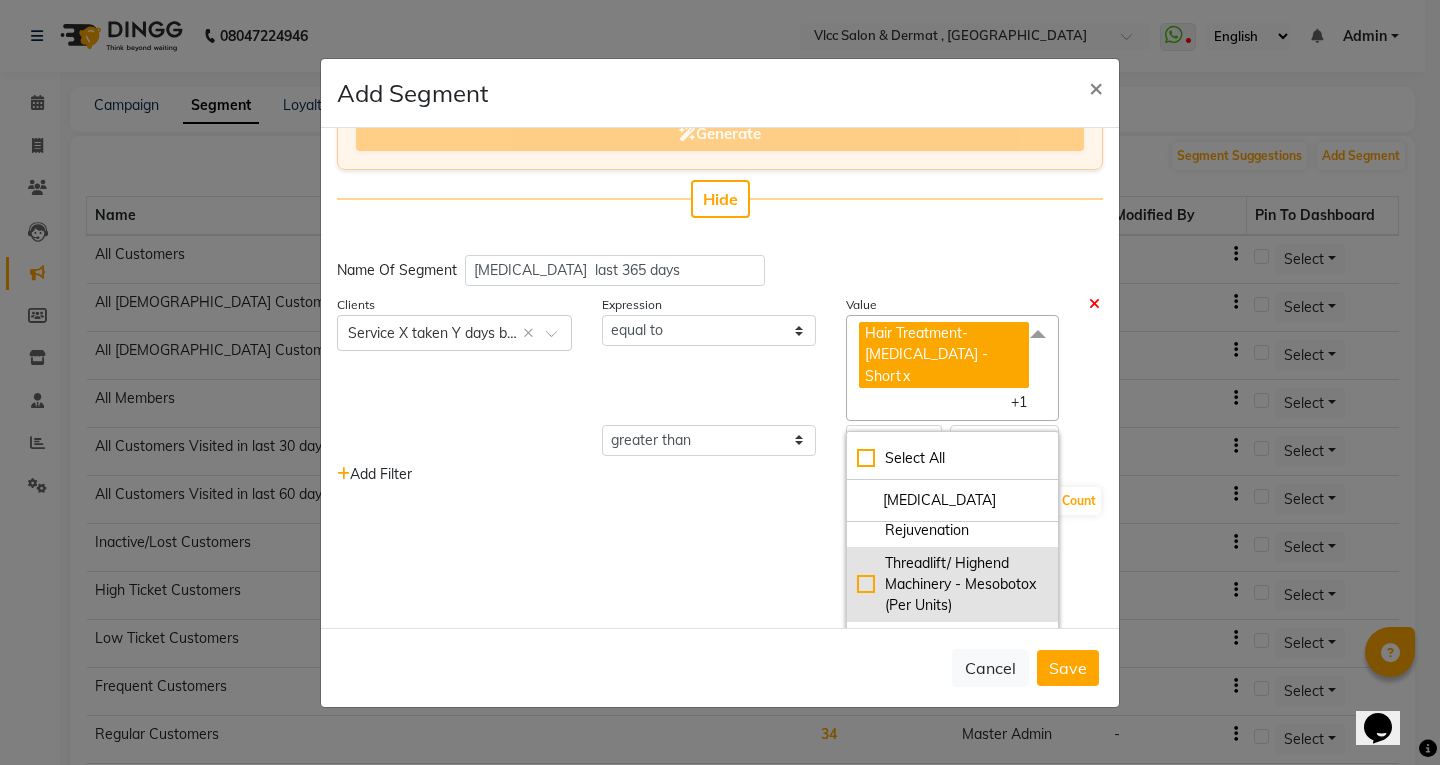 scroll, scrollTop: 100, scrollLeft: 0, axis: vertical 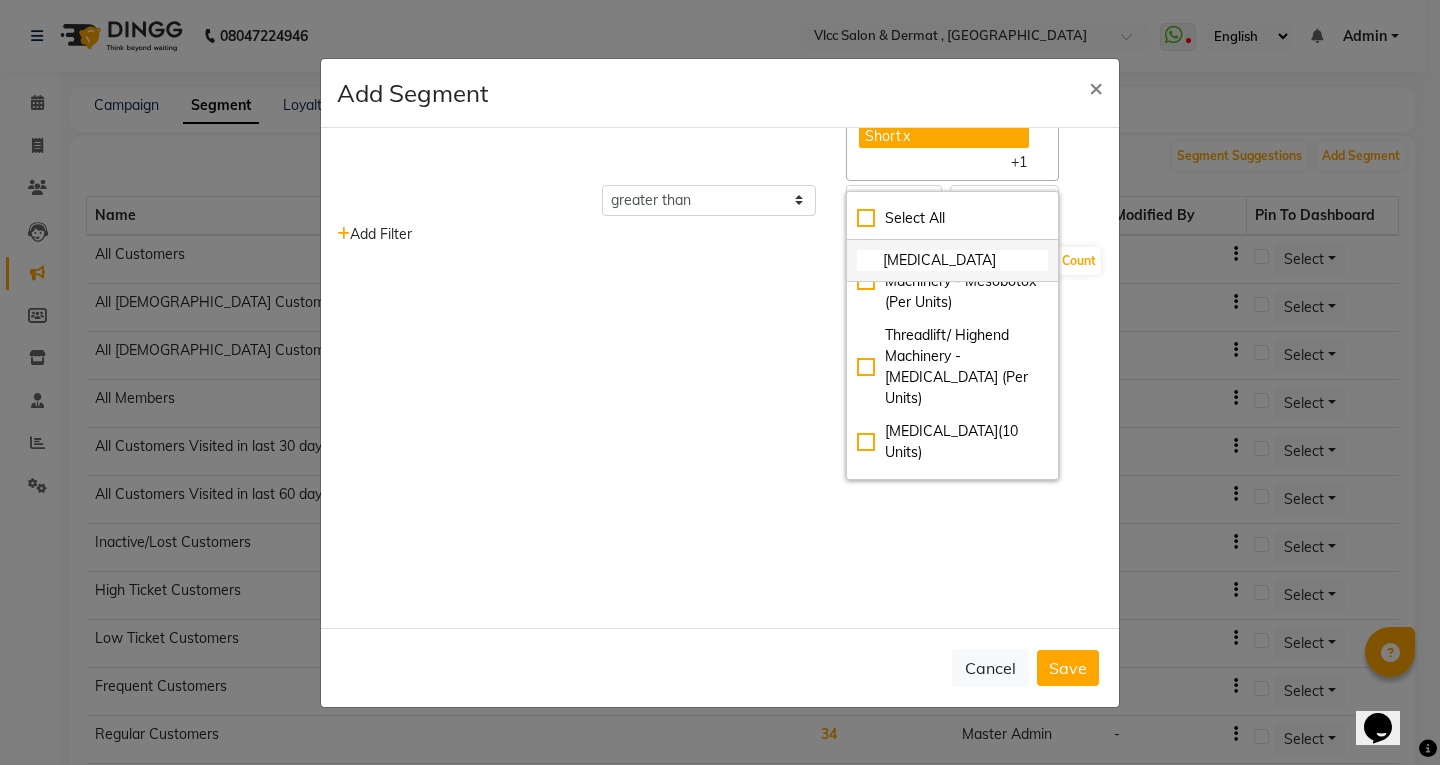 click on "[MEDICAL_DATA]" 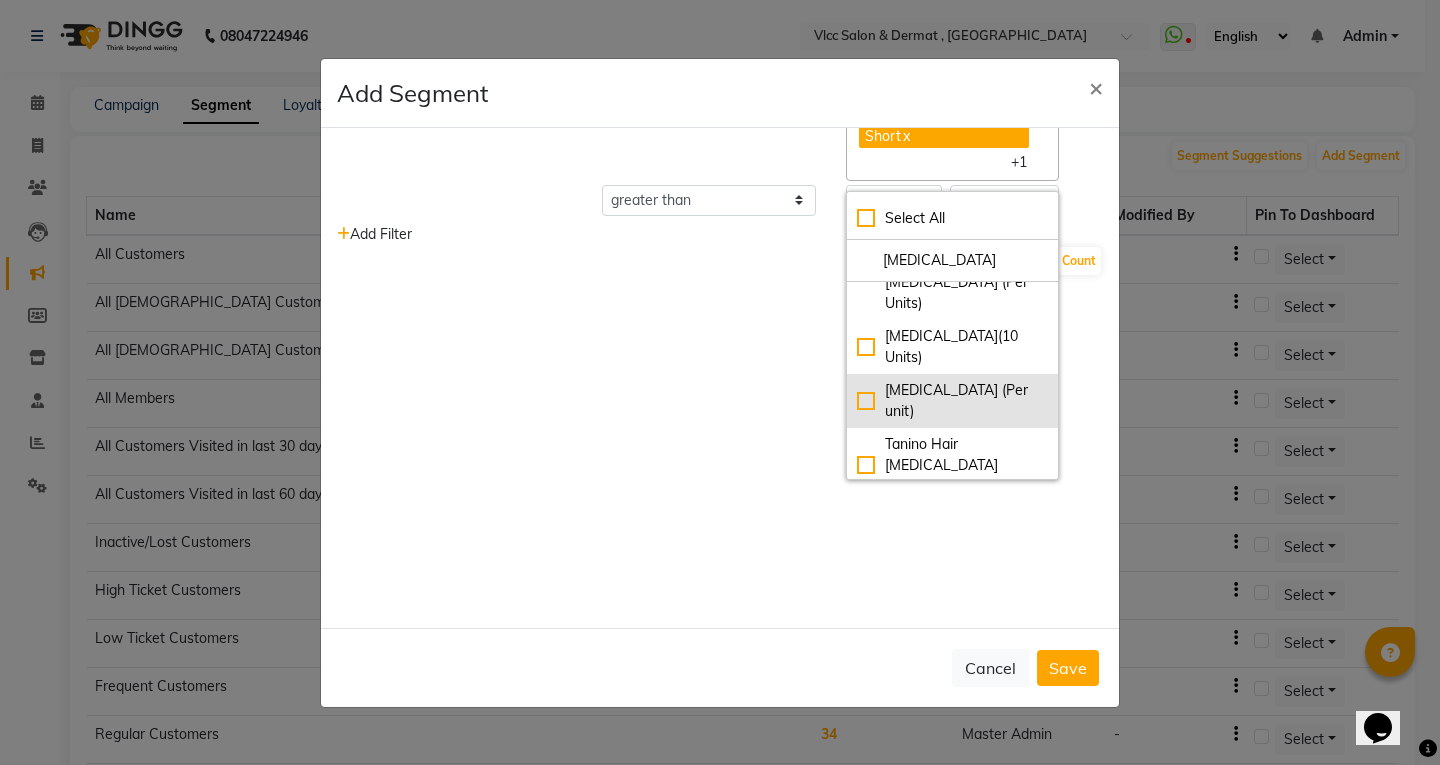 scroll, scrollTop: 363, scrollLeft: 0, axis: vertical 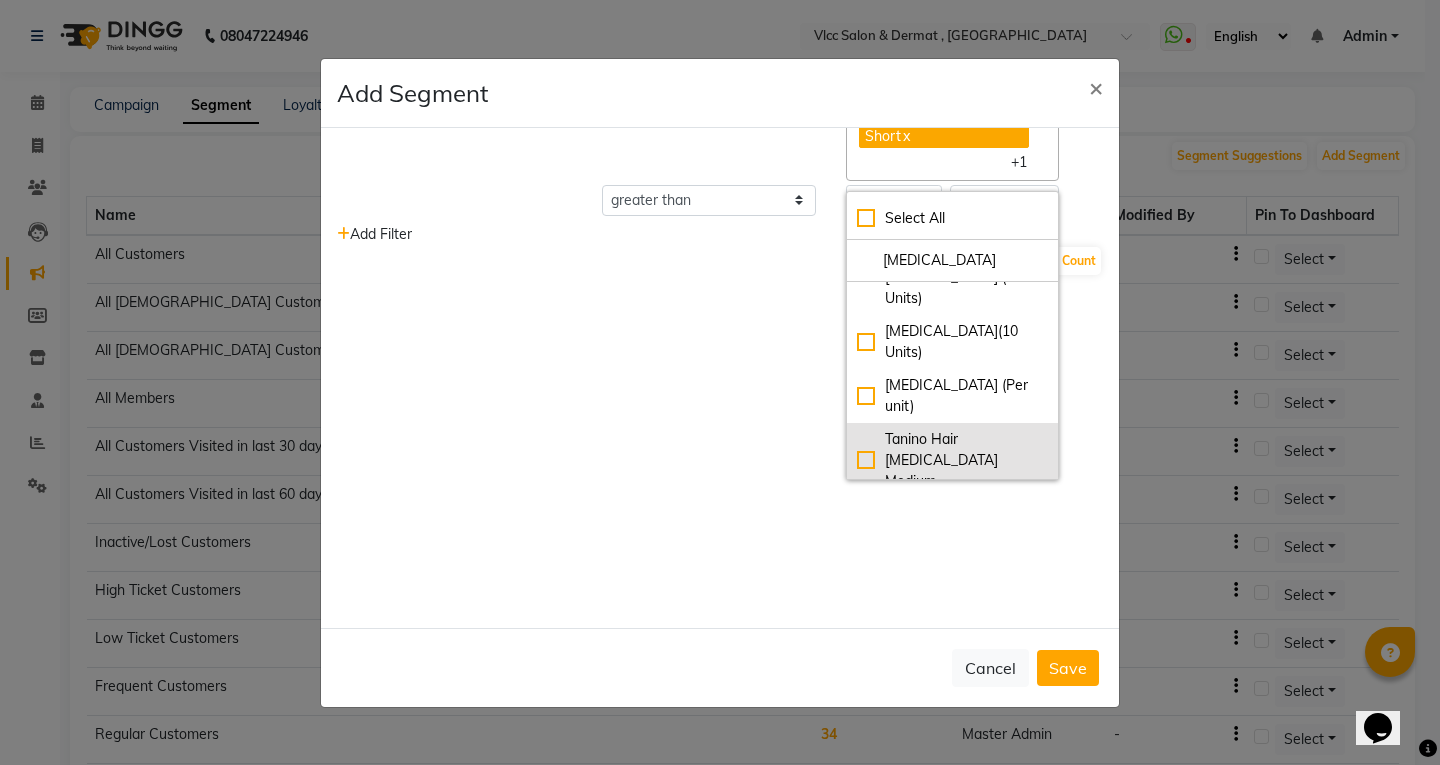 click on "Tanino Hair [MEDICAL_DATA] Medium" 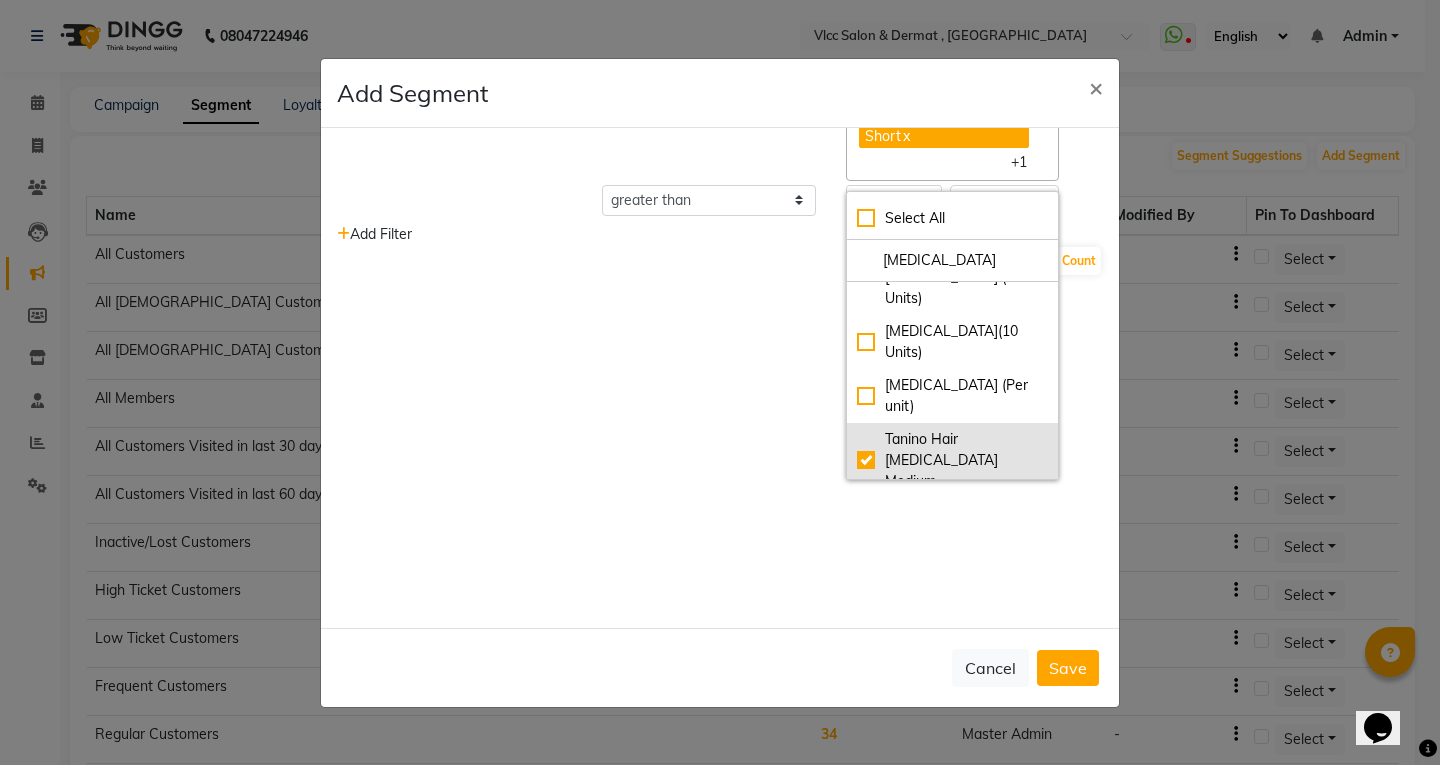 checkbox on "true" 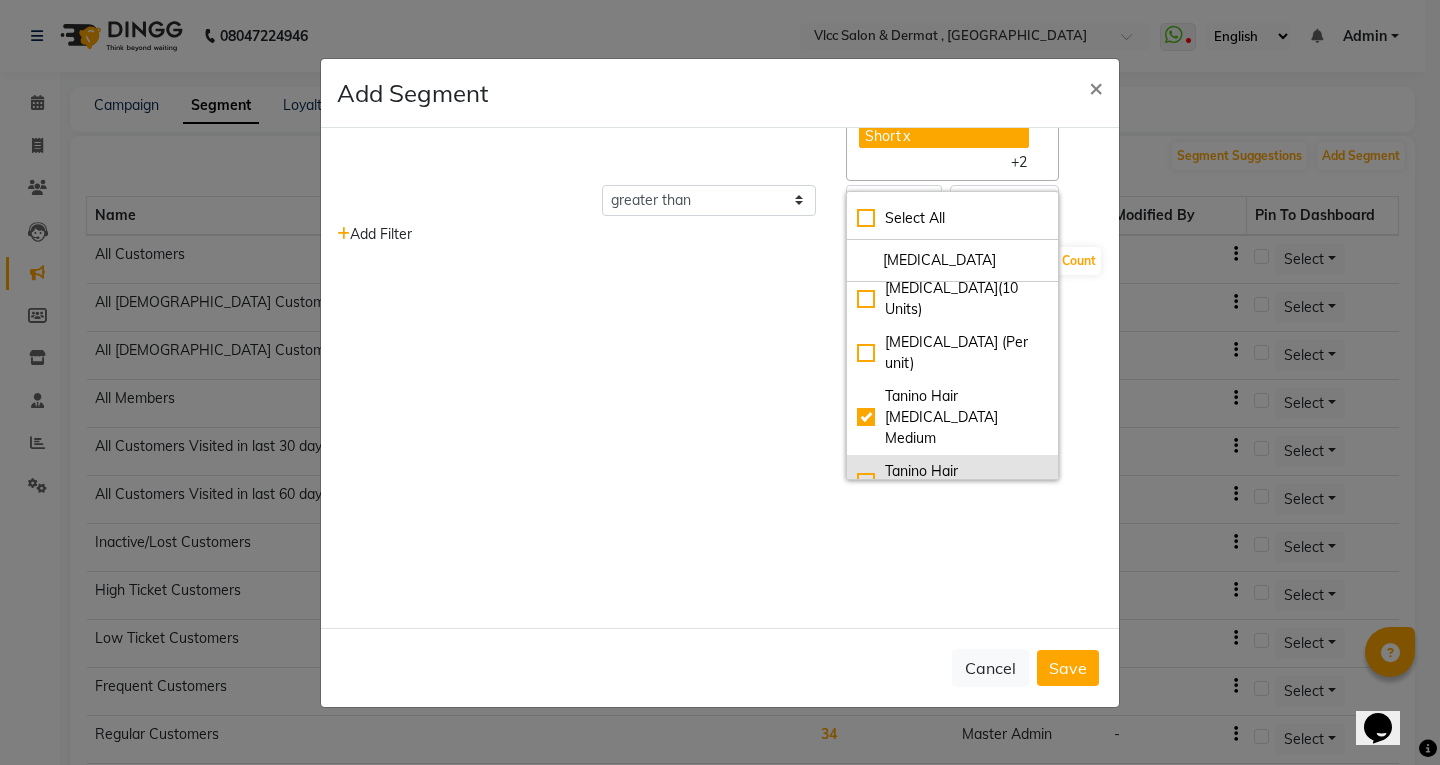 scroll, scrollTop: 439, scrollLeft: 0, axis: vertical 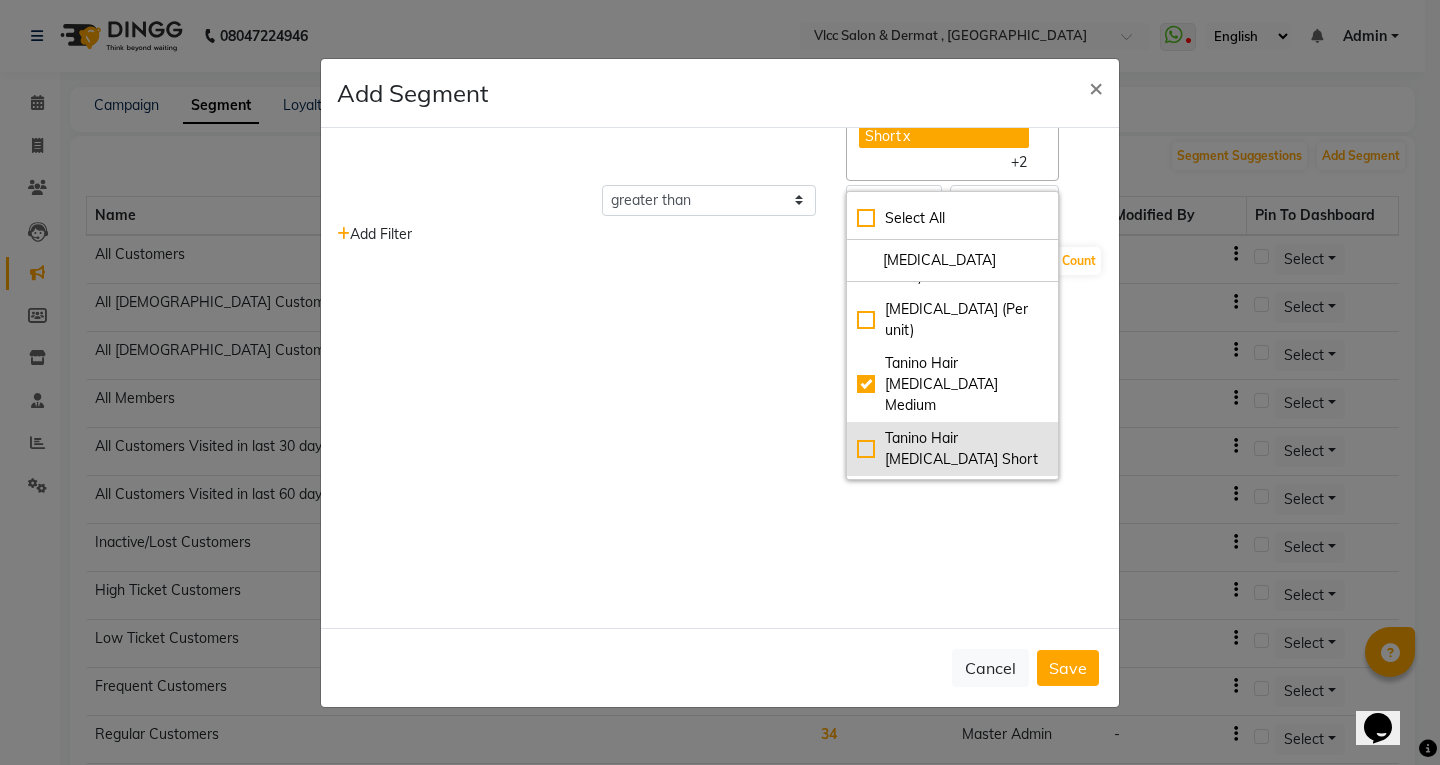 click on "Tanino Hair [MEDICAL_DATA] Short" 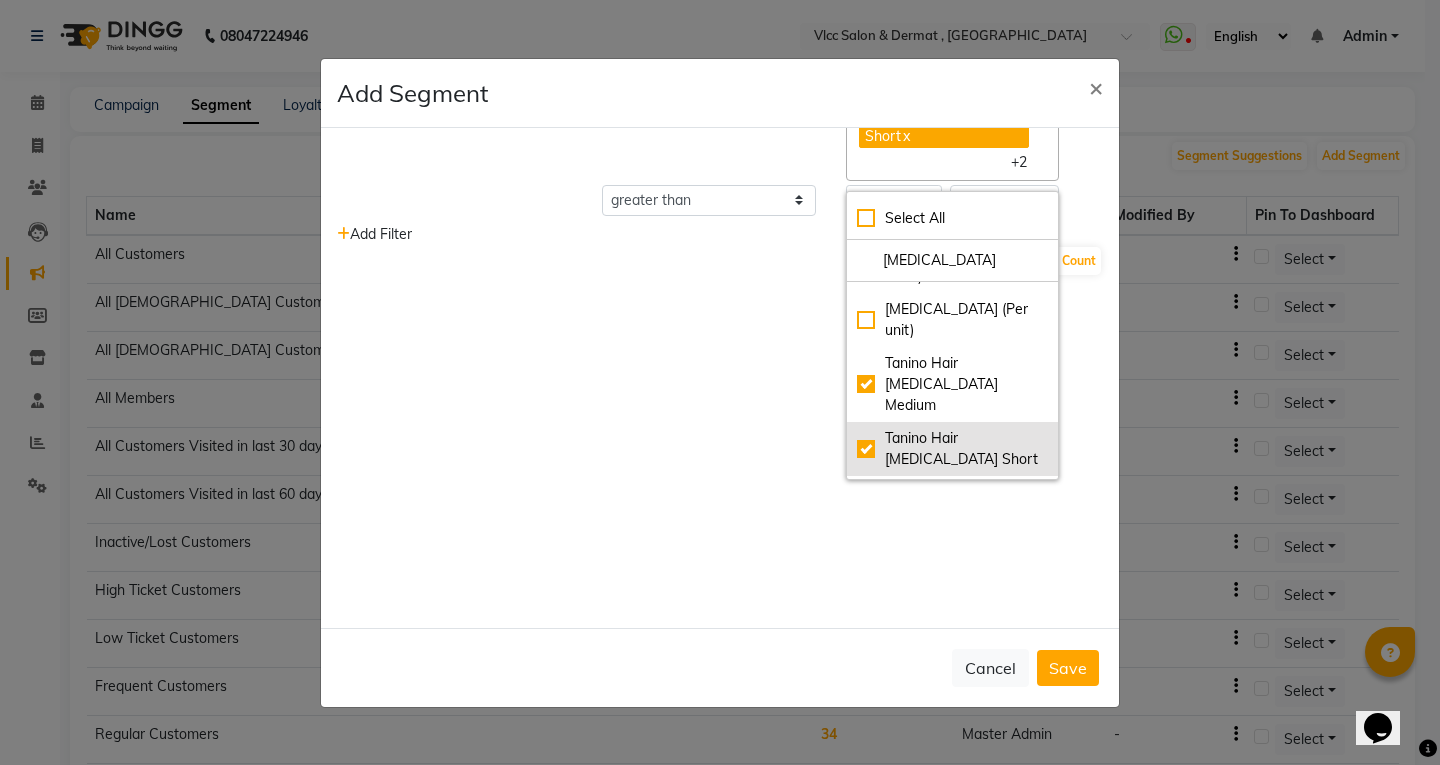checkbox on "true" 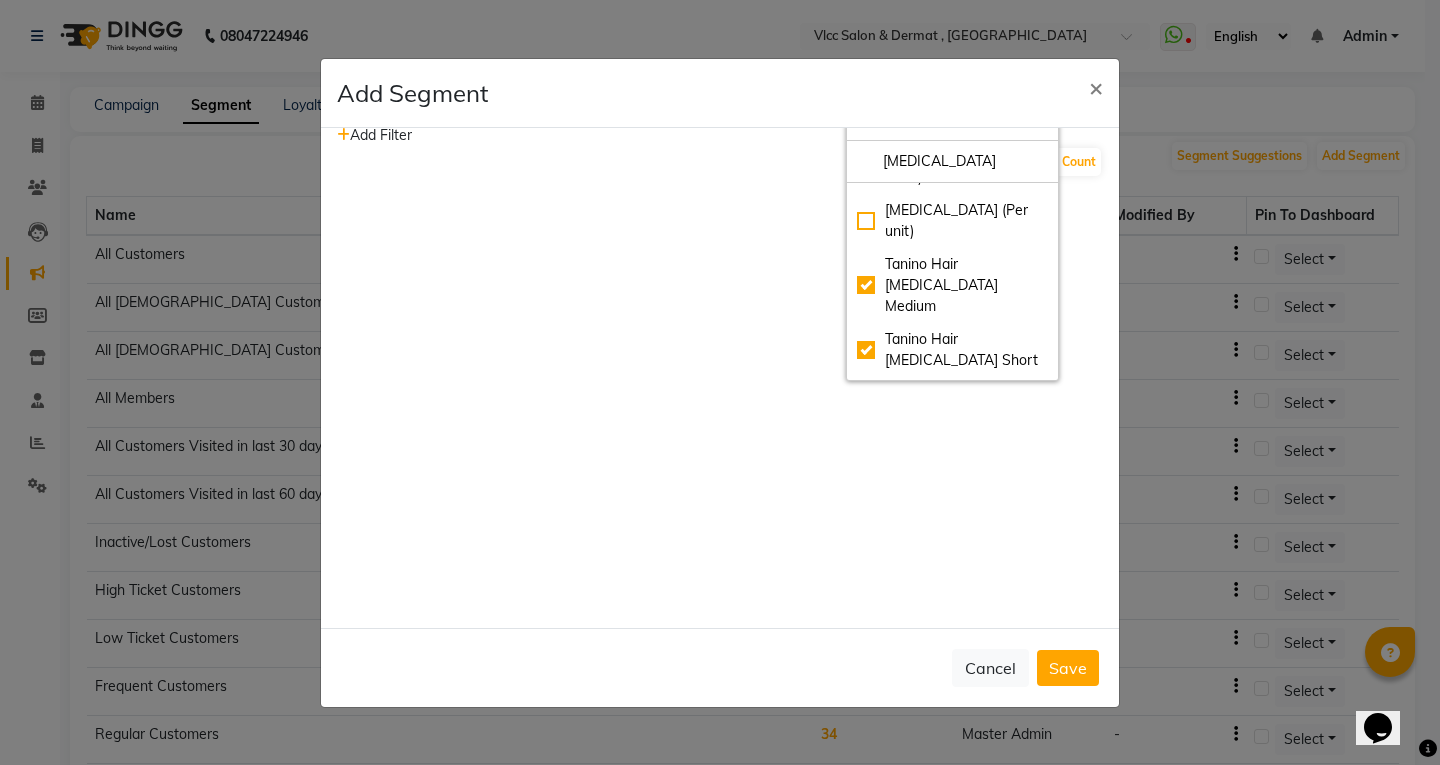 scroll, scrollTop: 590, scrollLeft: 0, axis: vertical 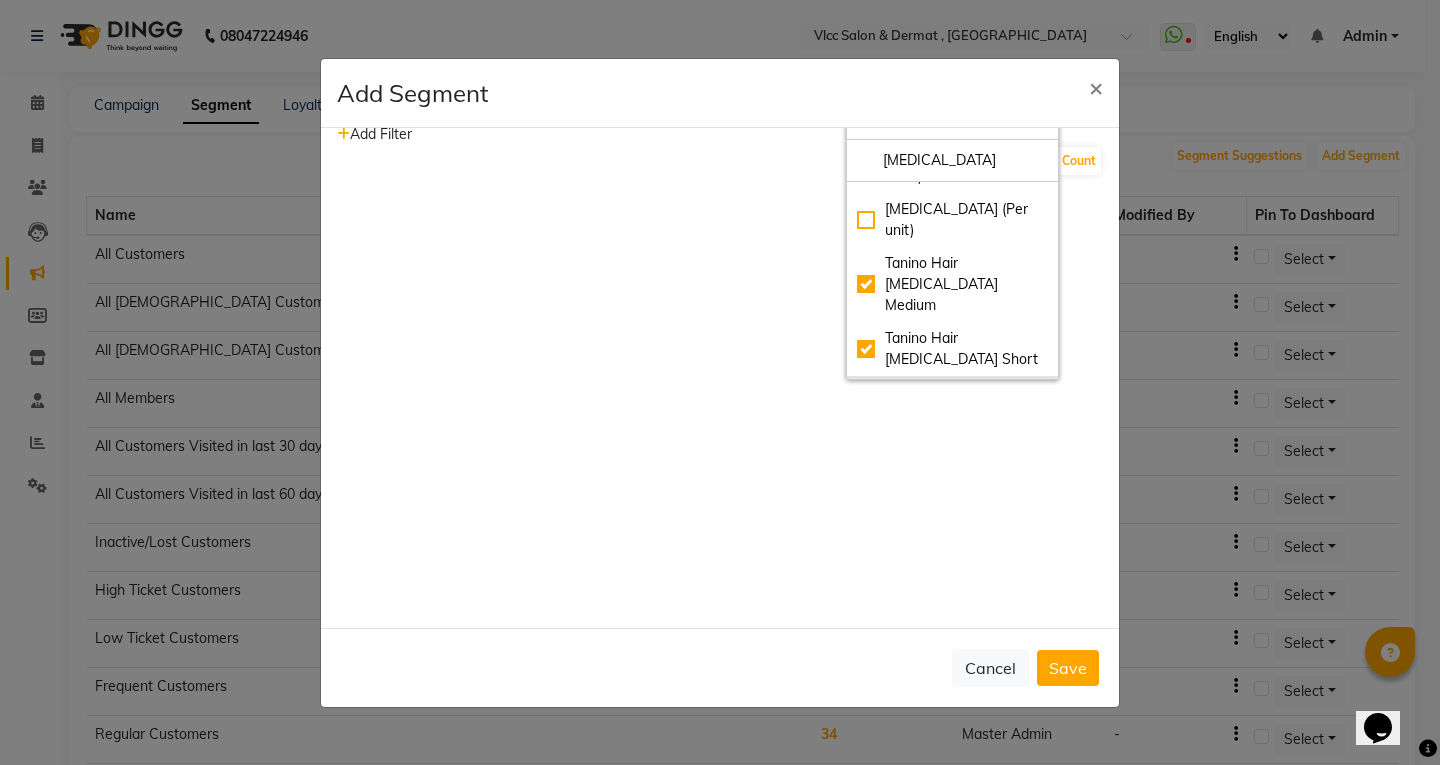 click on "Hair Treatment- [MEDICAL_DATA] - Long" 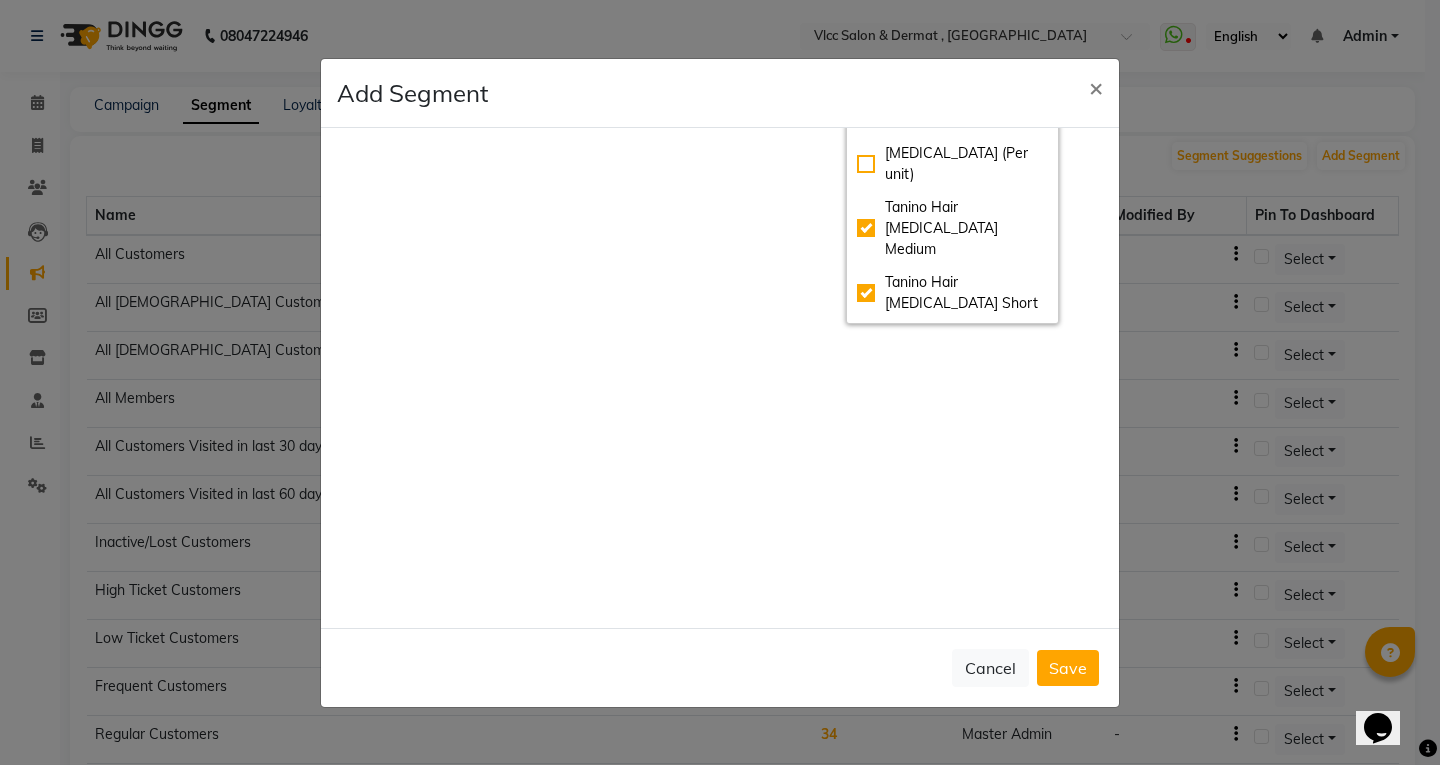 scroll, scrollTop: 690, scrollLeft: 0, axis: vertical 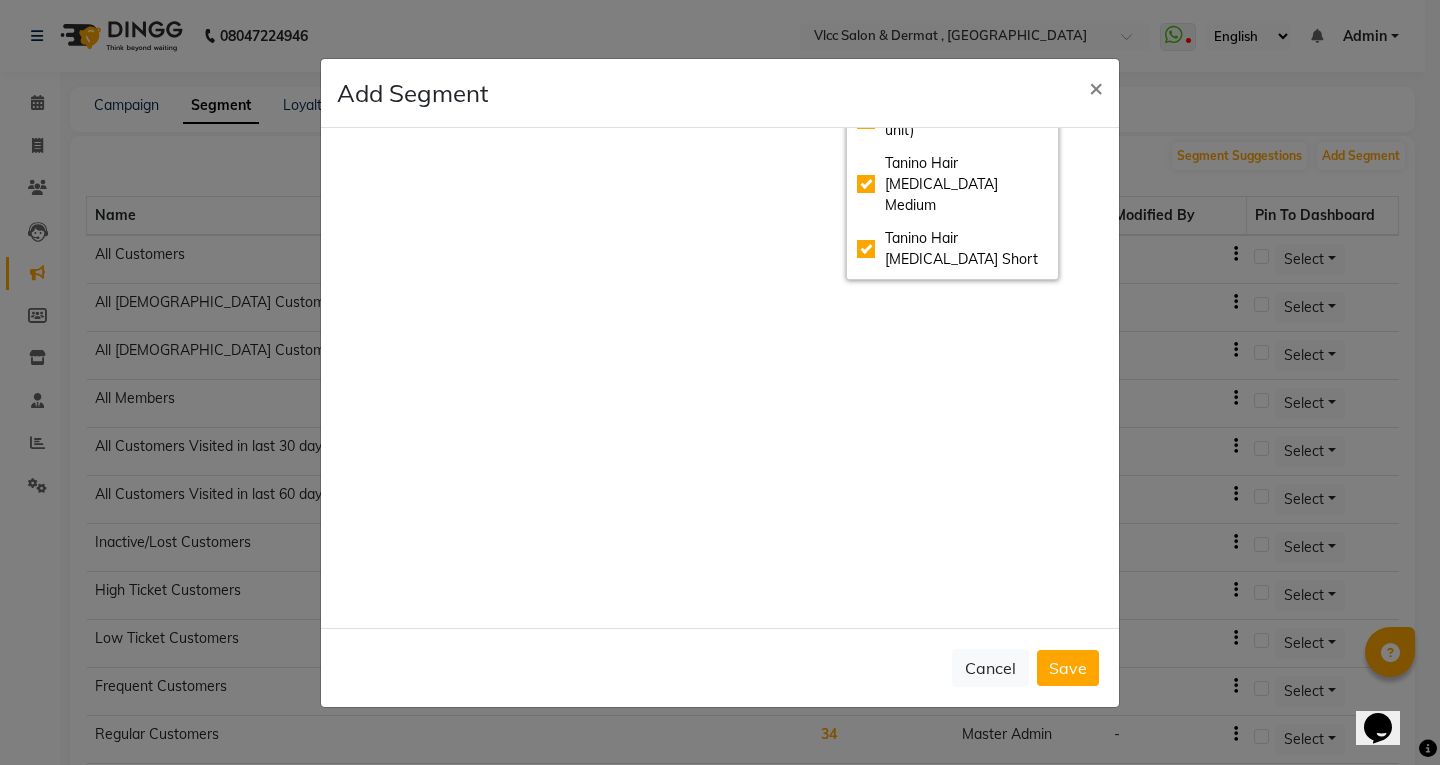 click on "Hair Treatment- [MEDICAL_DATA] - Extra Long" 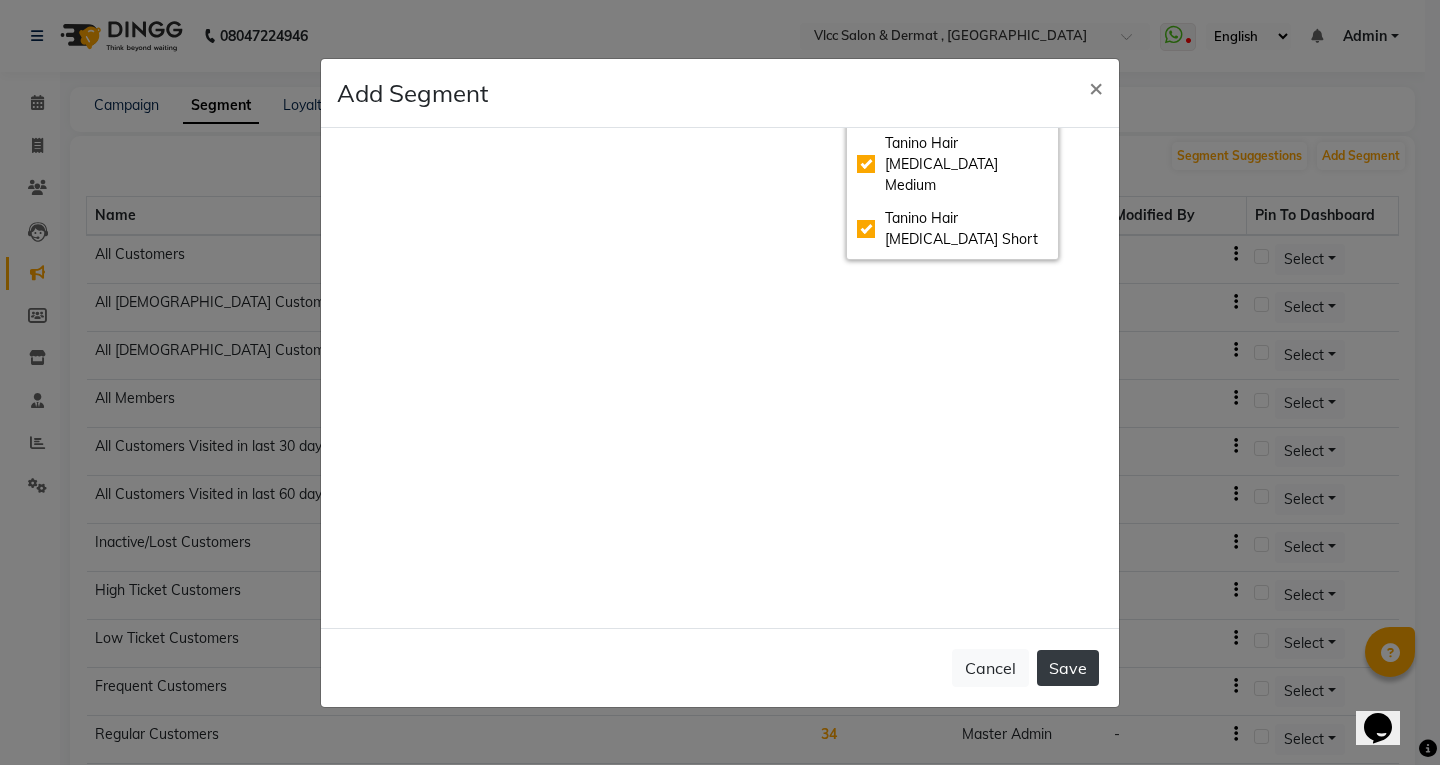 click on "Save" 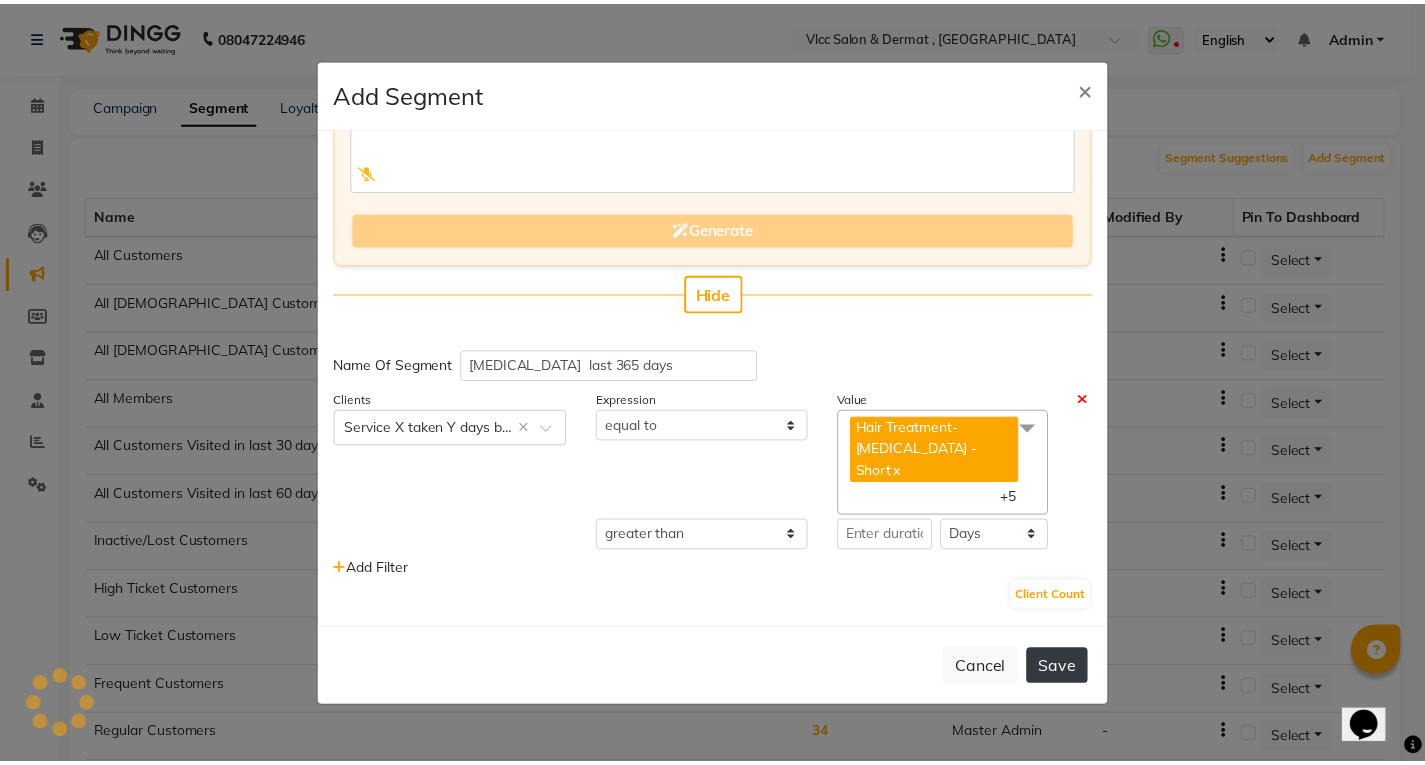 scroll, scrollTop: 134, scrollLeft: 0, axis: vertical 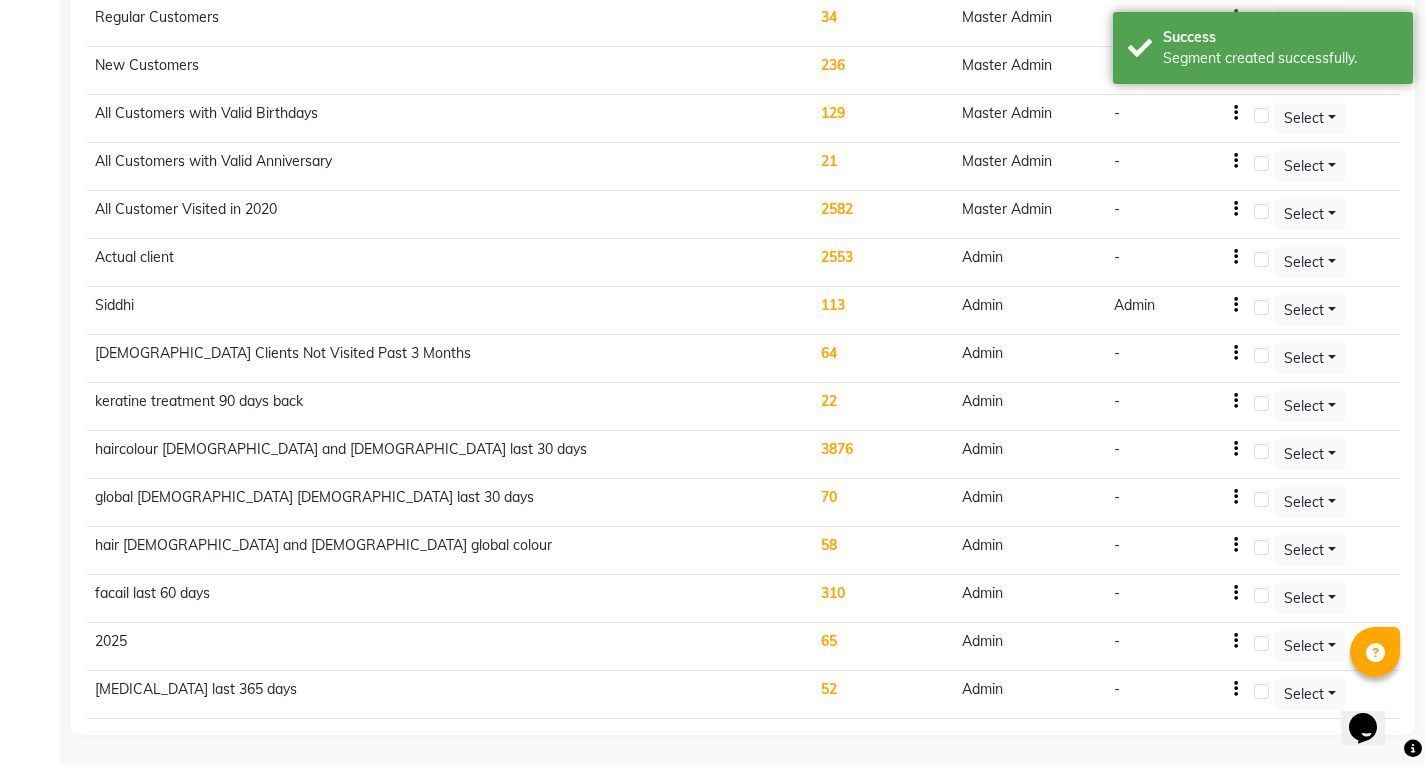 click on "52" 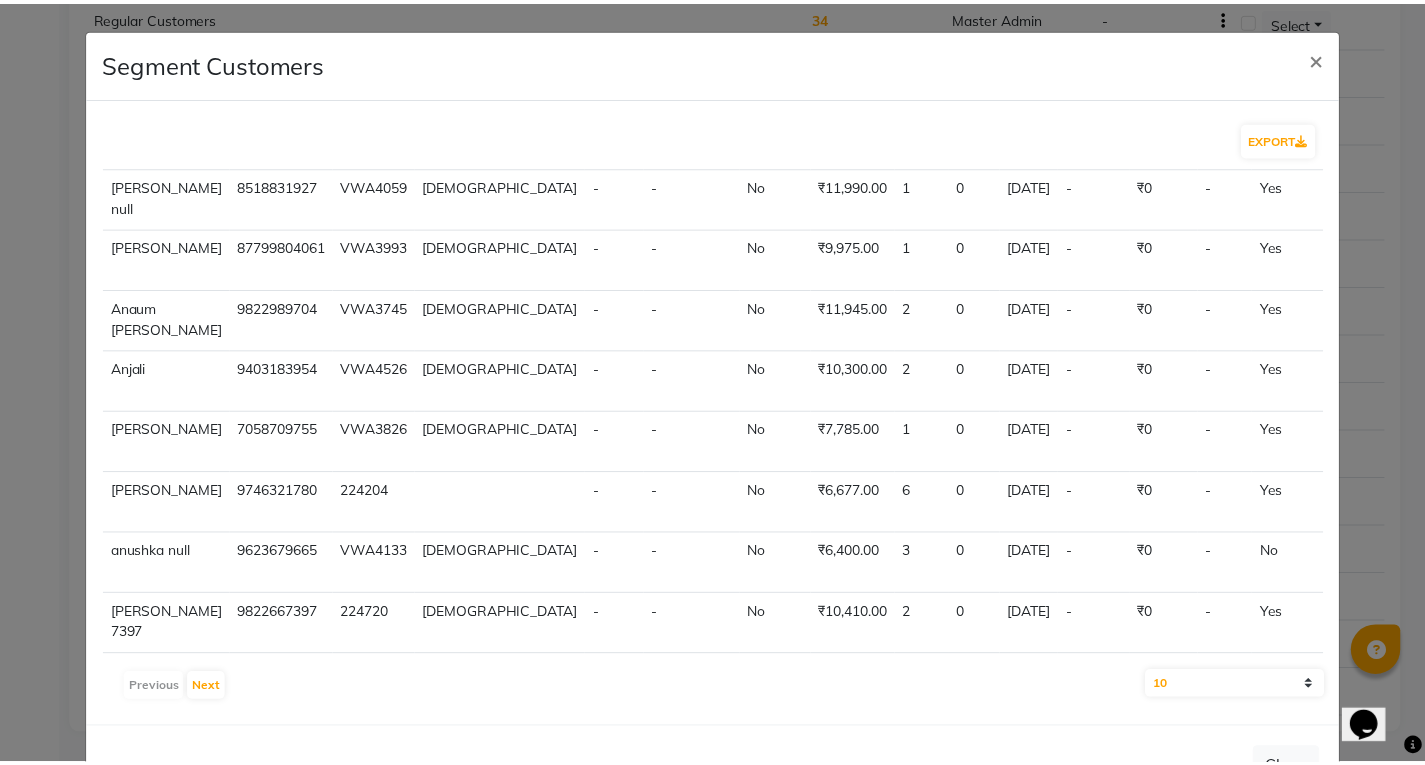 scroll, scrollTop: 0, scrollLeft: 0, axis: both 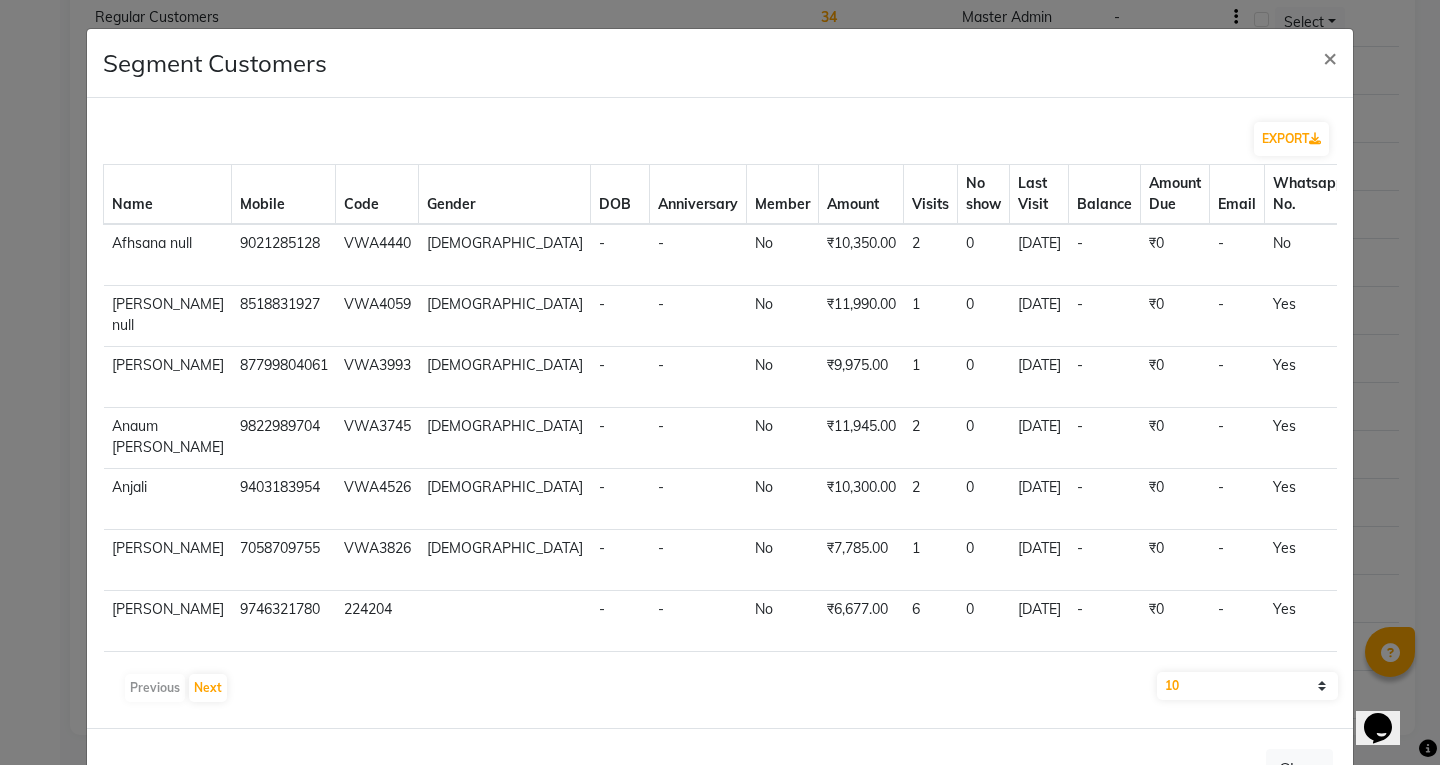 click on "10 50 100" 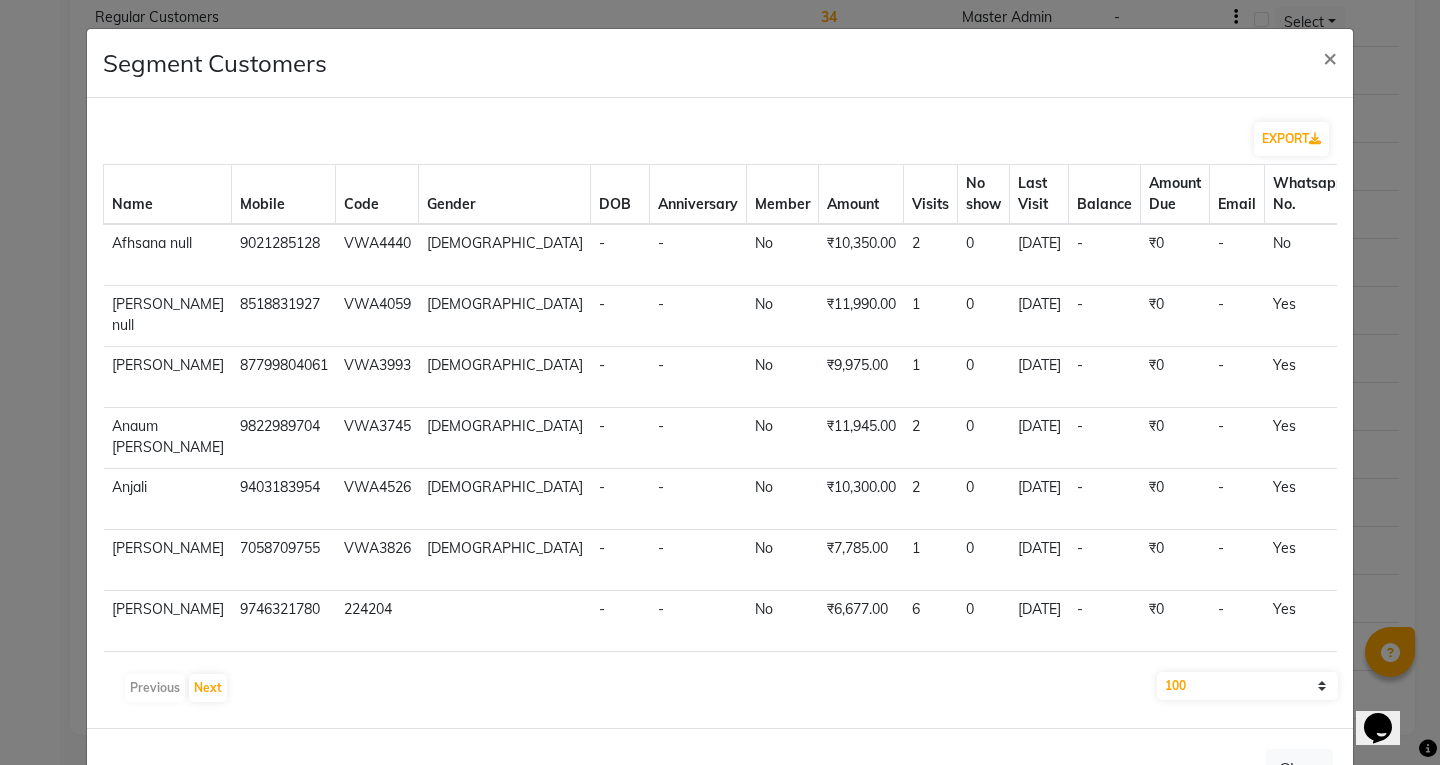 click on "10 50 100" 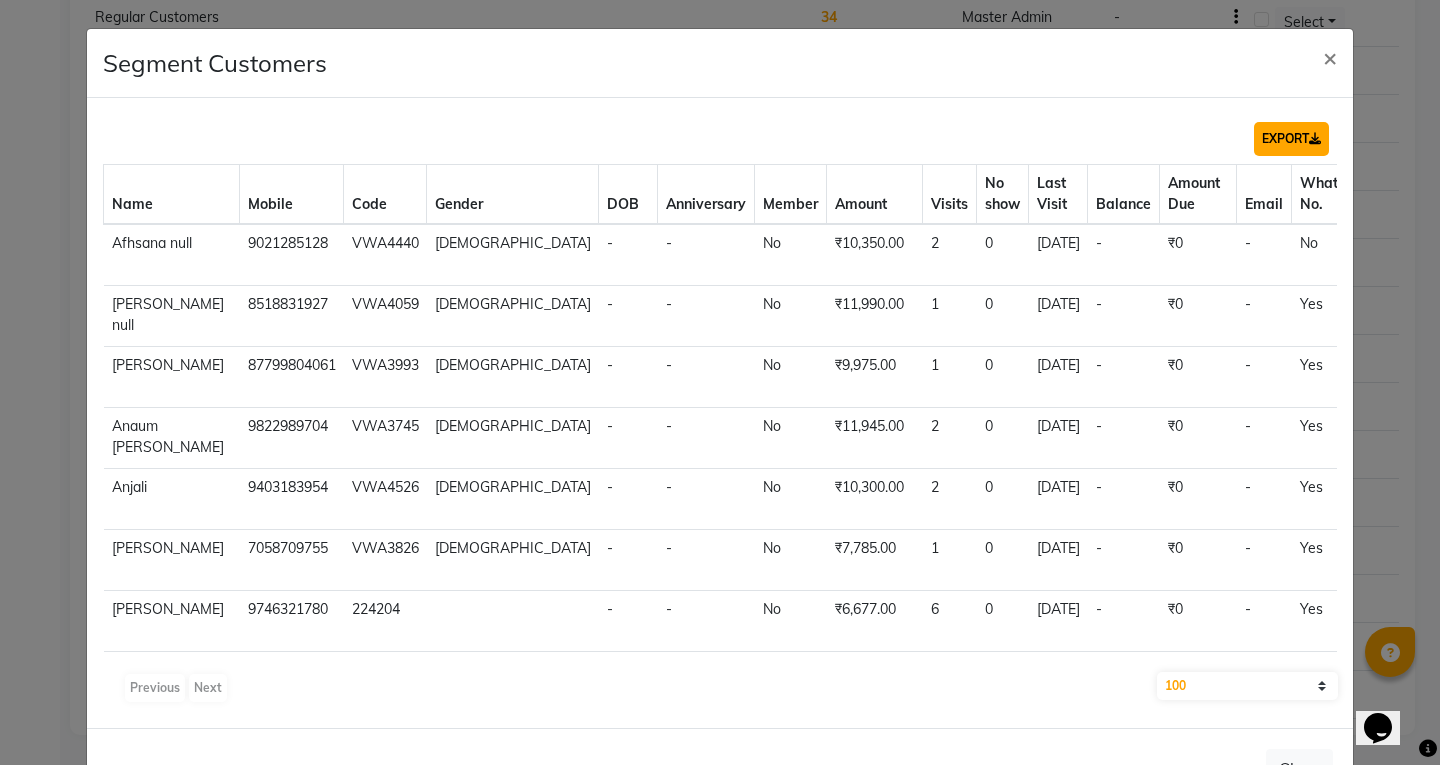 click on "EXPORT" 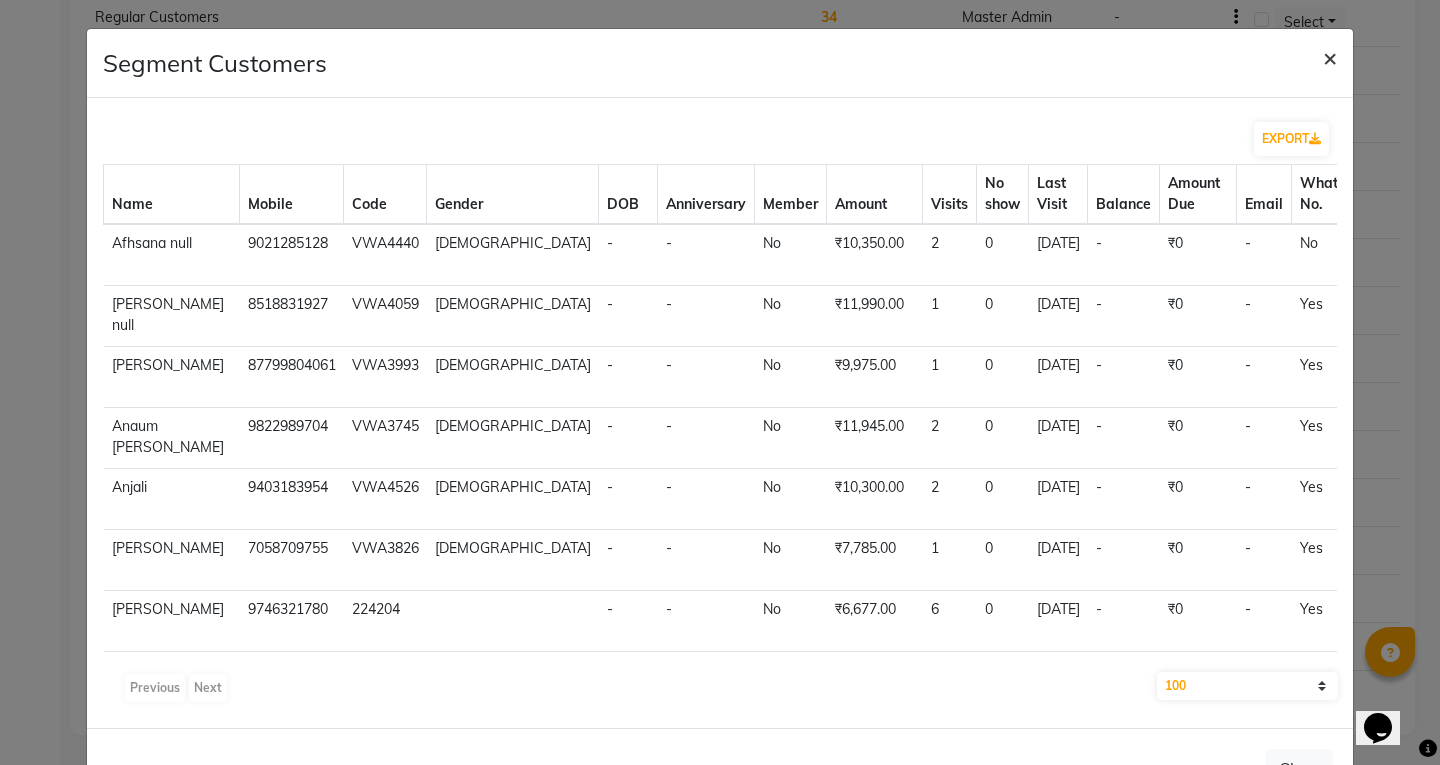 click on "×" 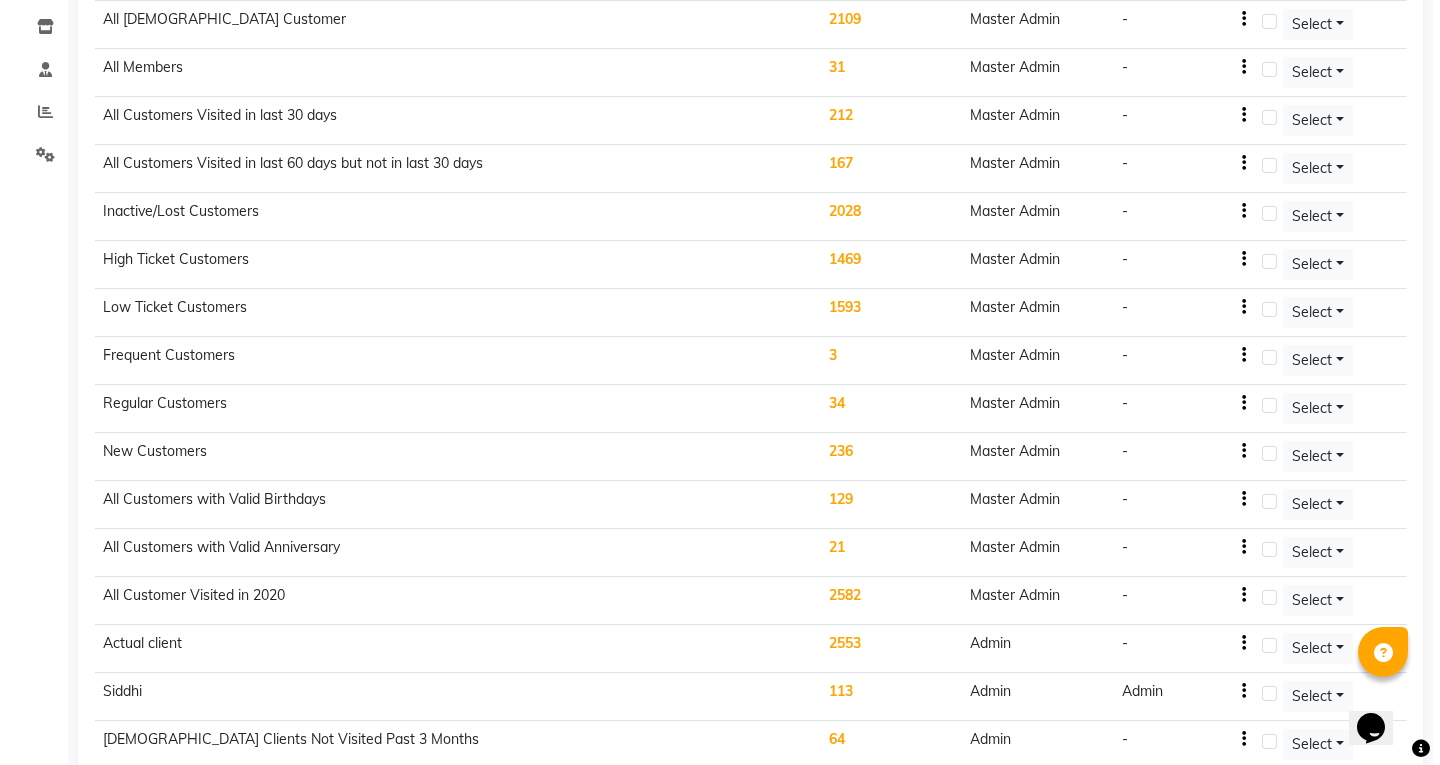 scroll, scrollTop: 117, scrollLeft: 0, axis: vertical 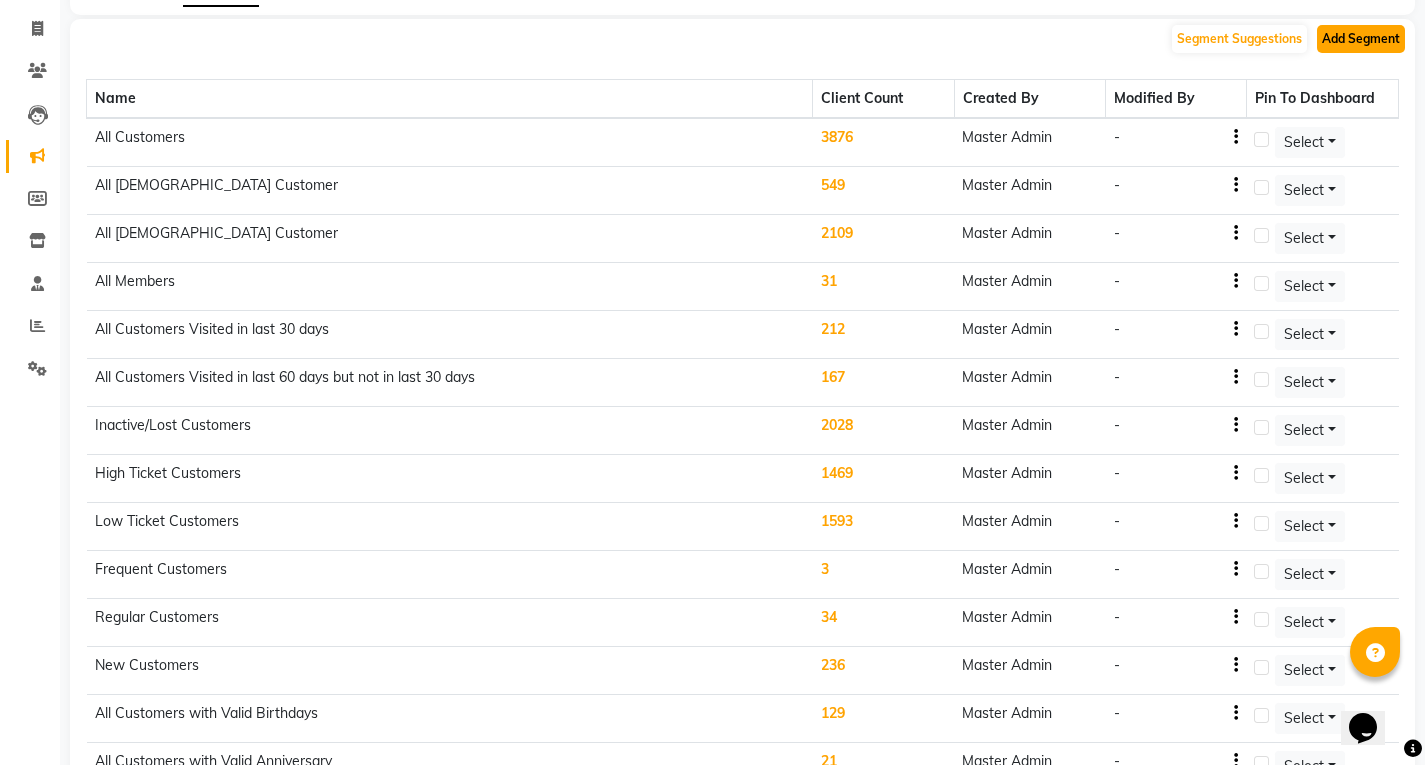 click on "Add Segment" 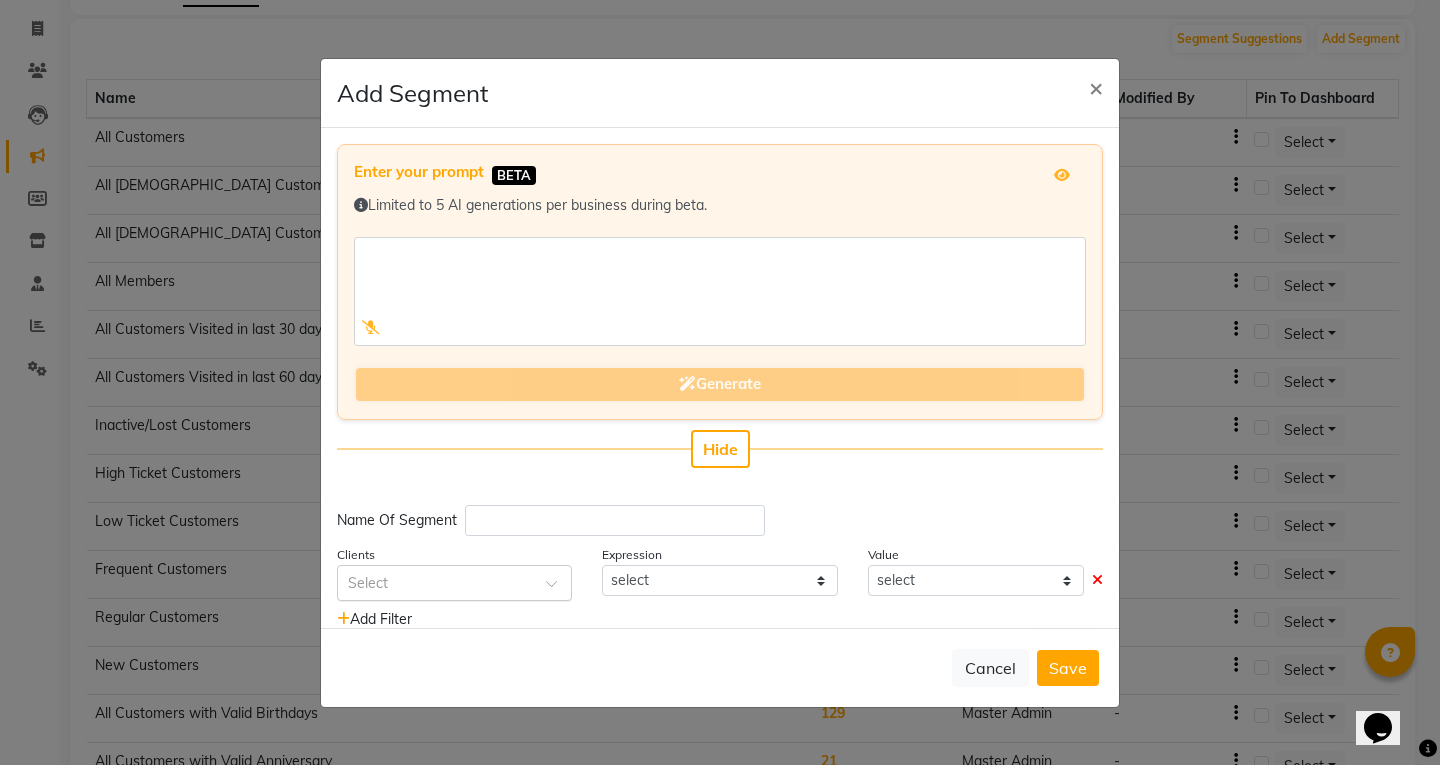 click 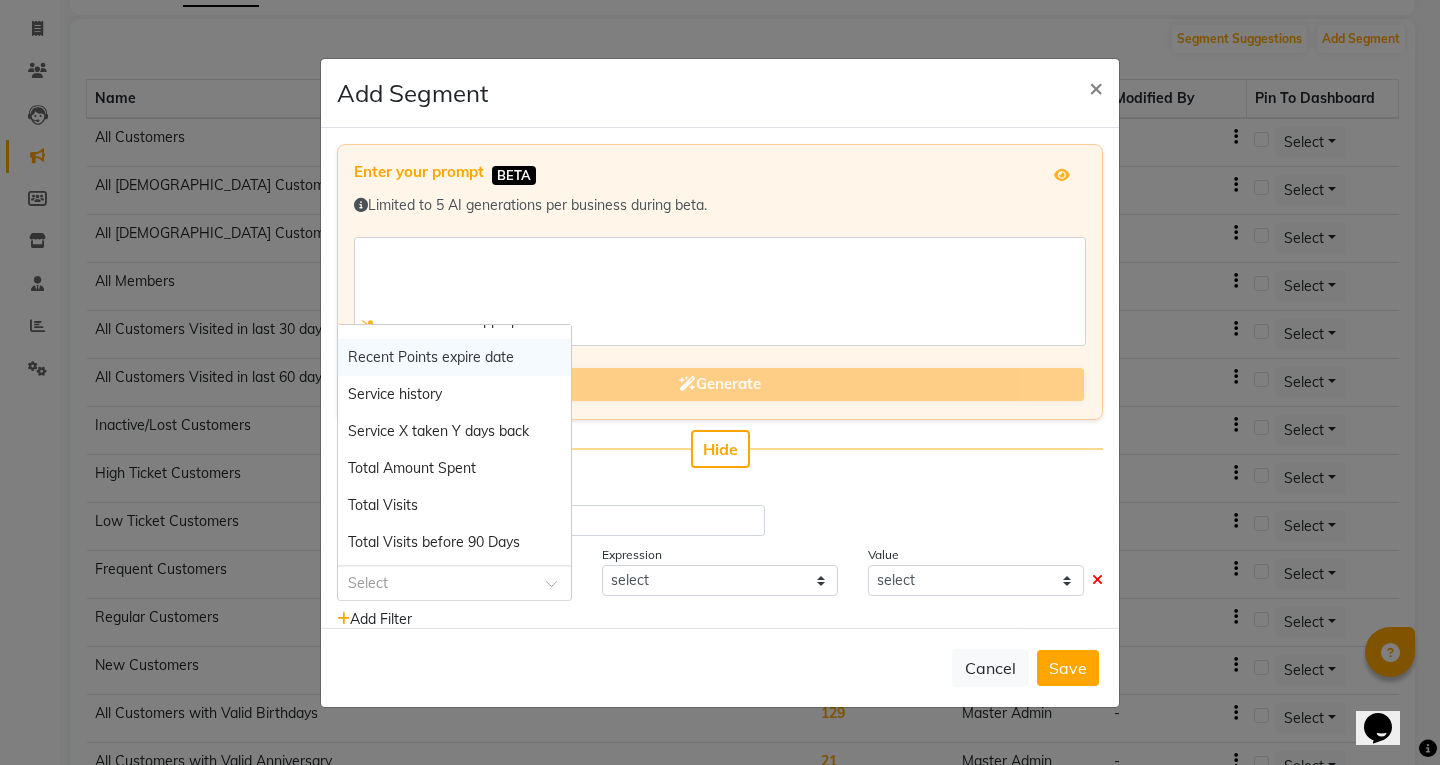 scroll, scrollTop: 2000, scrollLeft: 0, axis: vertical 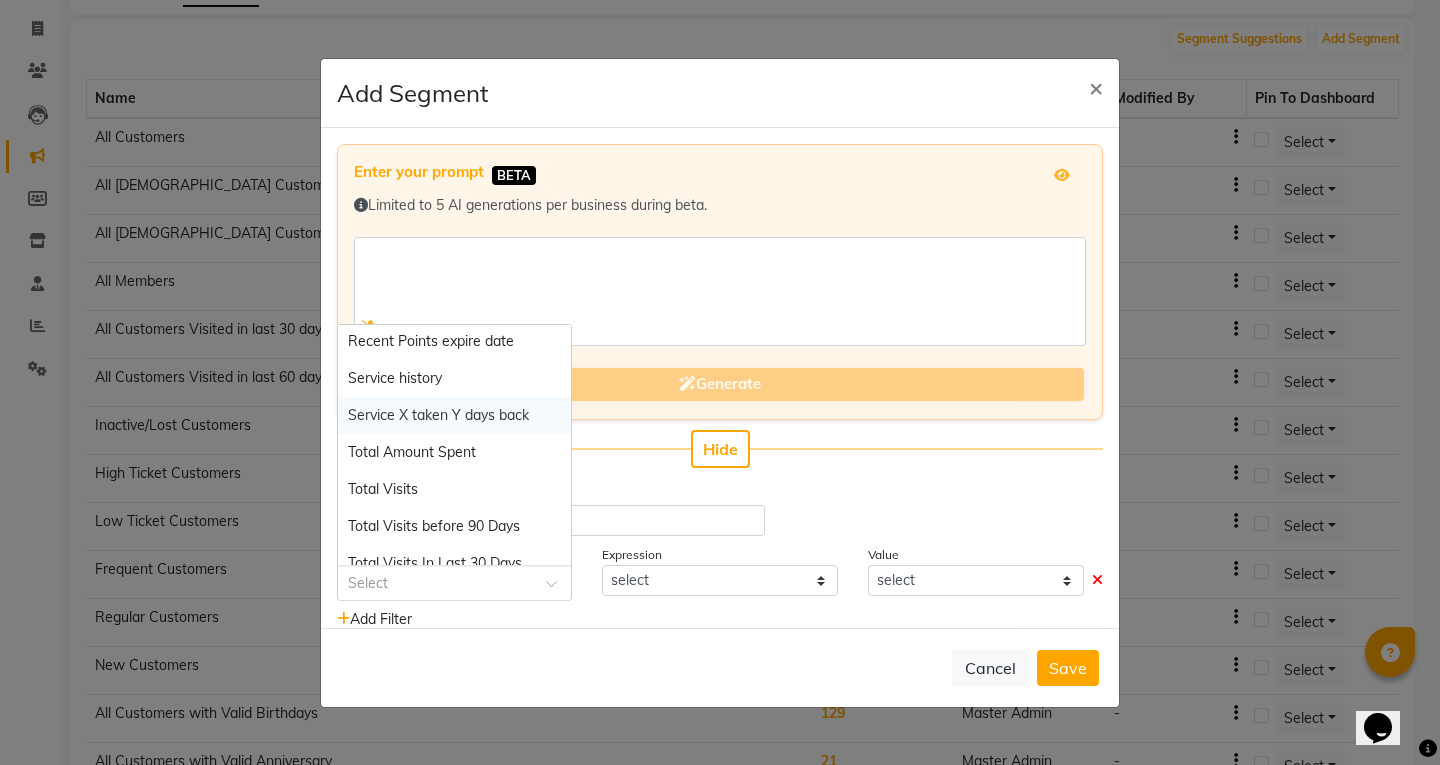 click on "Service X taken Y days back" at bounding box center [438, 415] 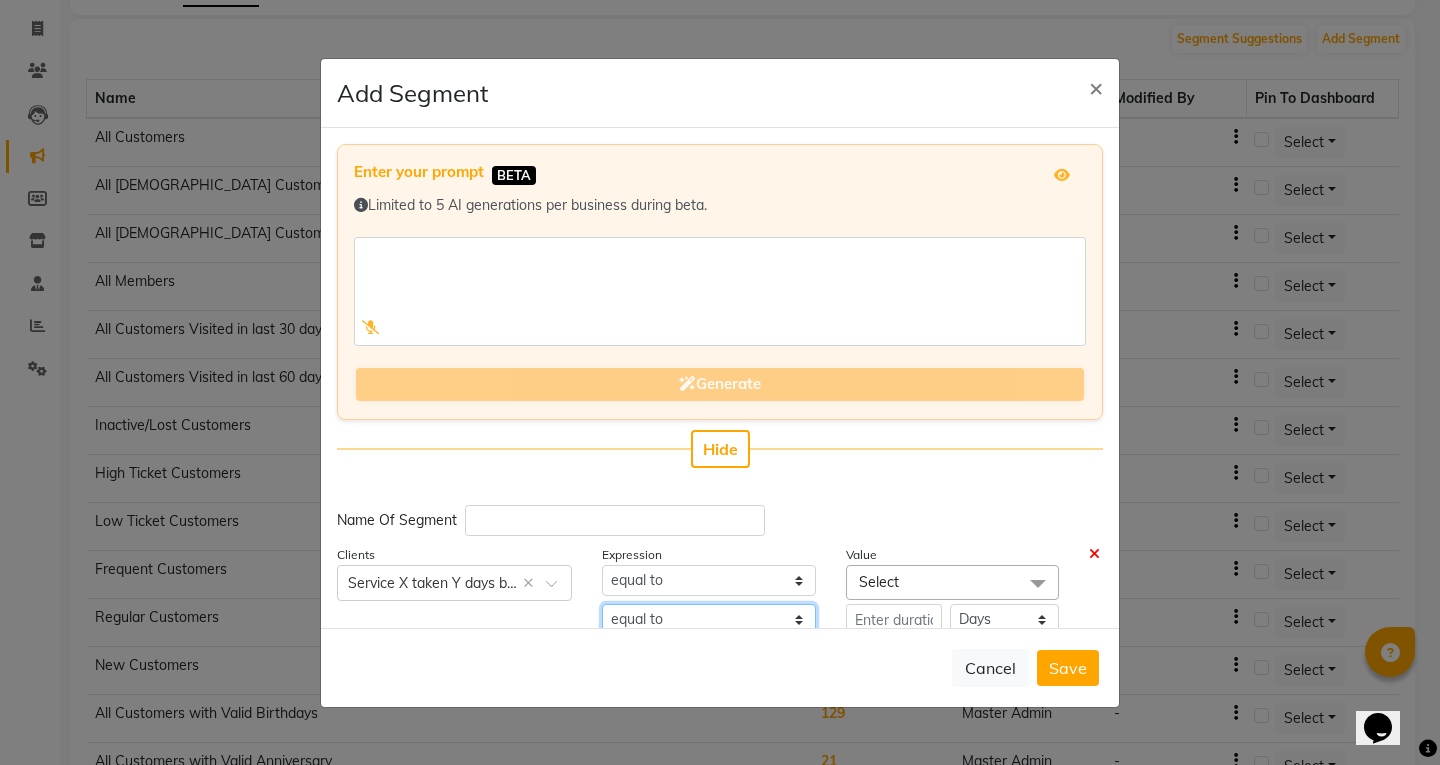 click on "equal to greater than greater than or equal to less than less than or equal to" 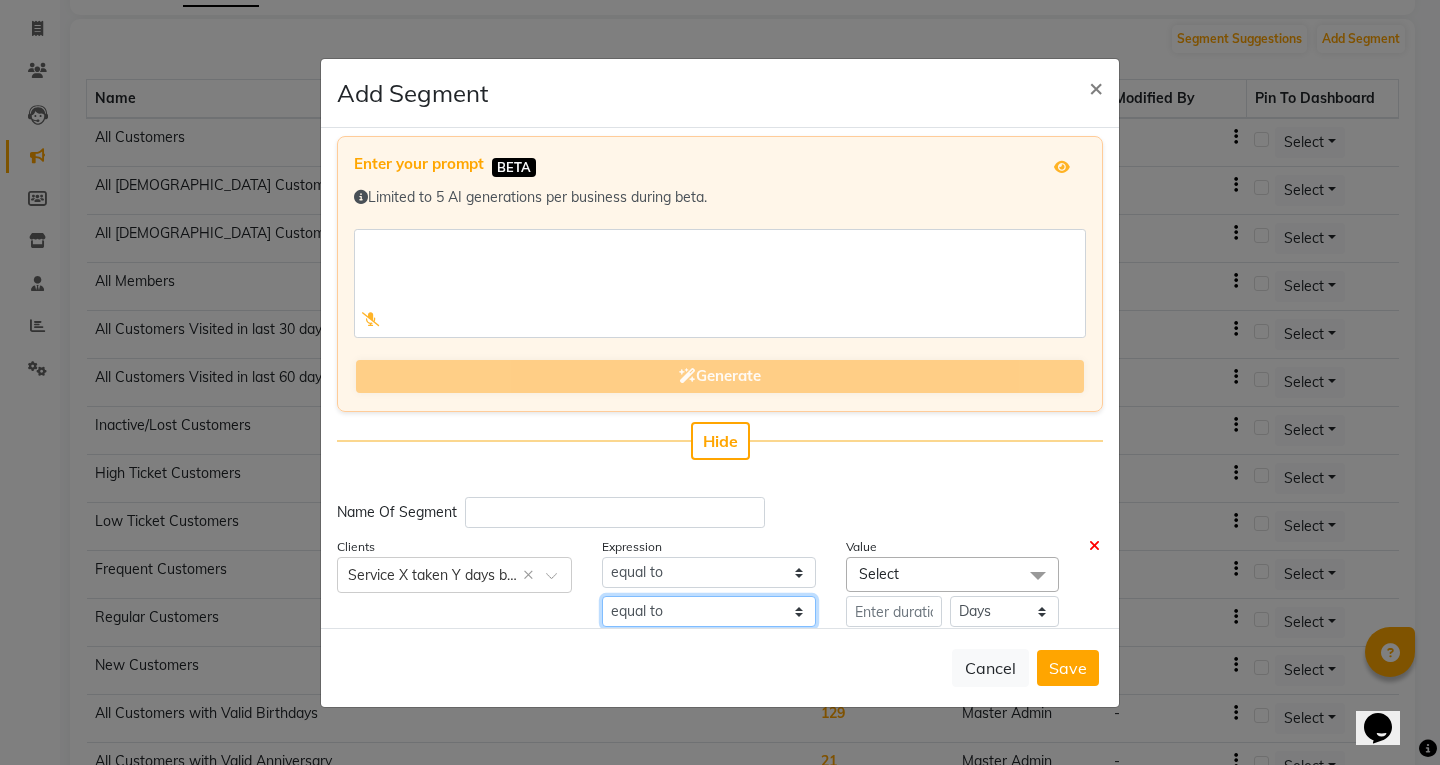 select on ">" 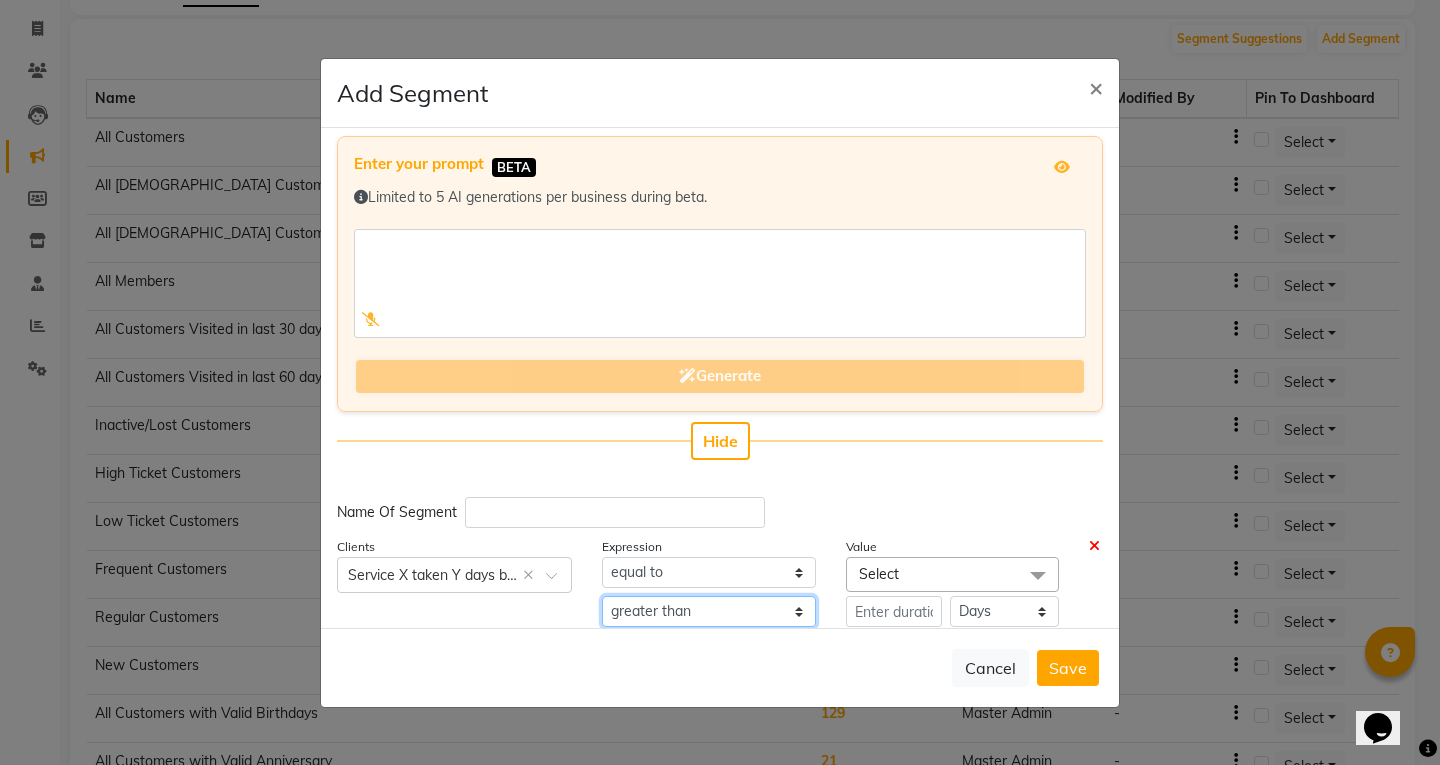 click on "equal to greater than greater than or equal to less than less than or equal to" 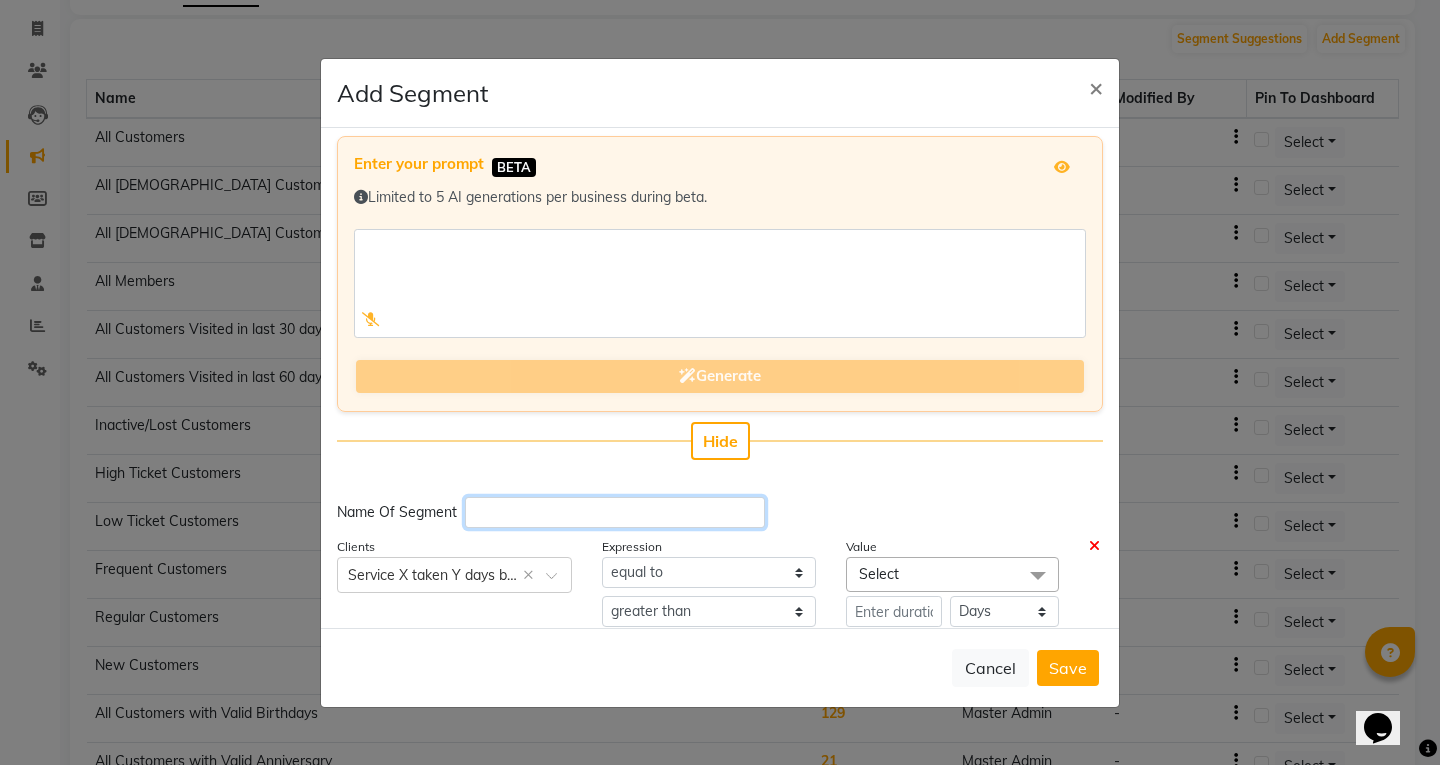 click 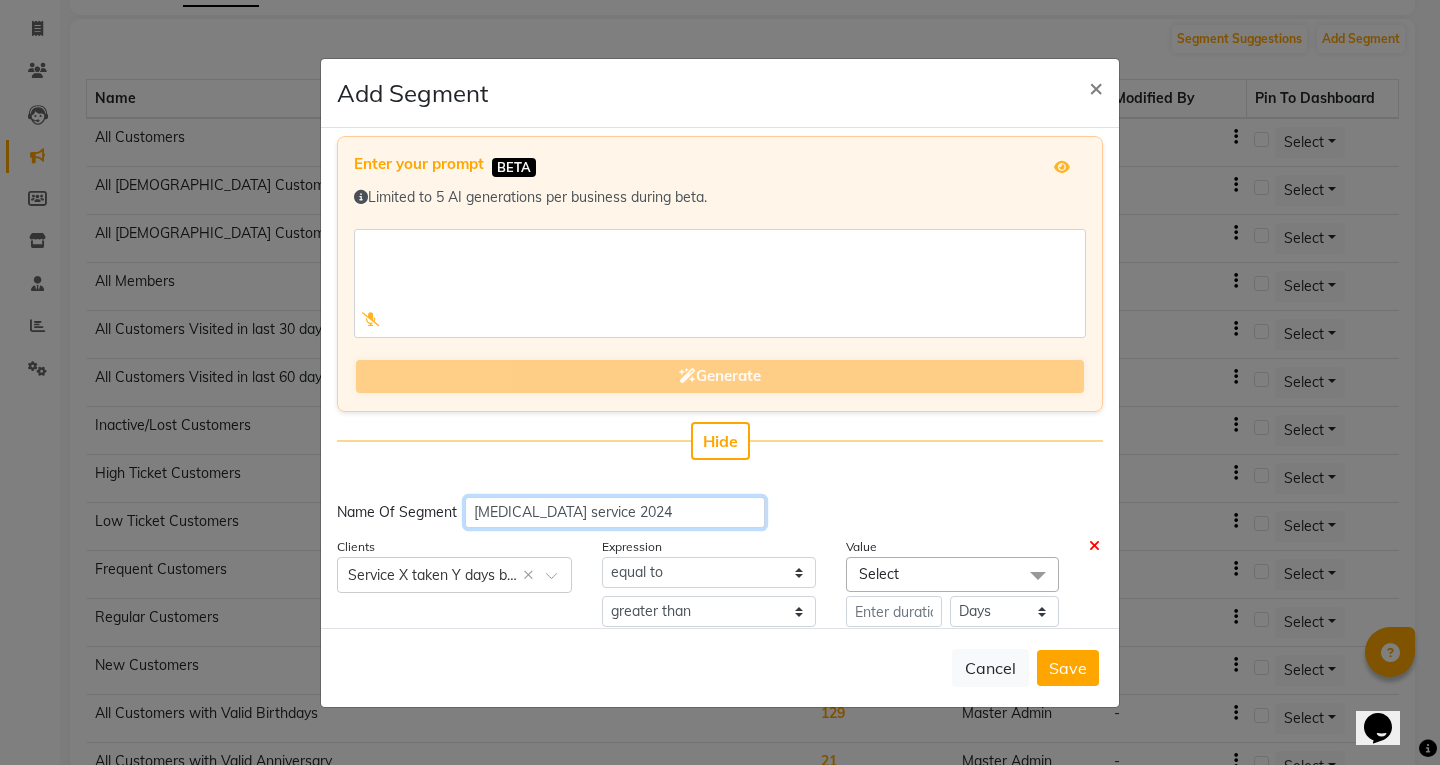 type on "[MEDICAL_DATA] service 2024" 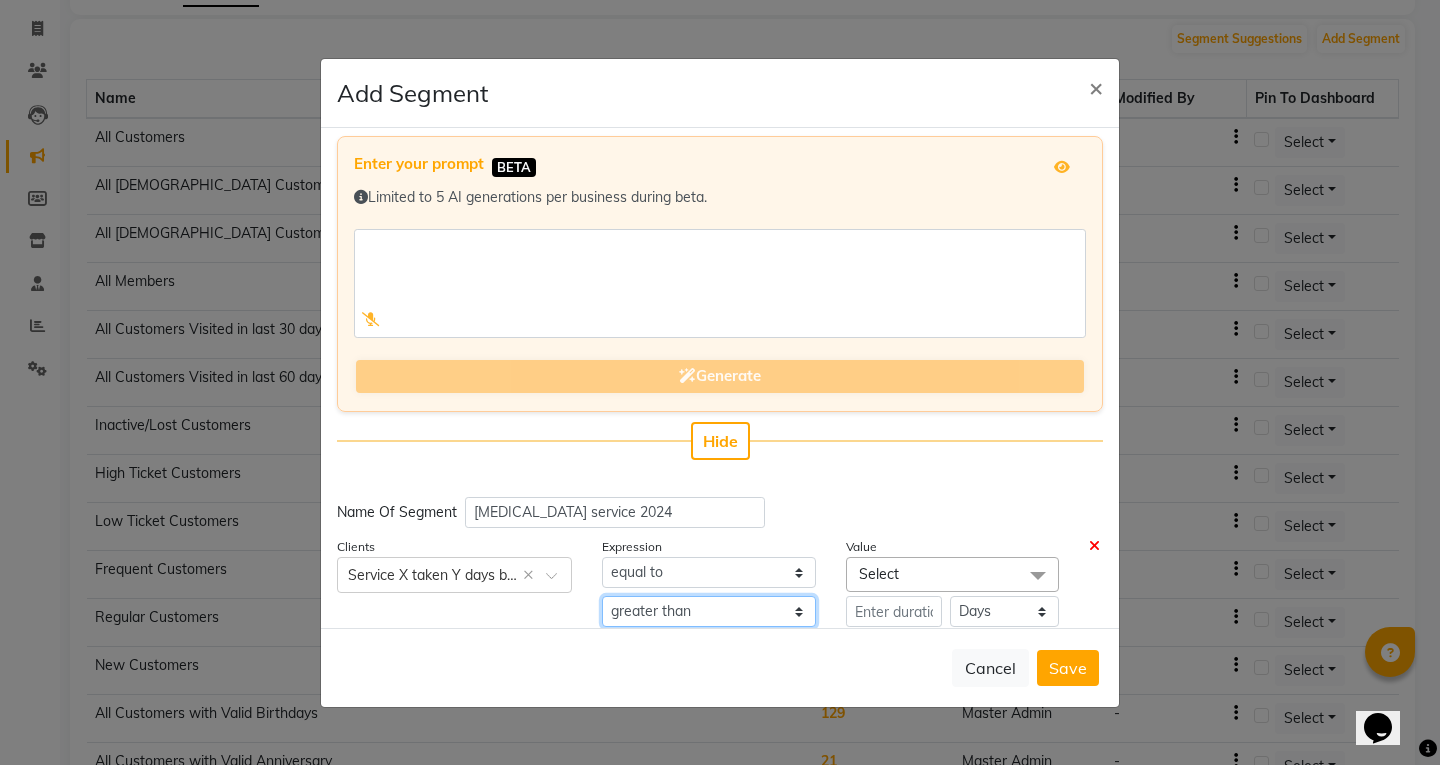 drag, startPoint x: 661, startPoint y: 609, endPoint x: 668, endPoint y: 626, distance: 18.384777 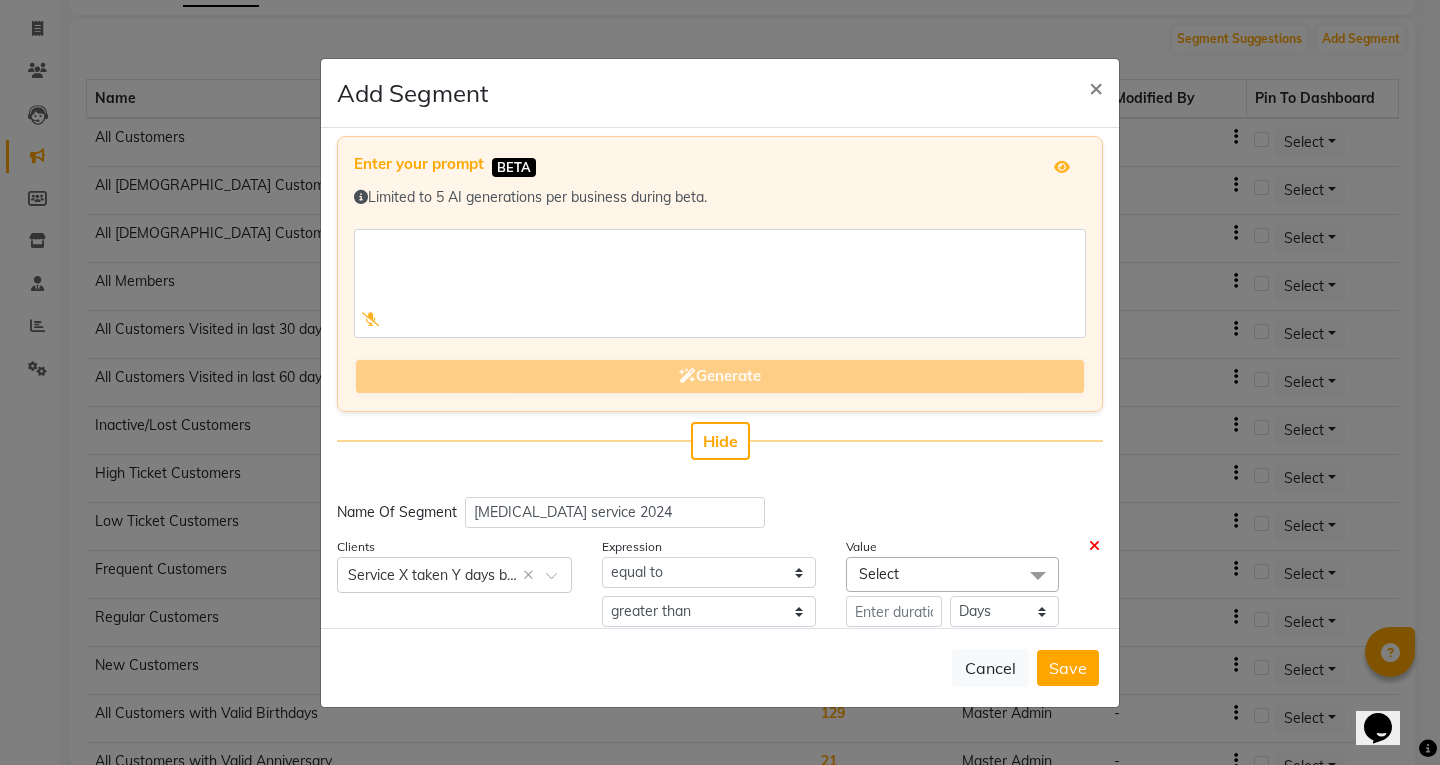 click on "Select" 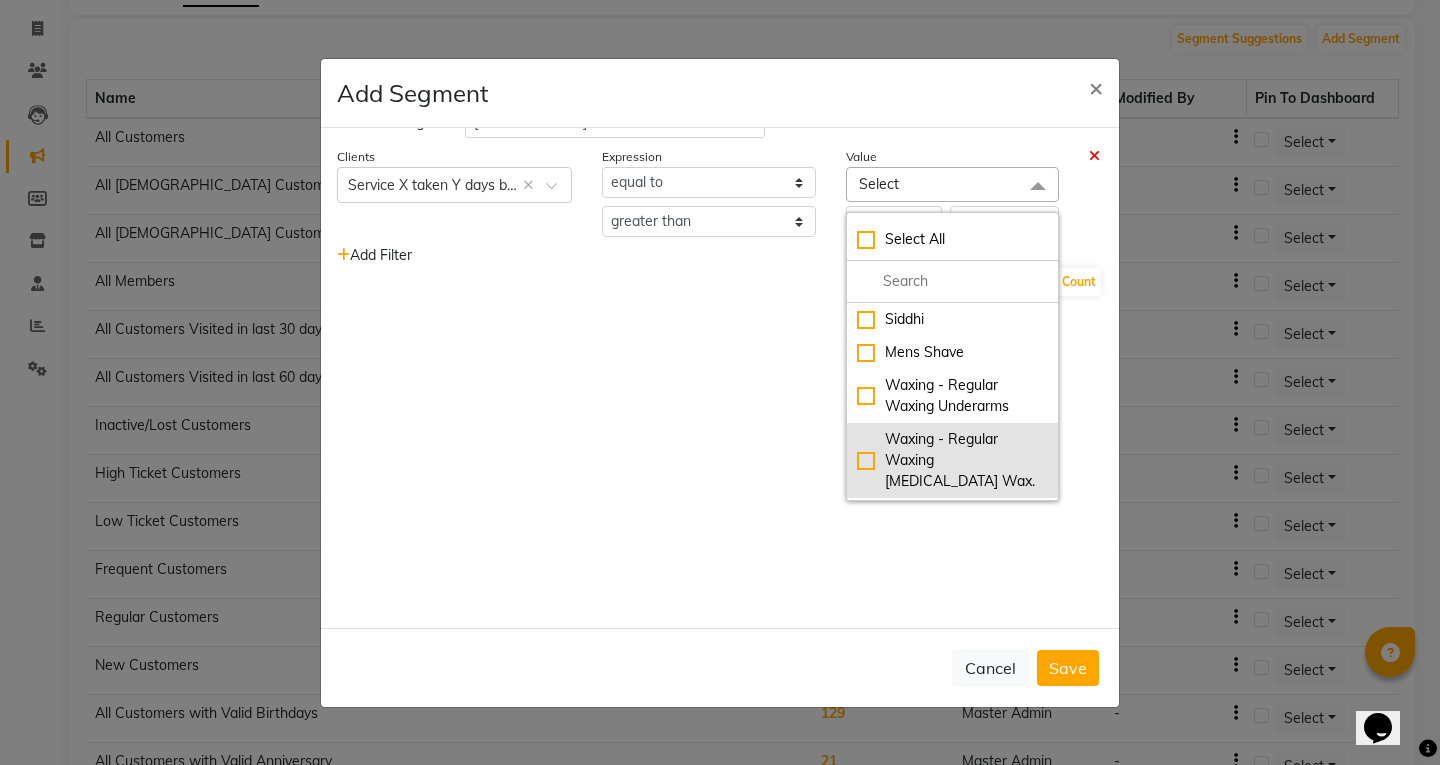 scroll, scrollTop: 408, scrollLeft: 0, axis: vertical 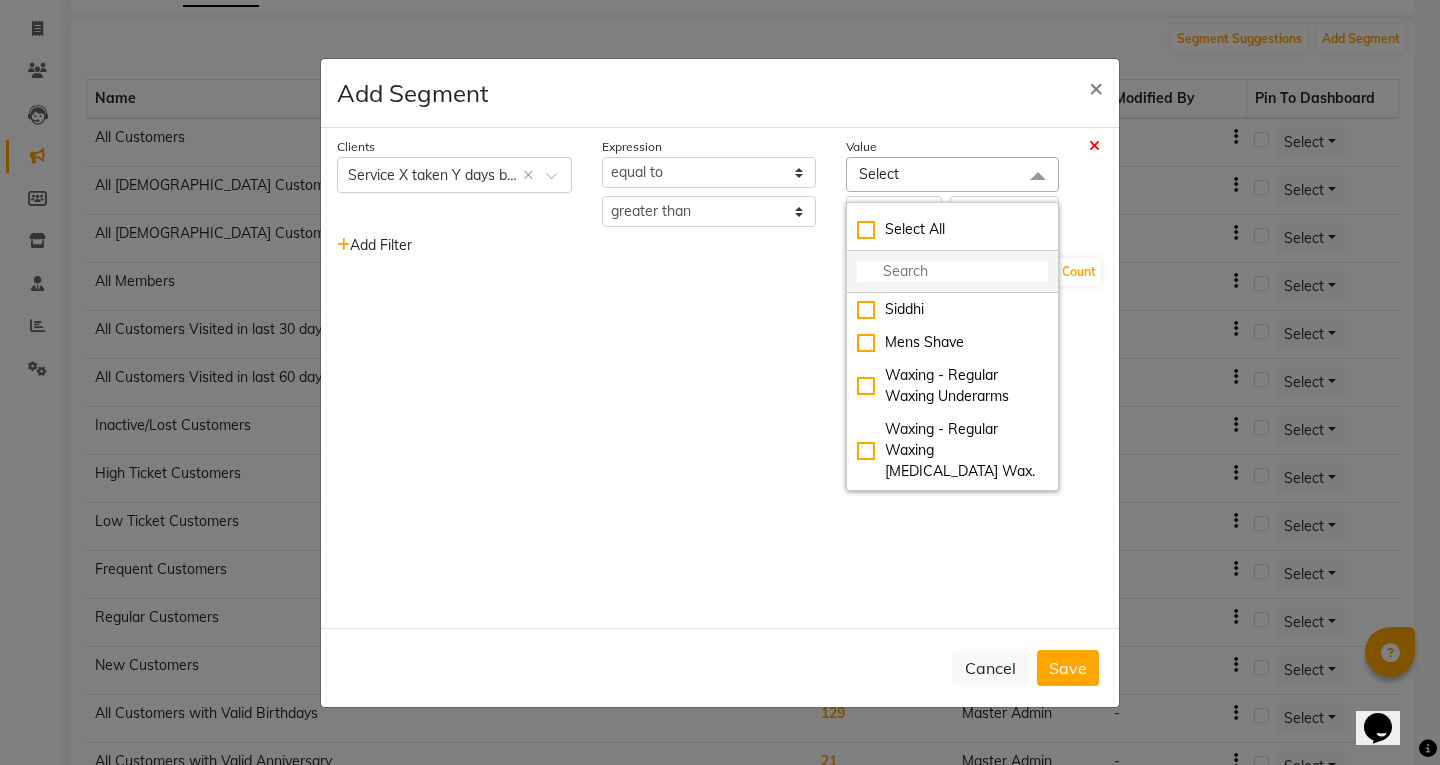 click 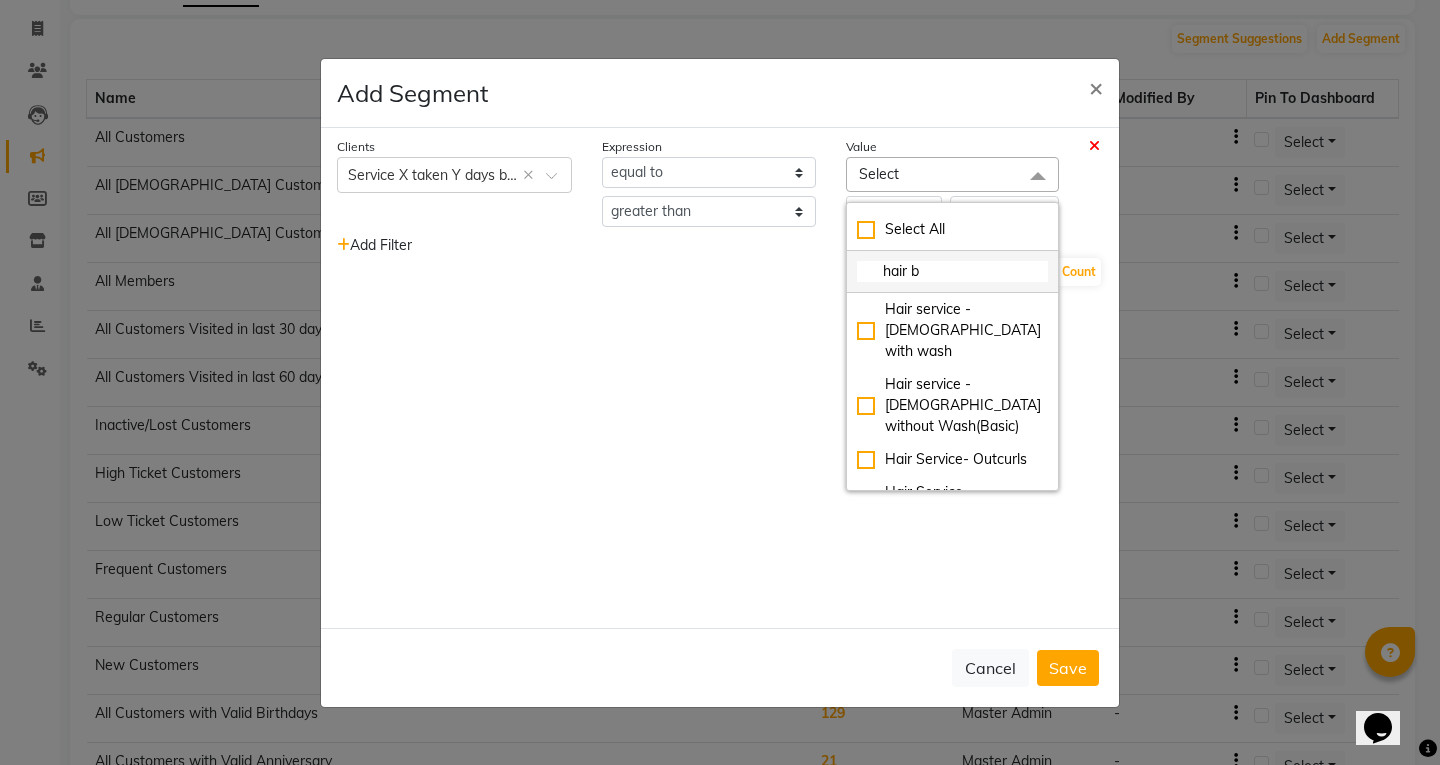 scroll, scrollTop: 162, scrollLeft: 0, axis: vertical 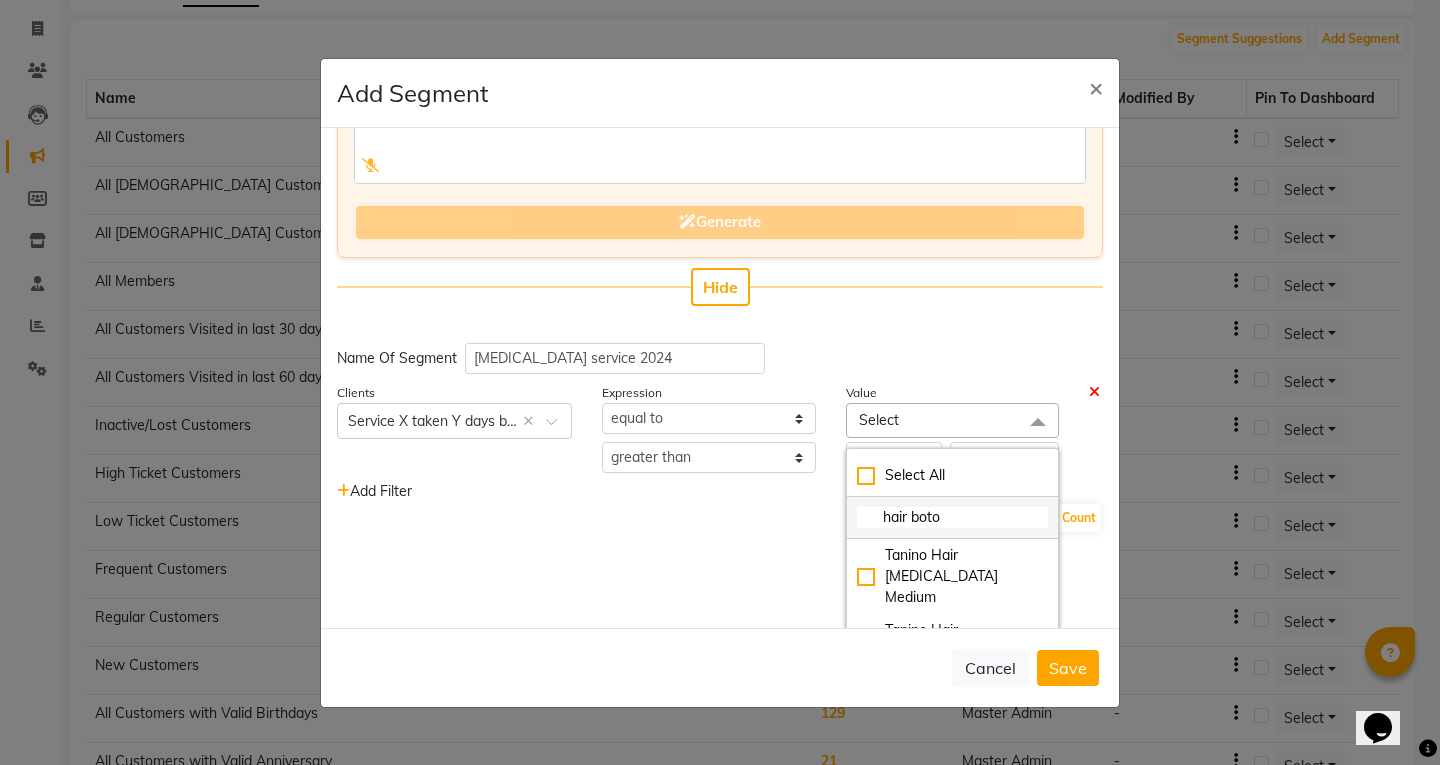 type on "hair [MEDICAL_DATA]" 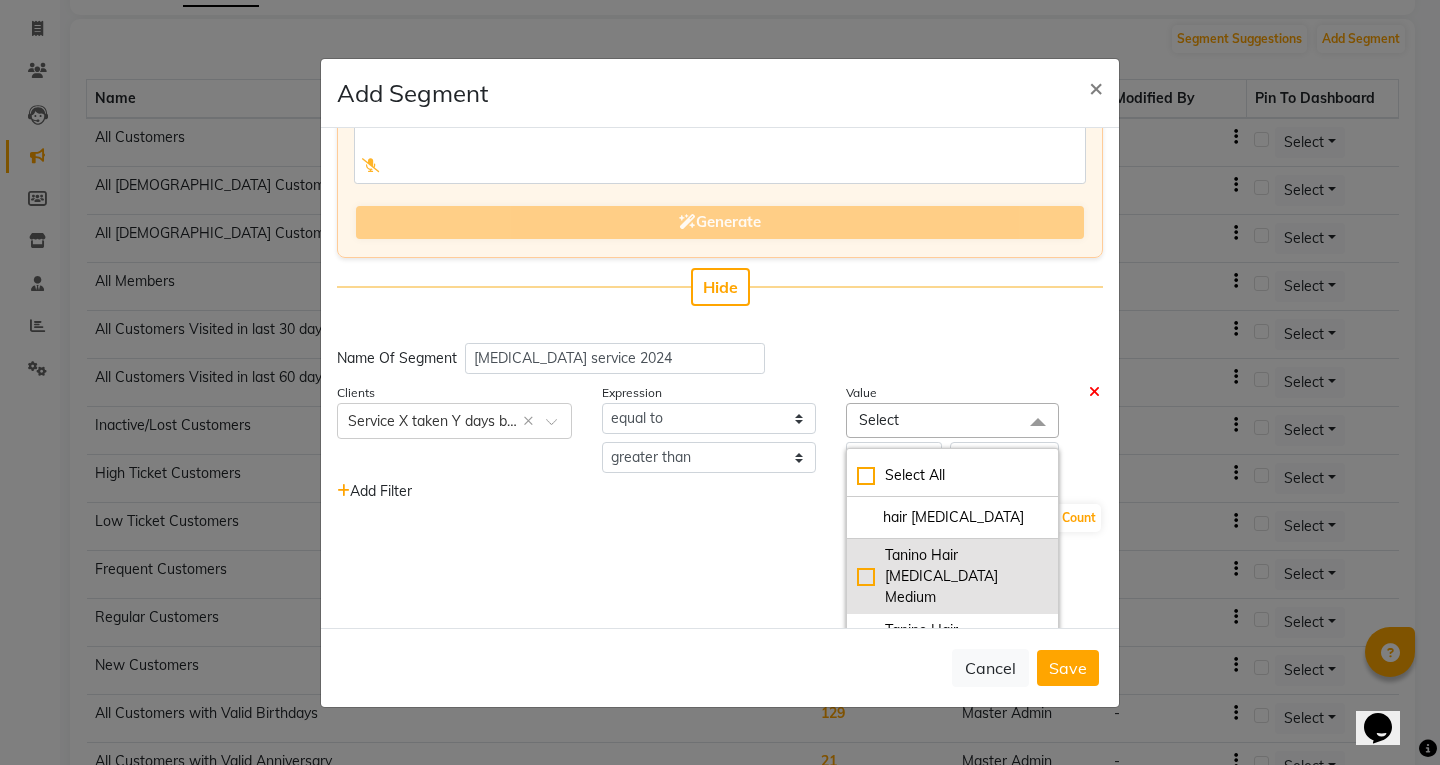scroll, scrollTop: 161, scrollLeft: 0, axis: vertical 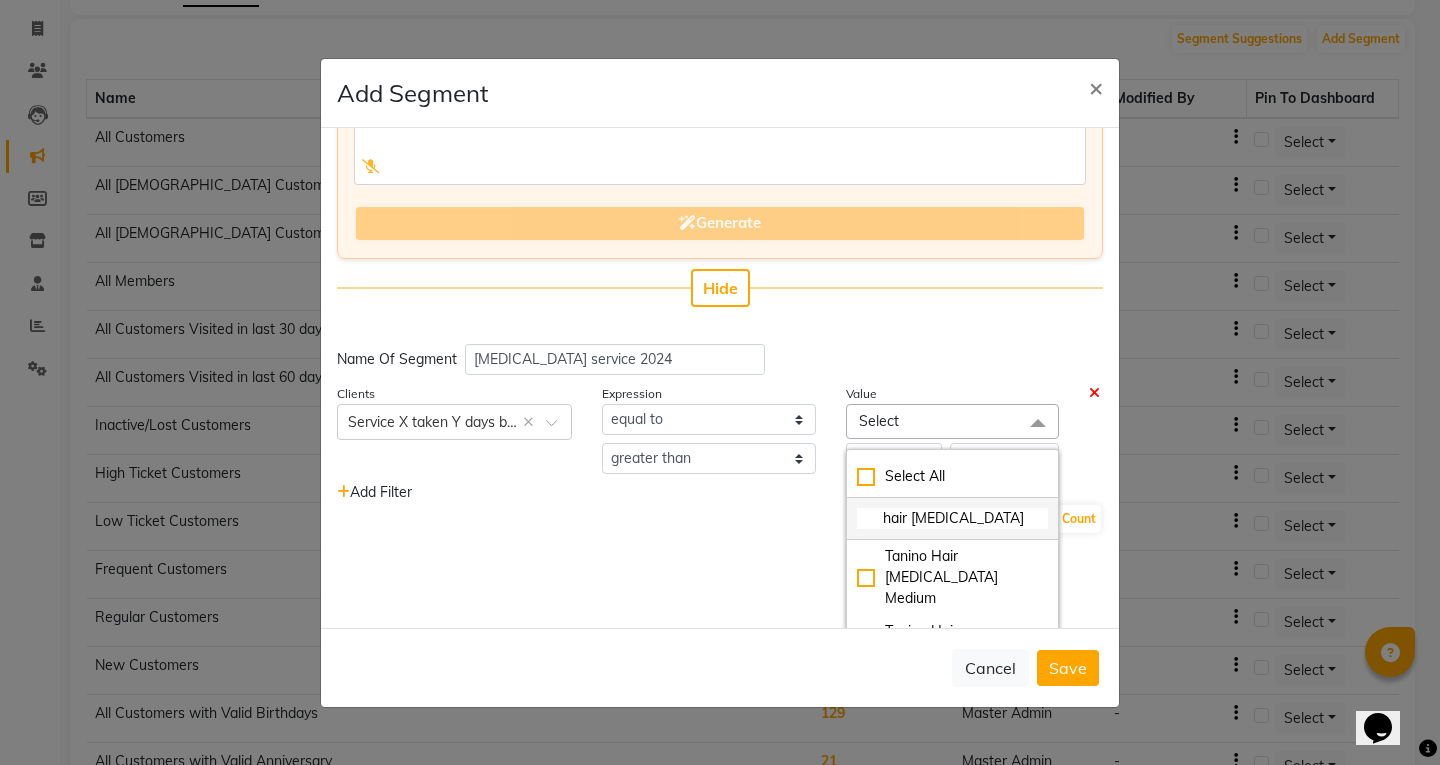 click on "hair [MEDICAL_DATA]" 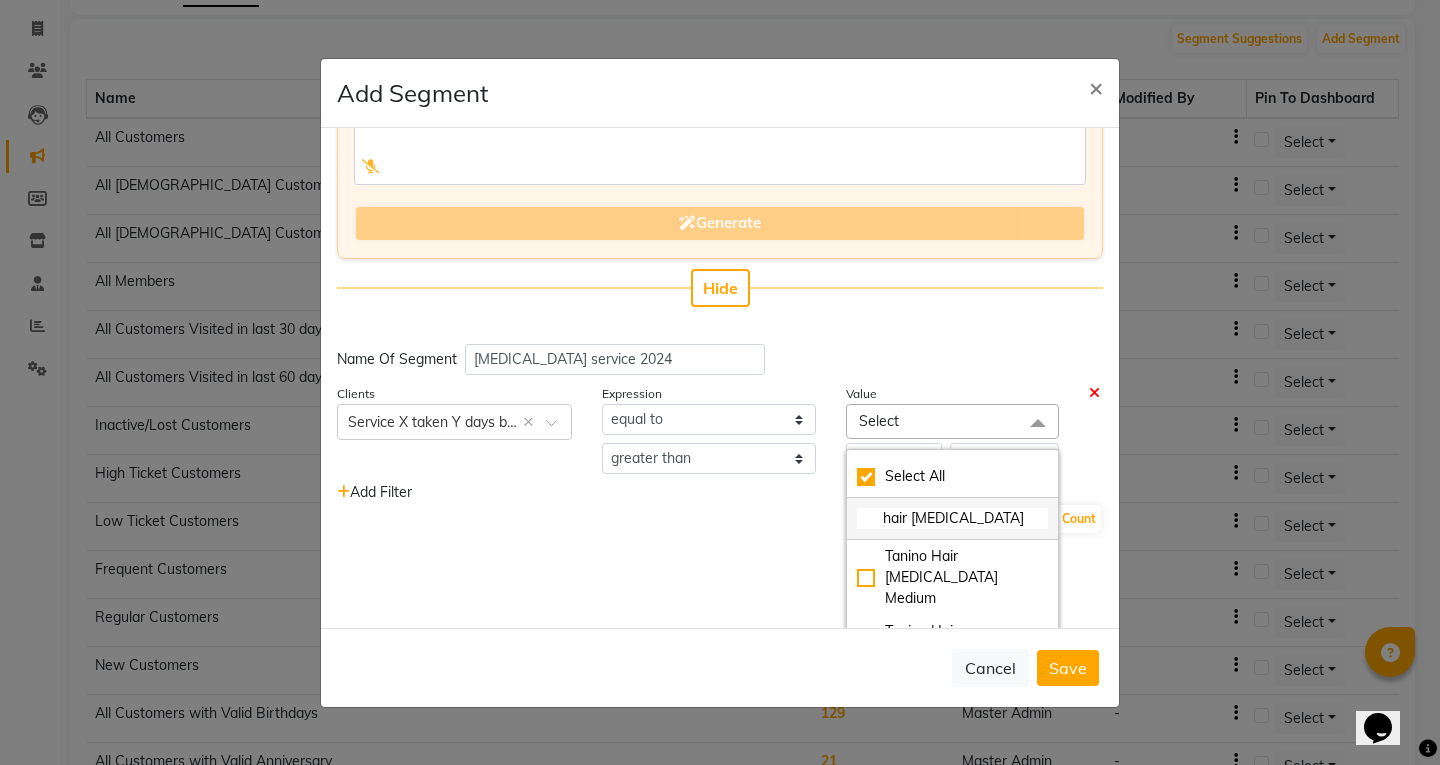 checkbox on "true" 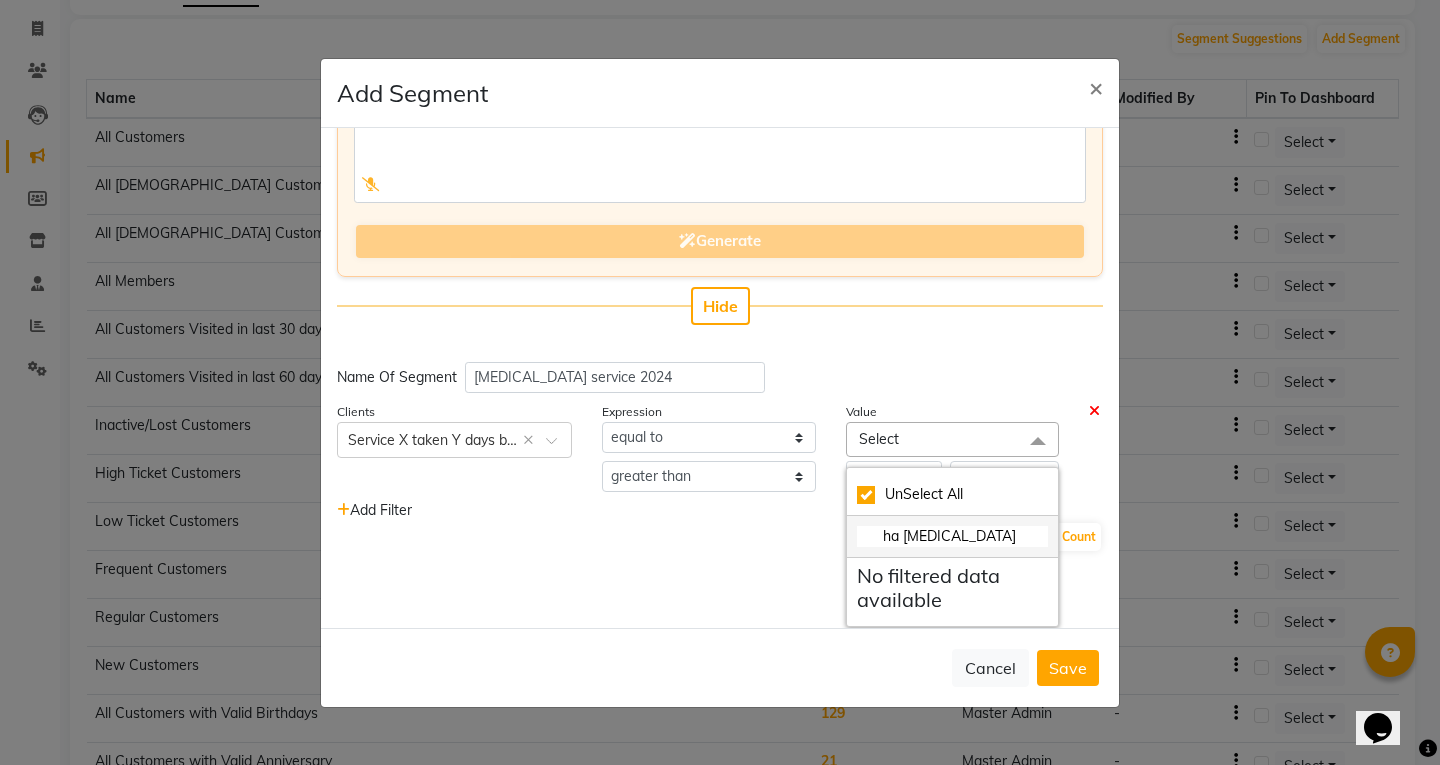 type on "h [MEDICAL_DATA]" 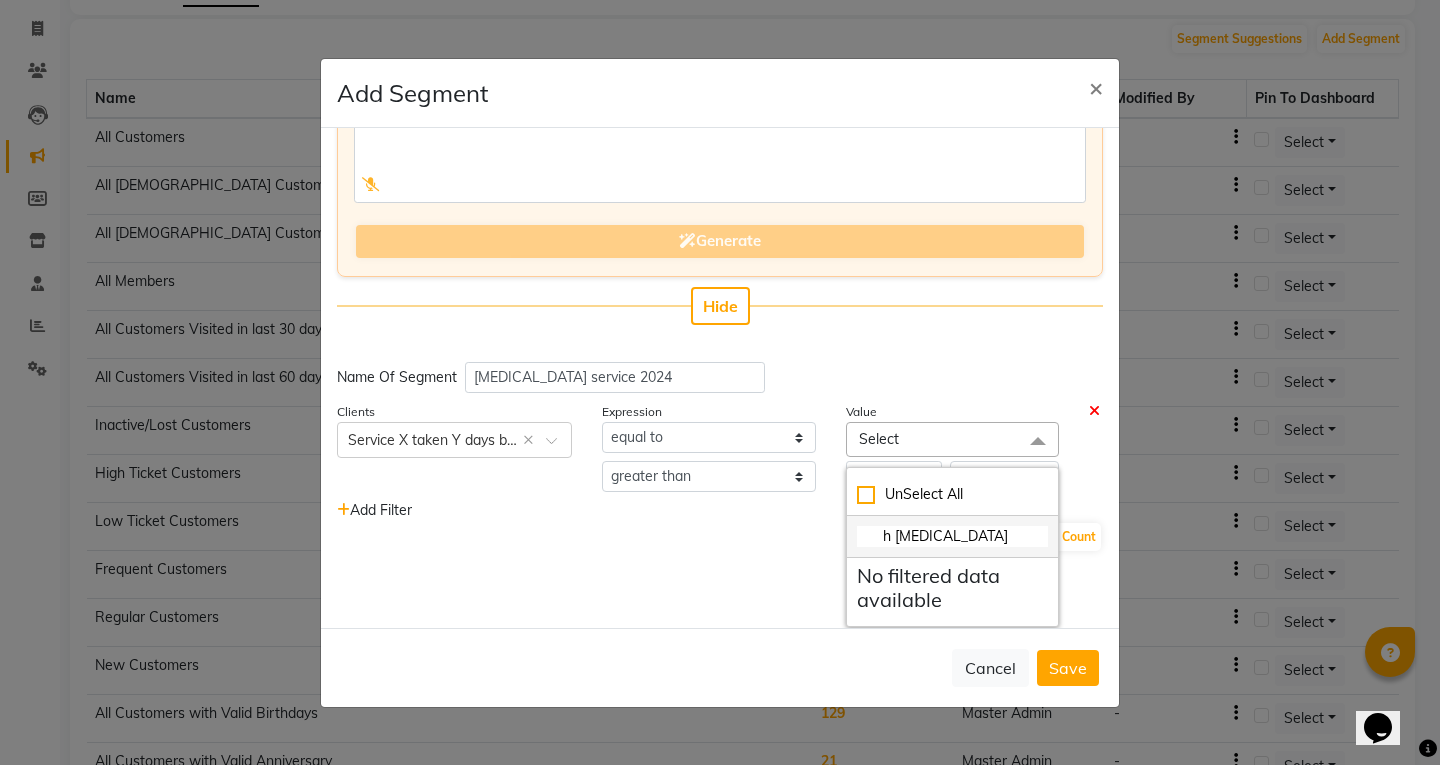 checkbox on "false" 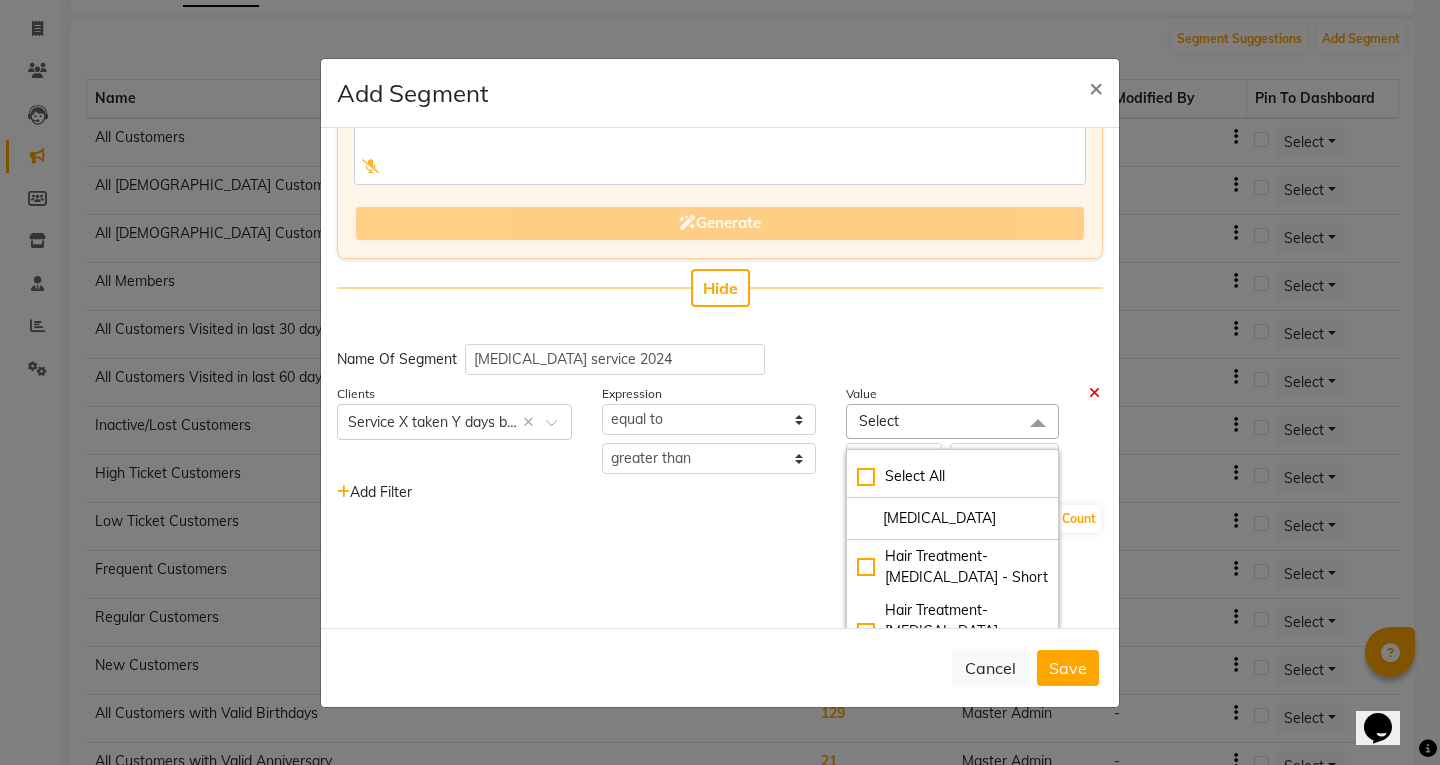 scroll, scrollTop: 520, scrollLeft: 0, axis: vertical 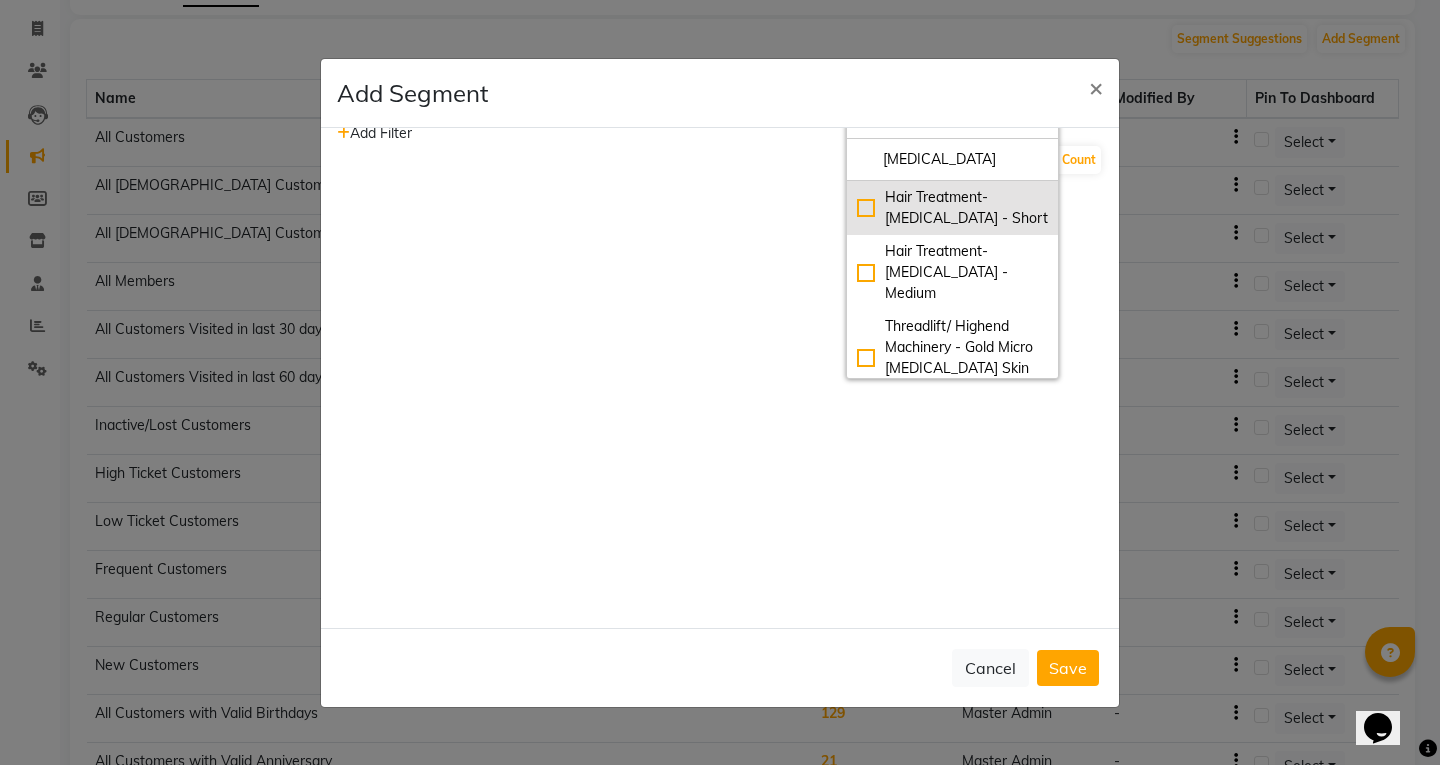 type on "[MEDICAL_DATA]" 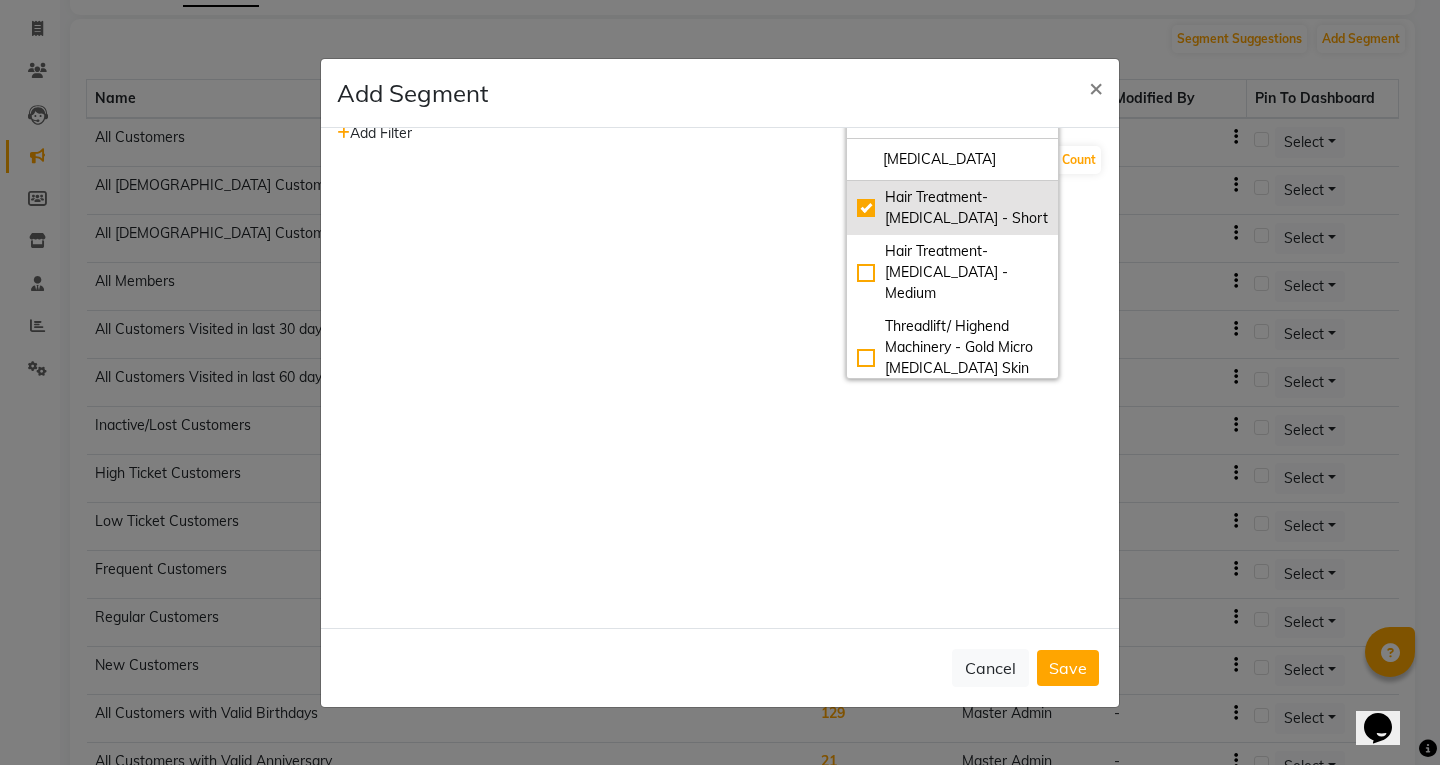 checkbox on "true" 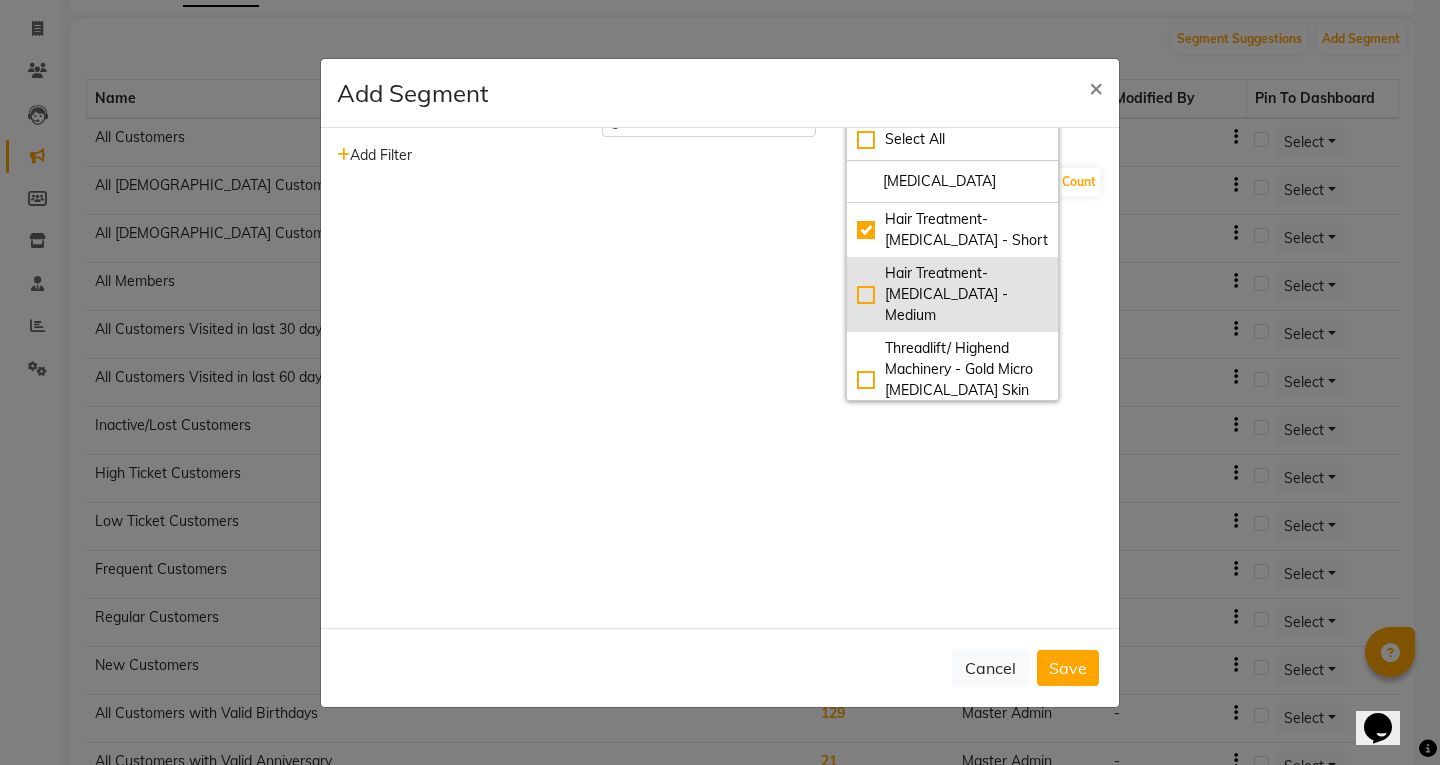 click on "Hair Treatment- [MEDICAL_DATA] - Medium" 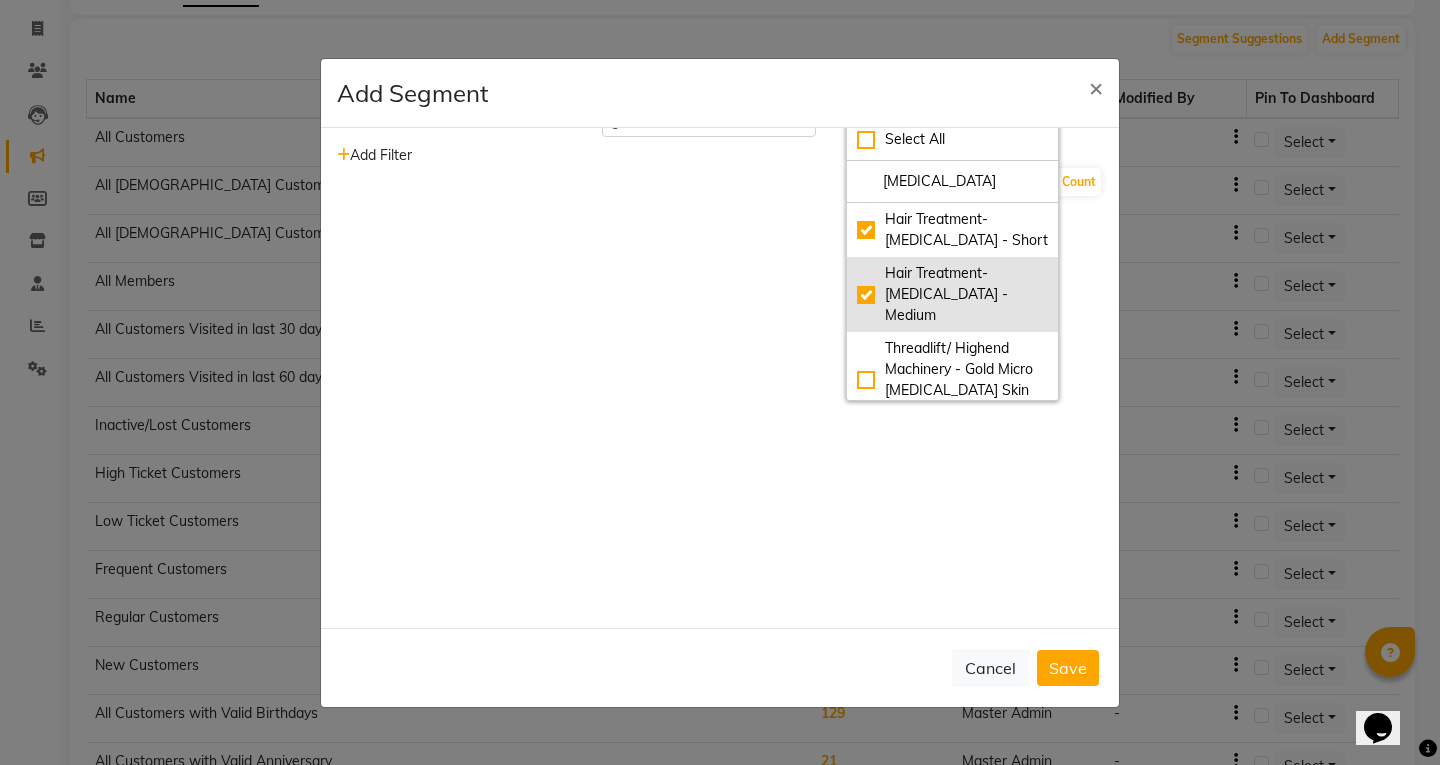 checkbox on "true" 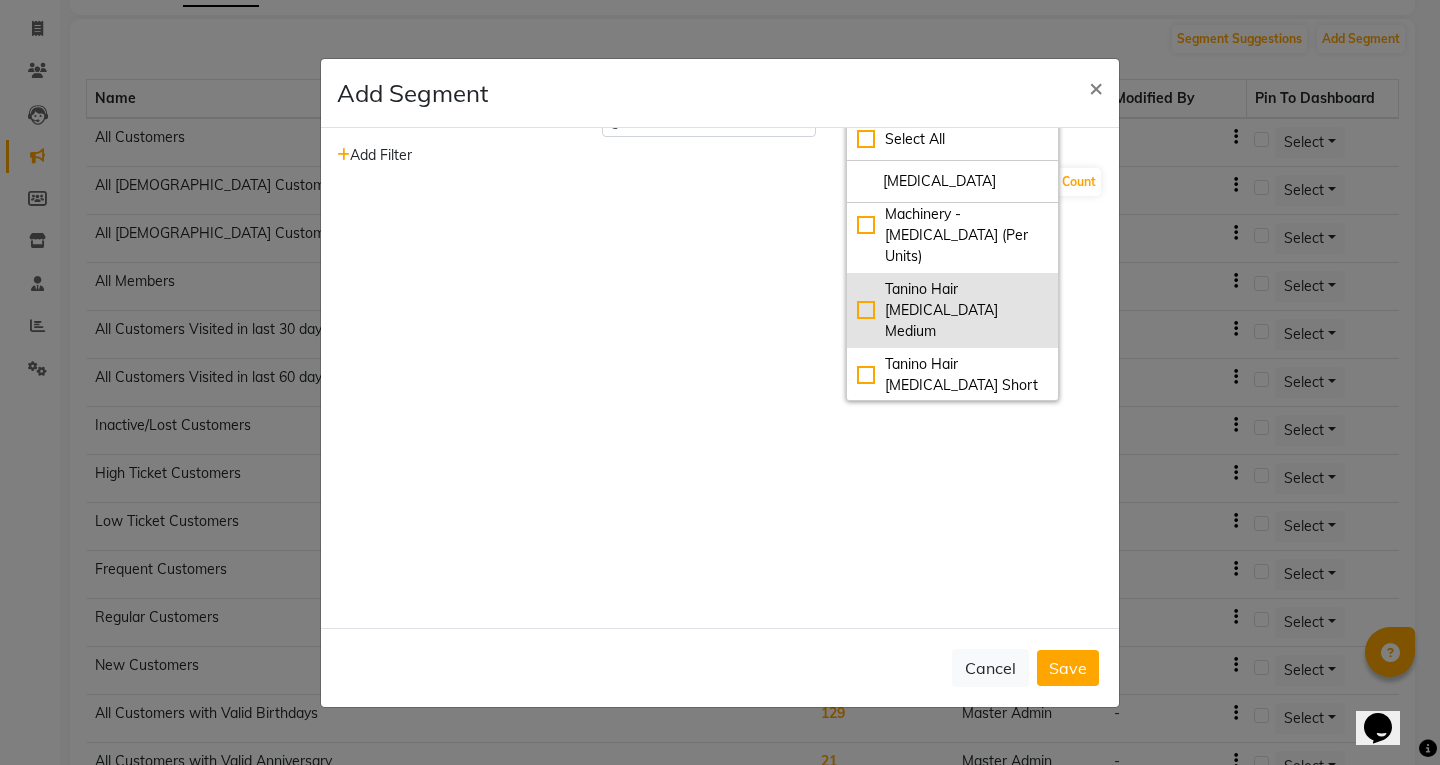 scroll, scrollTop: 298, scrollLeft: 0, axis: vertical 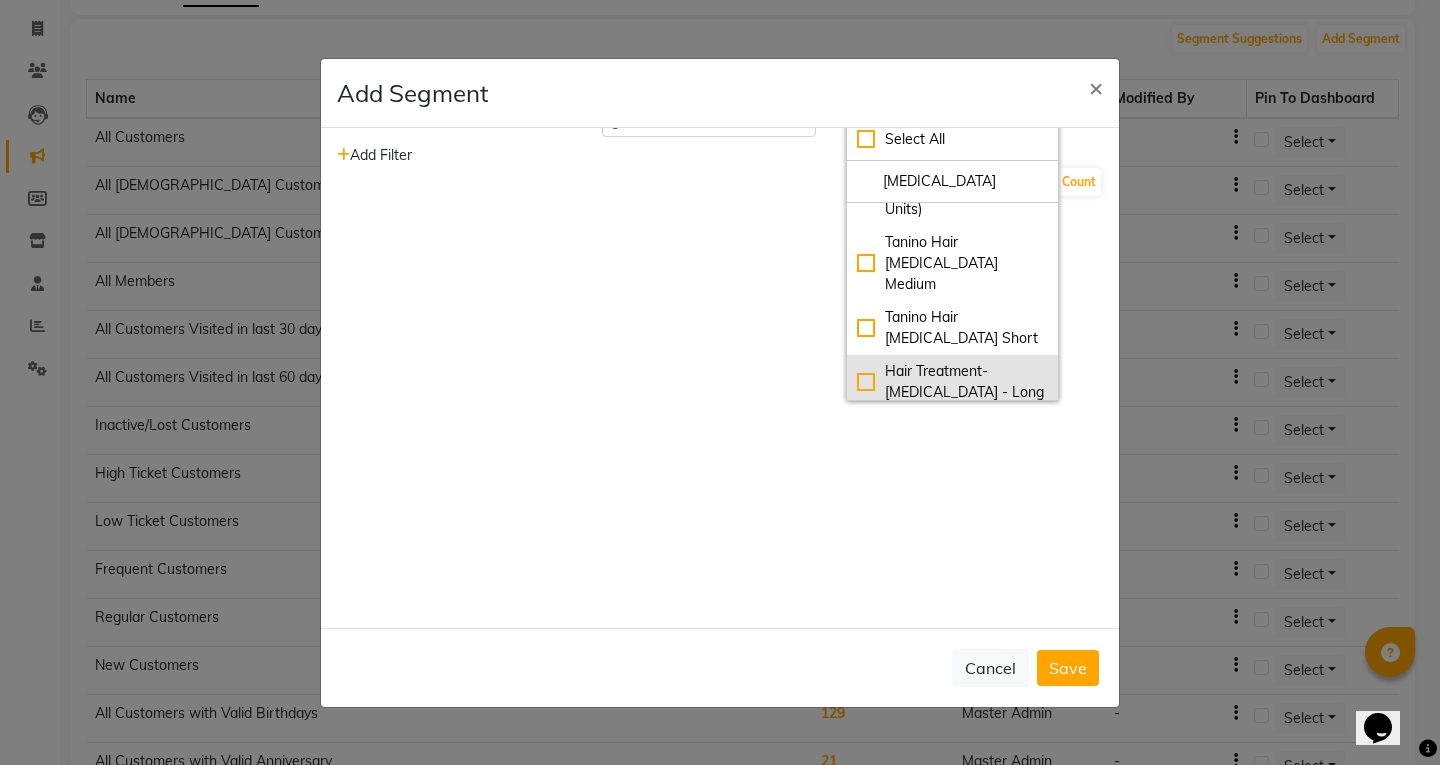 click on "Hair Treatment- [MEDICAL_DATA] - Long" 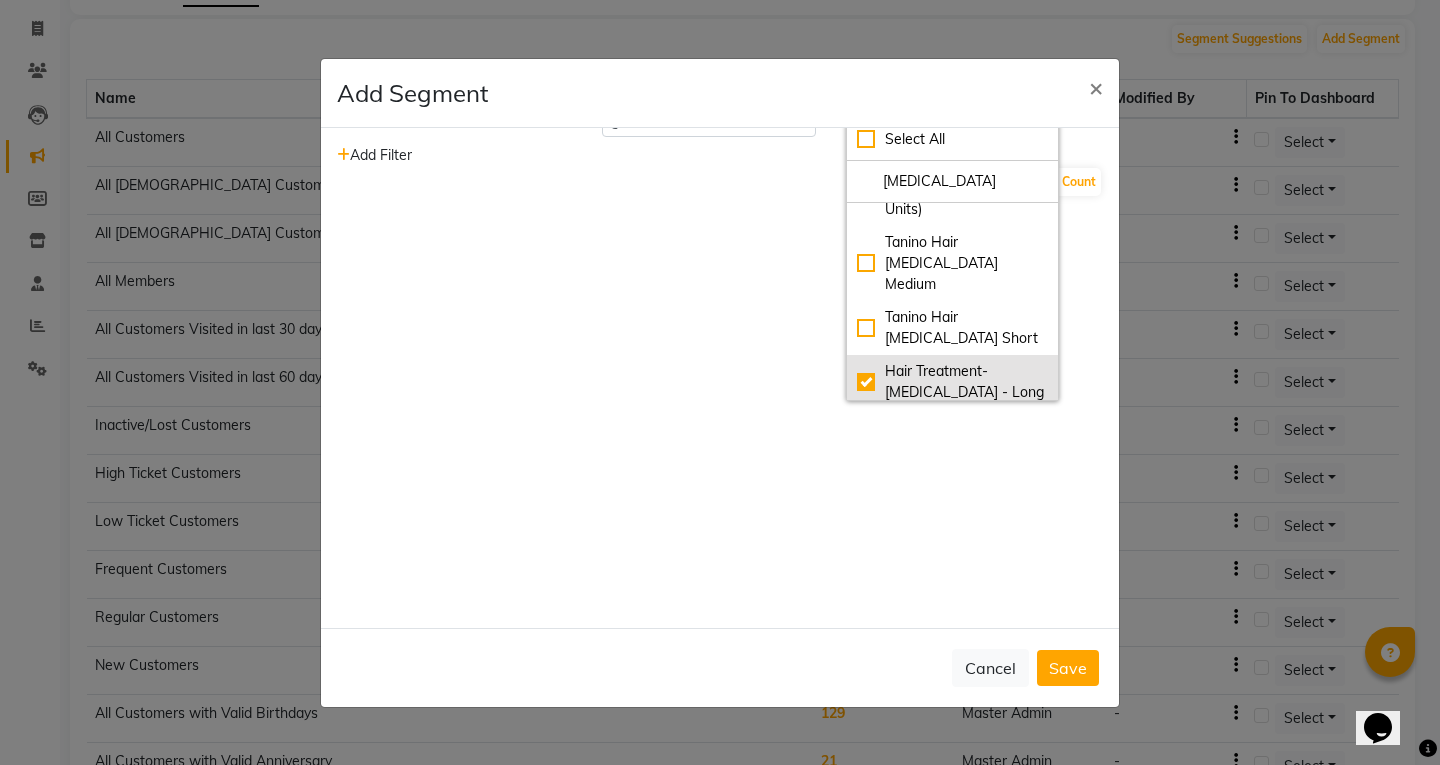 checkbox on "true" 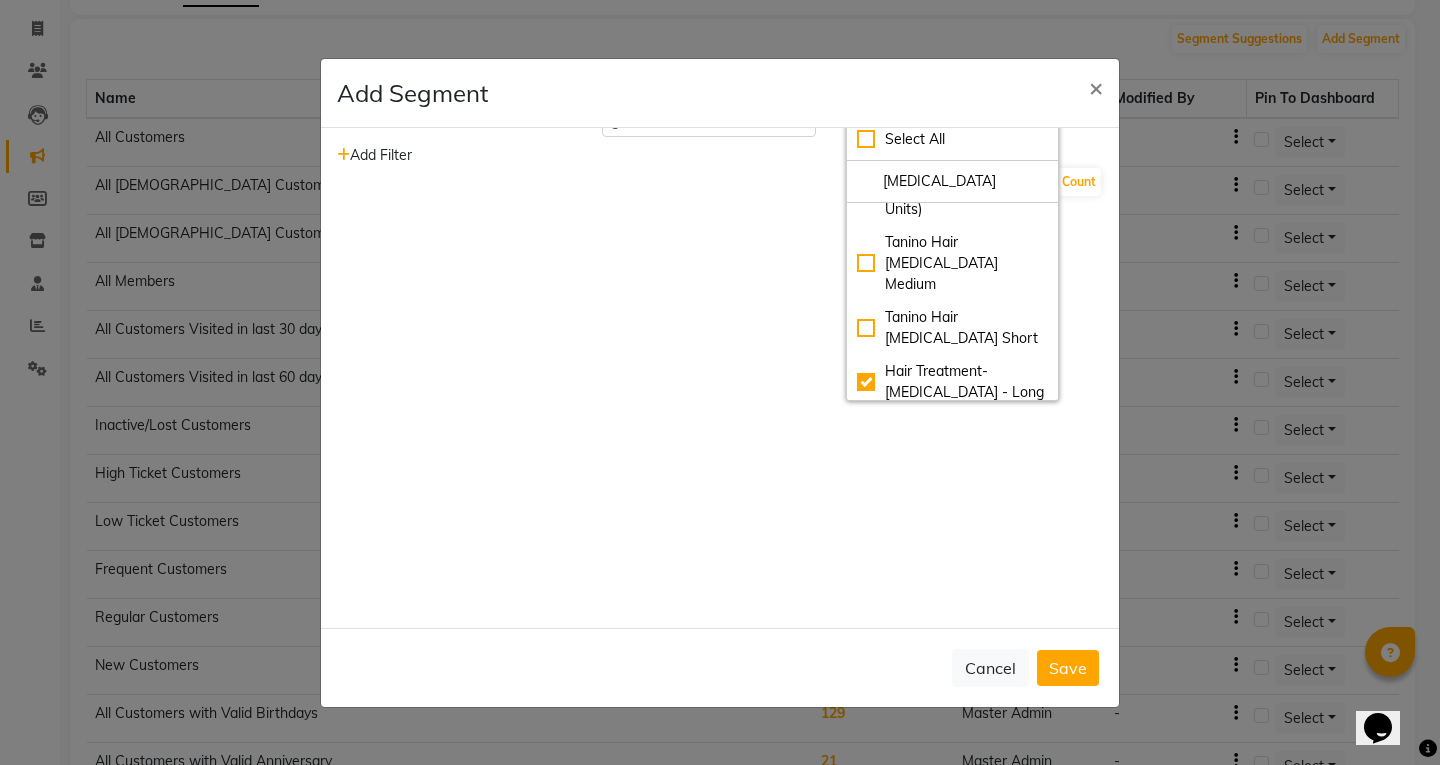 click on "Hair Treatment- [MEDICAL_DATA] - Extra Long" 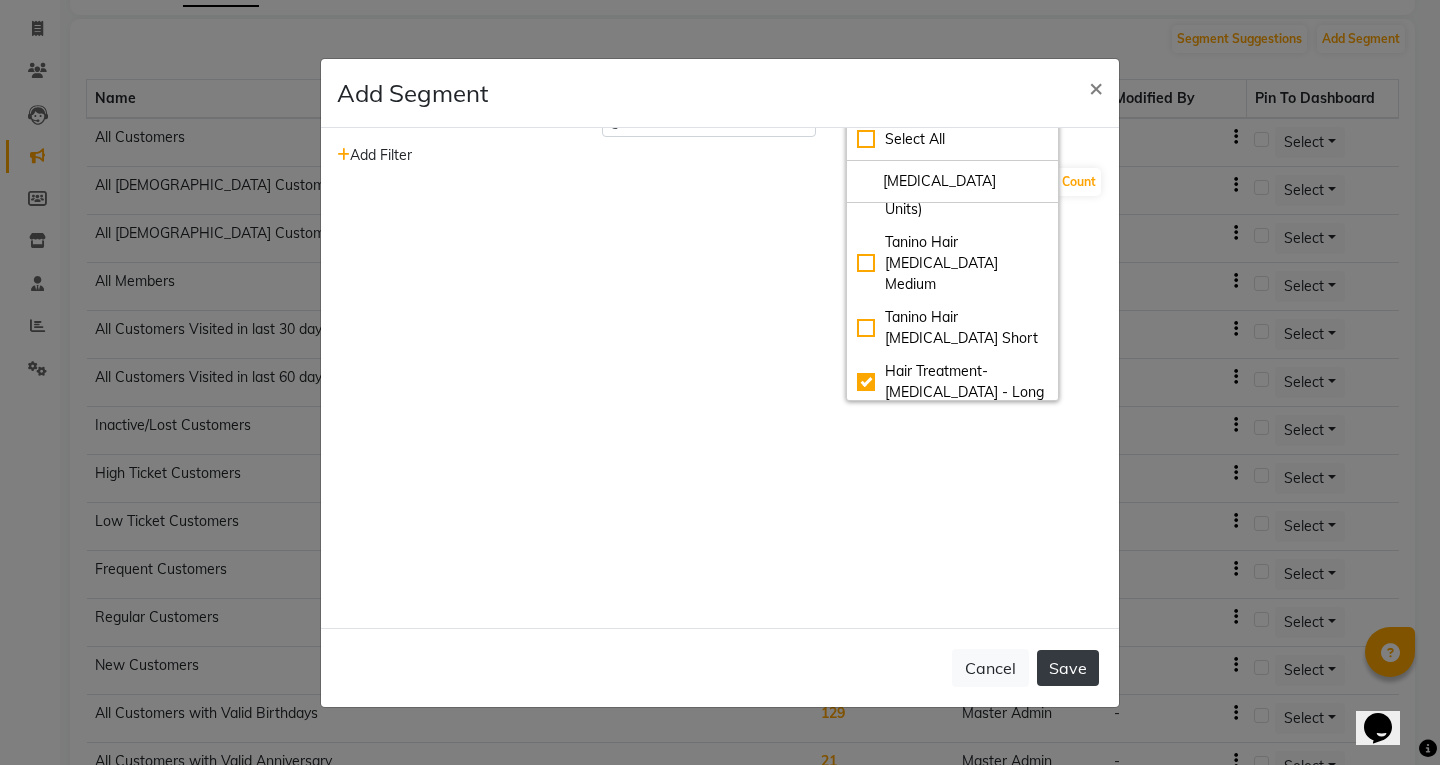 click on "Save" 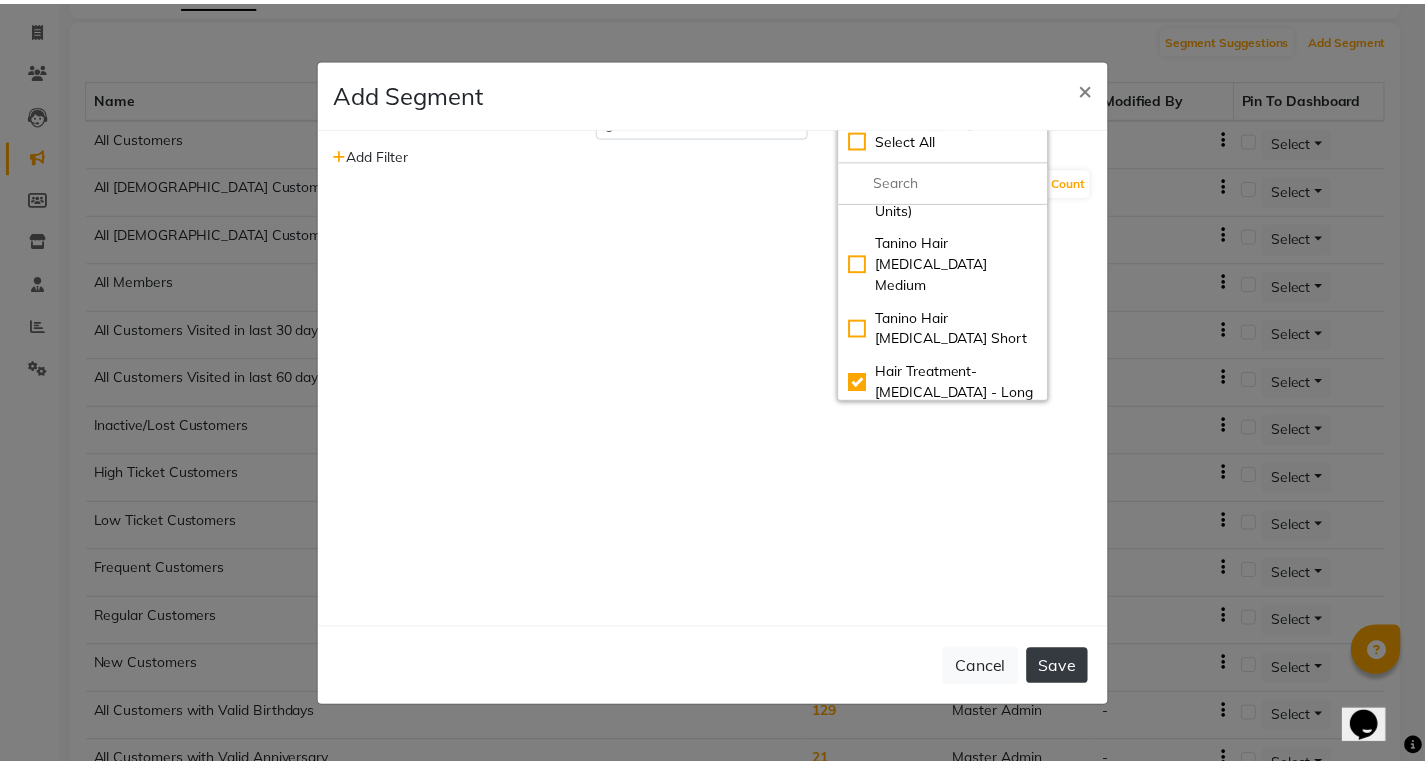 scroll, scrollTop: 134, scrollLeft: 0, axis: vertical 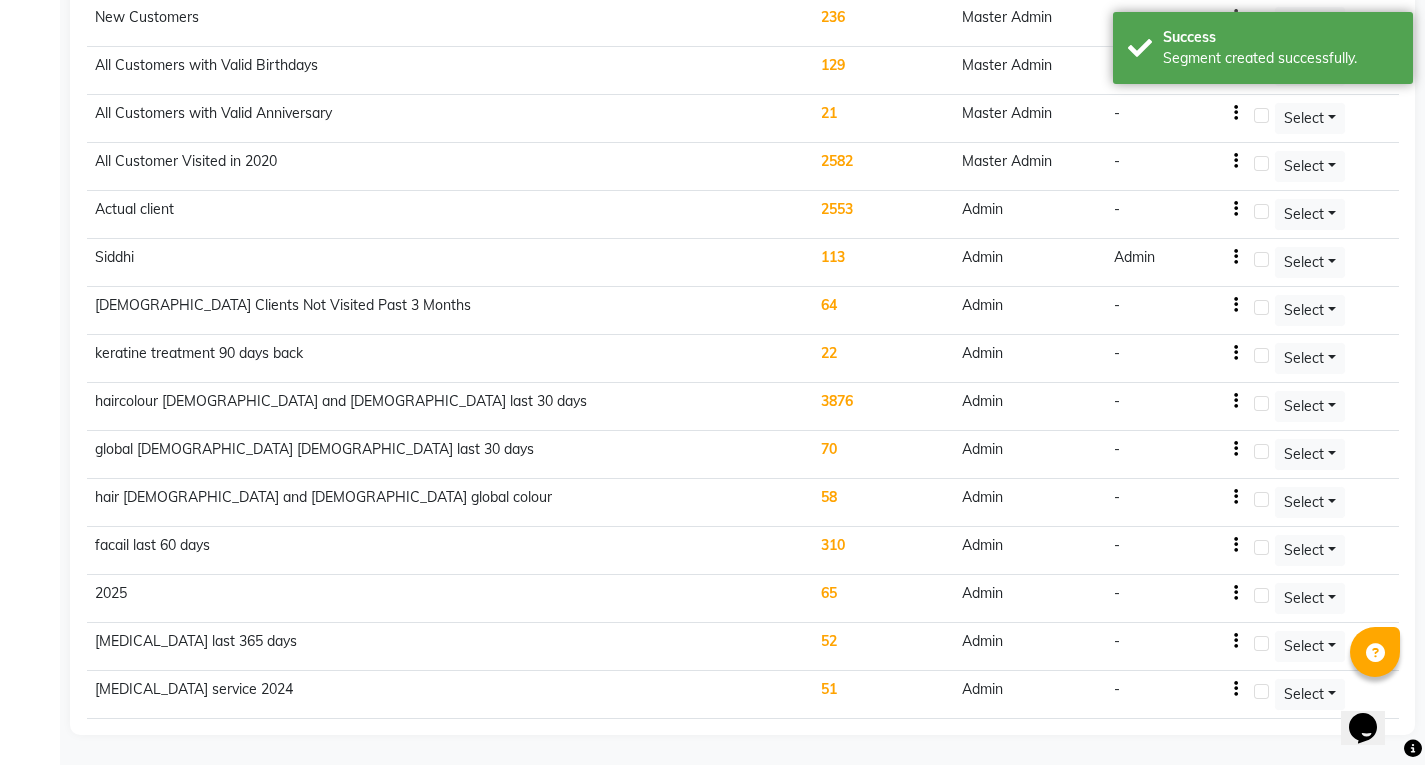 click on "51" 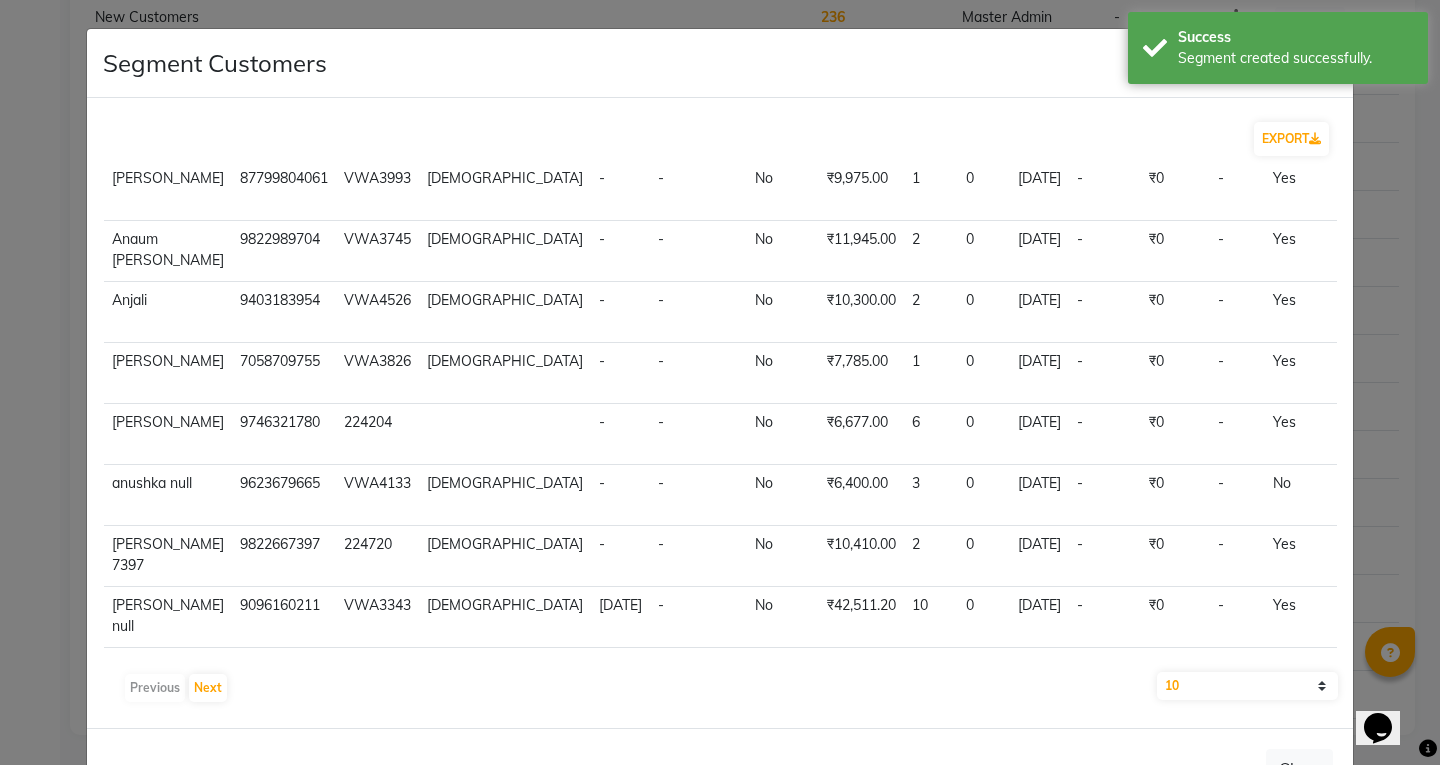 scroll, scrollTop: 392, scrollLeft: 0, axis: vertical 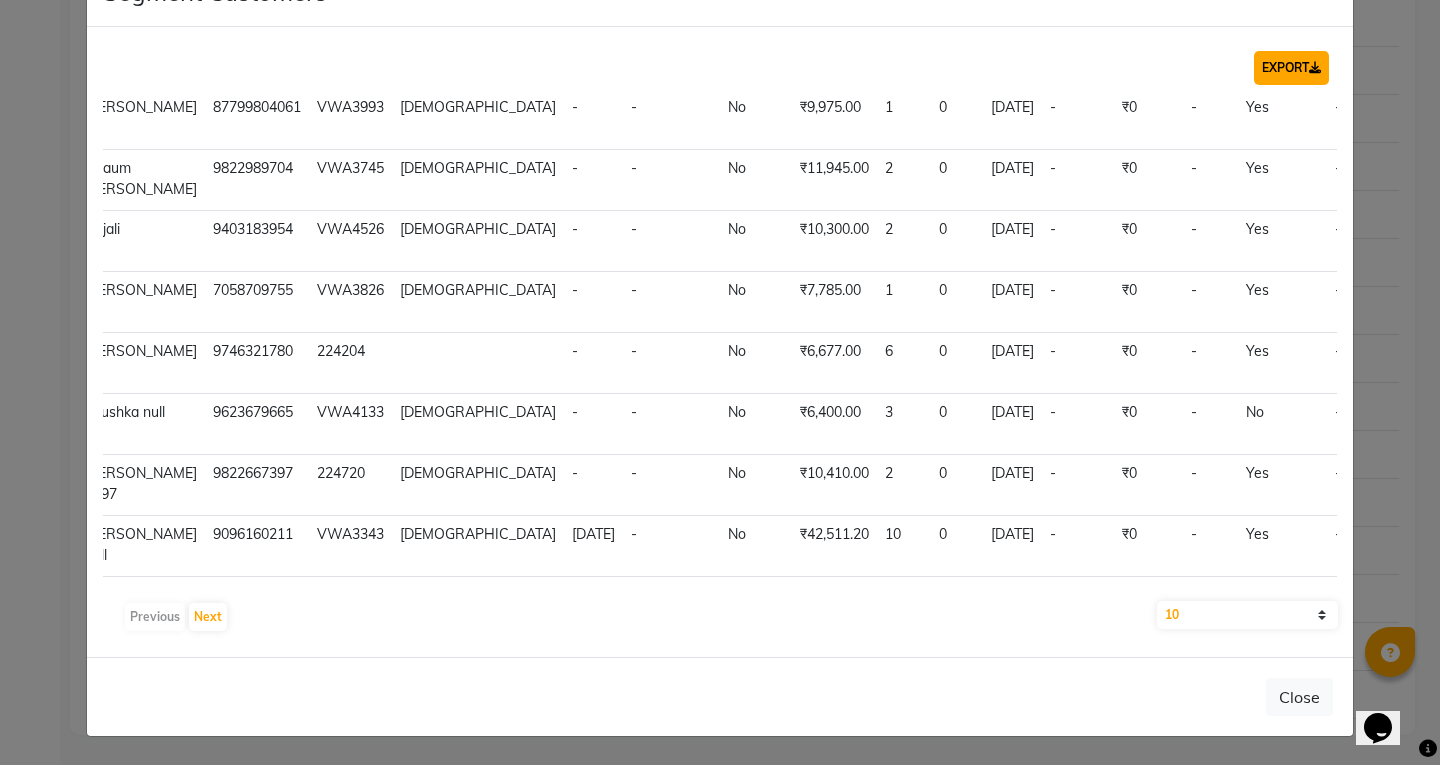 click on "EXPORT" 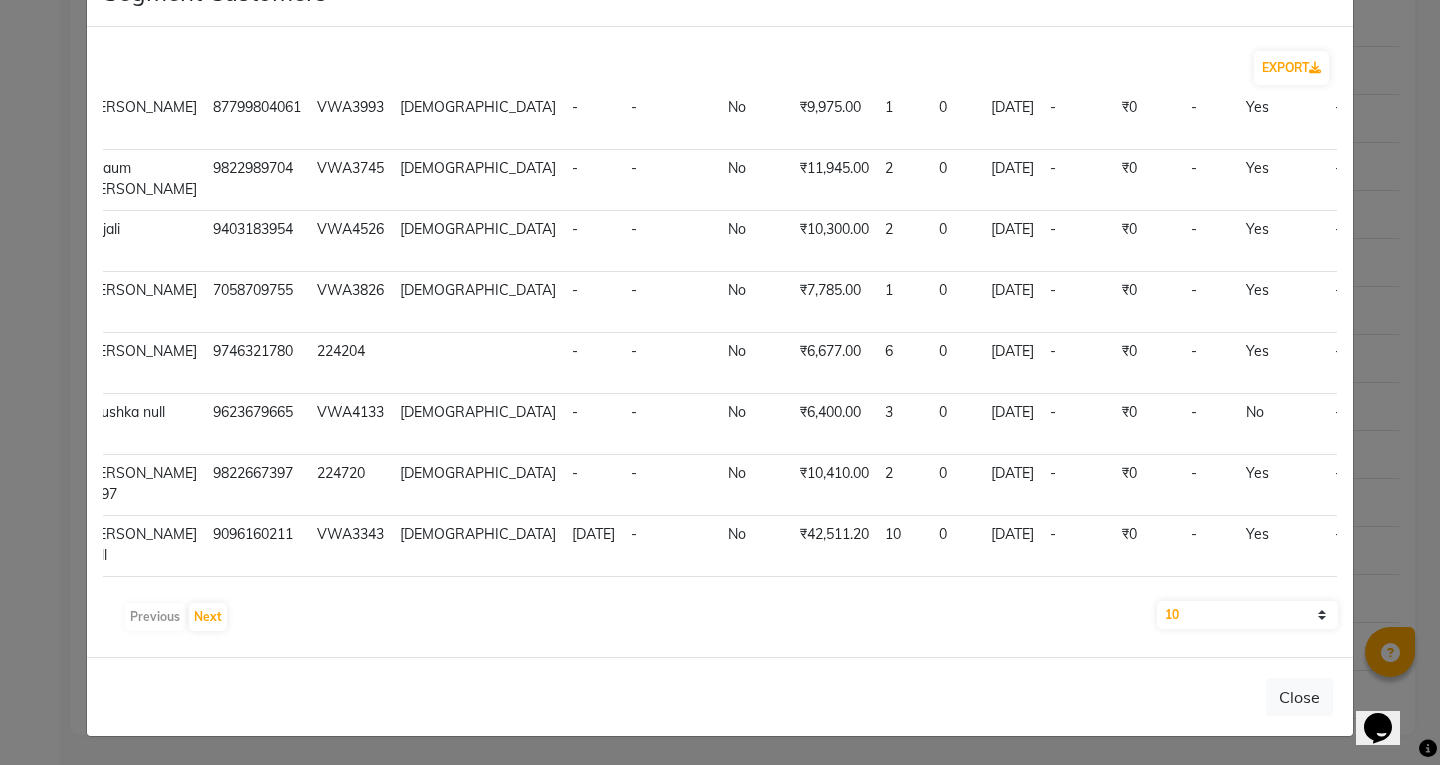 click on "view profile" 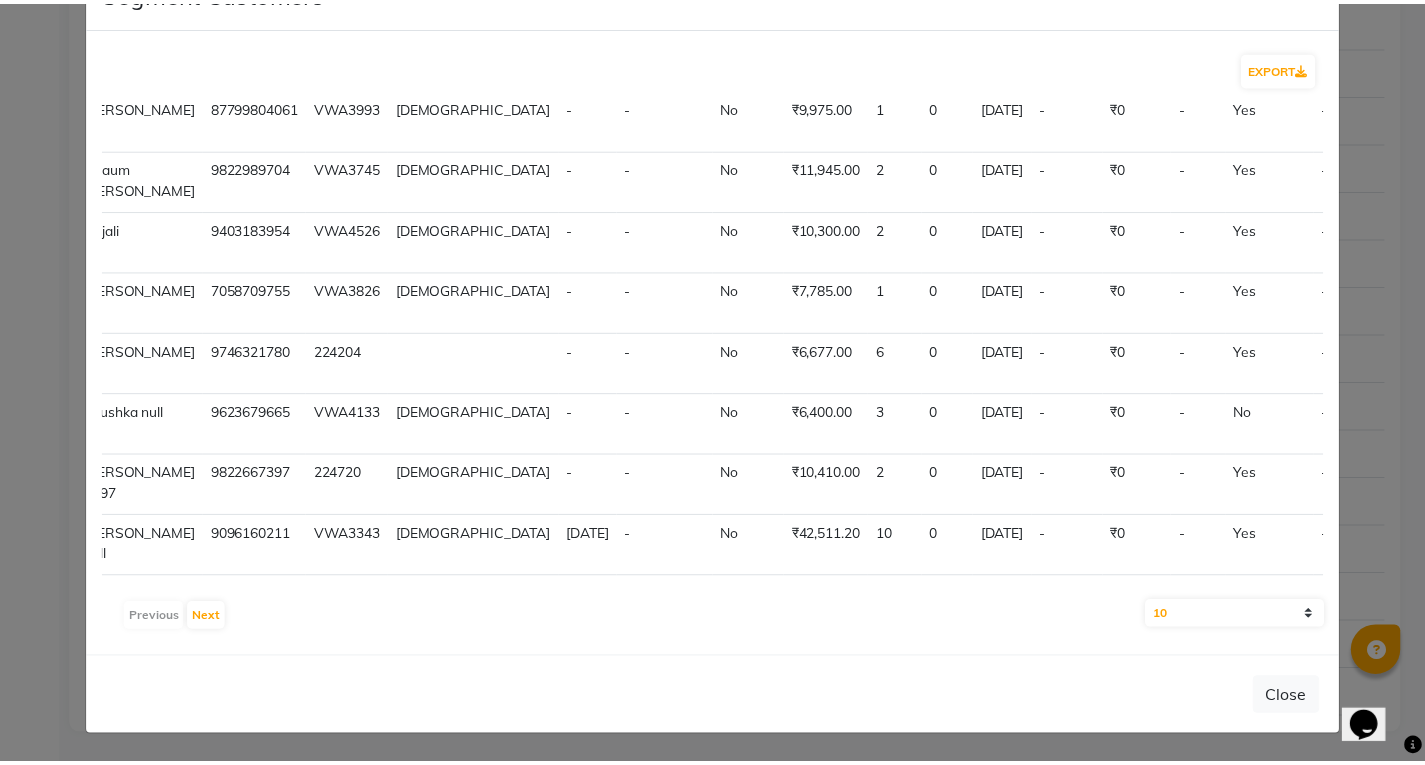 scroll, scrollTop: 0, scrollLeft: 0, axis: both 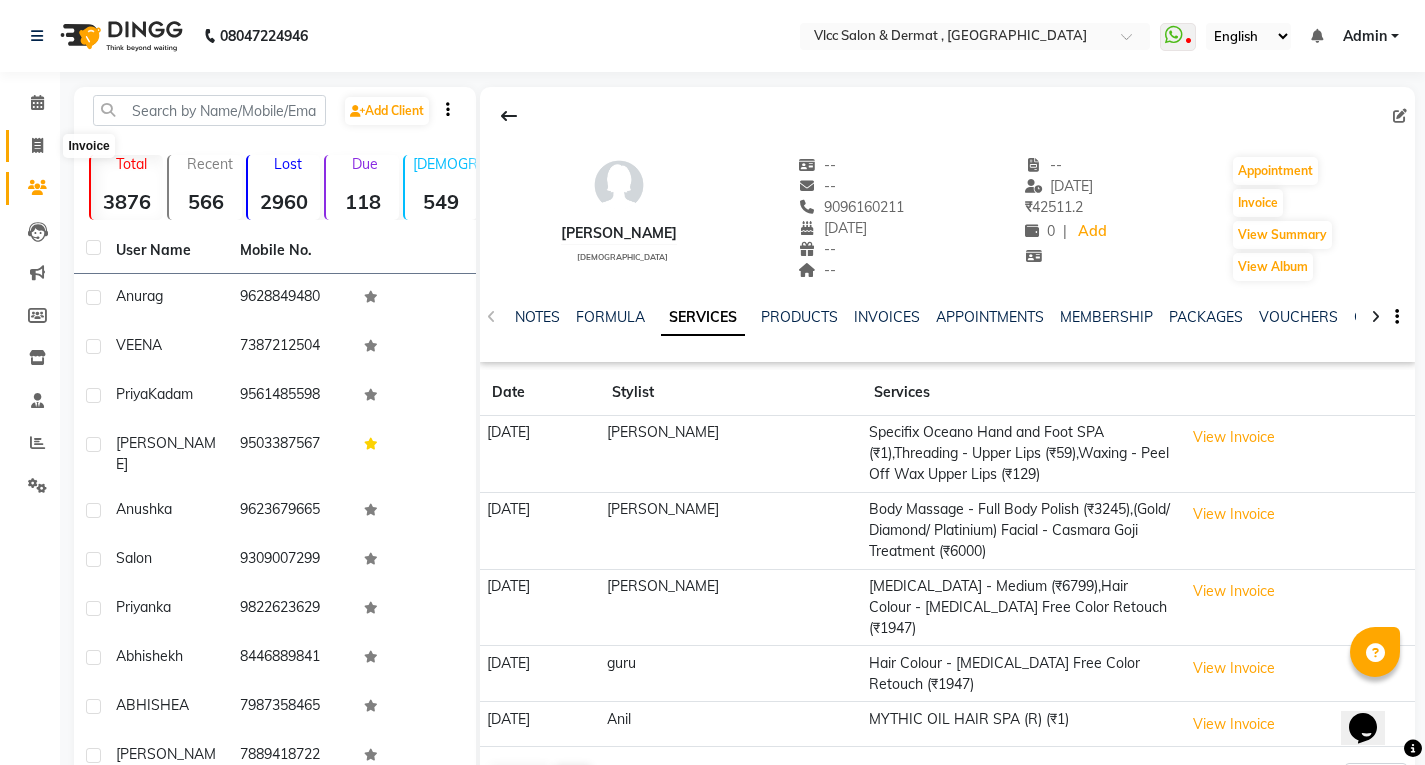 click 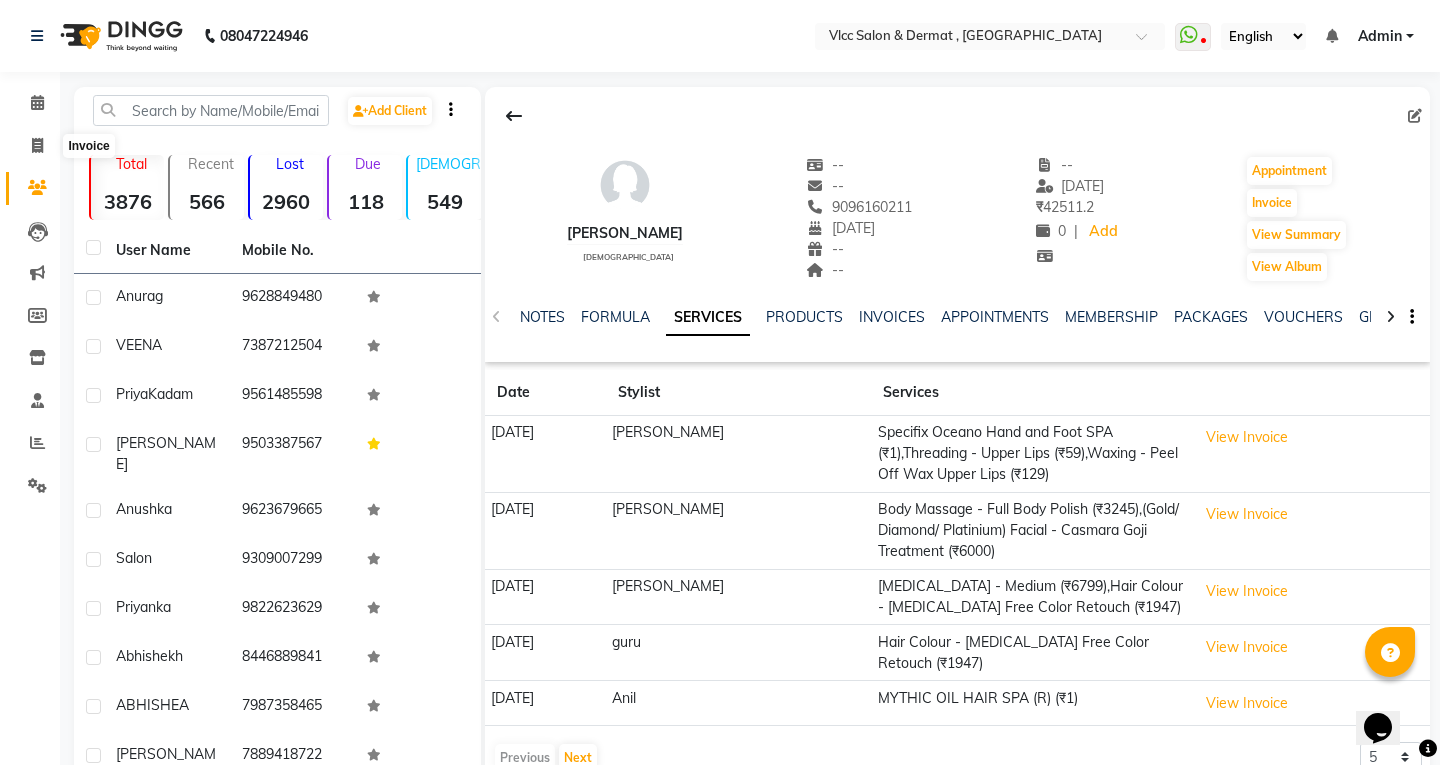 select on "service" 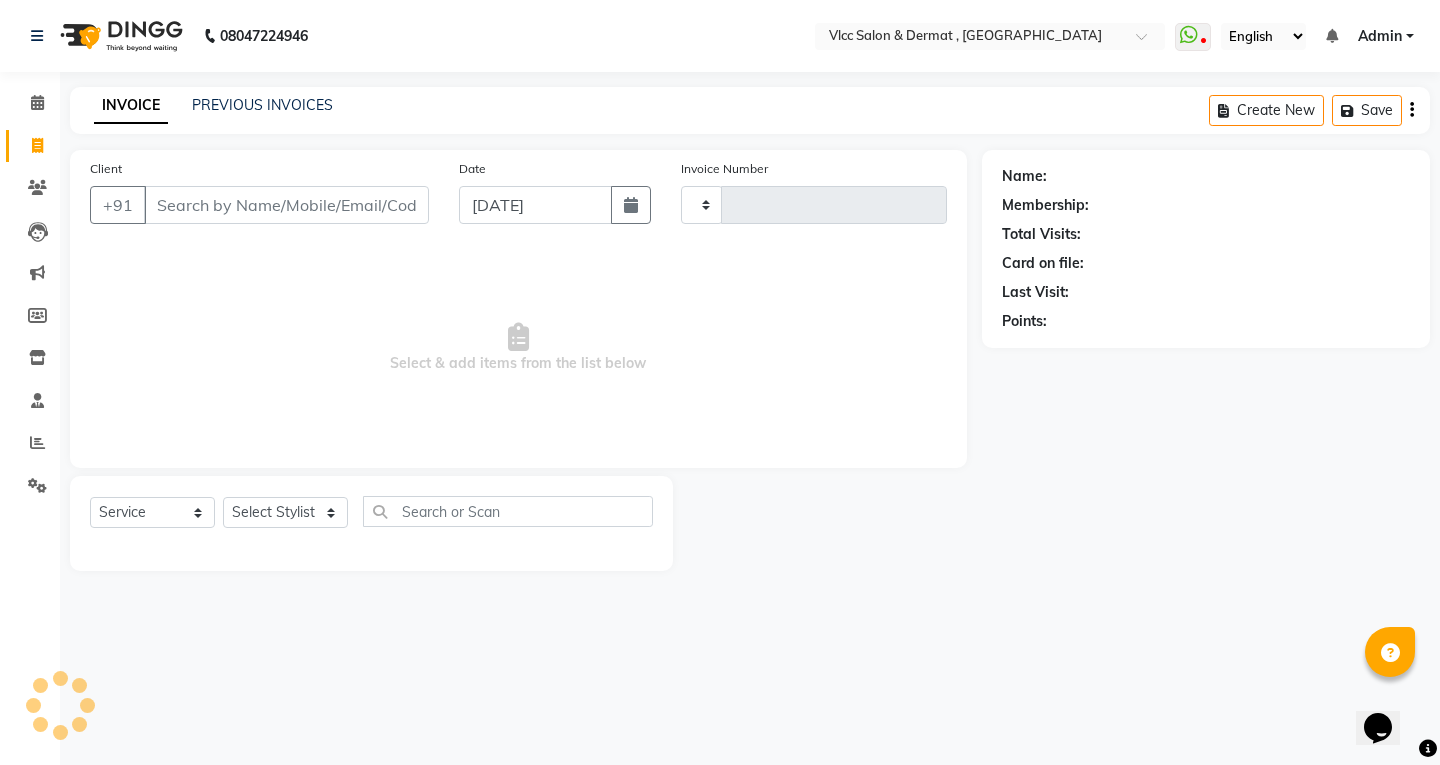 type on "0976" 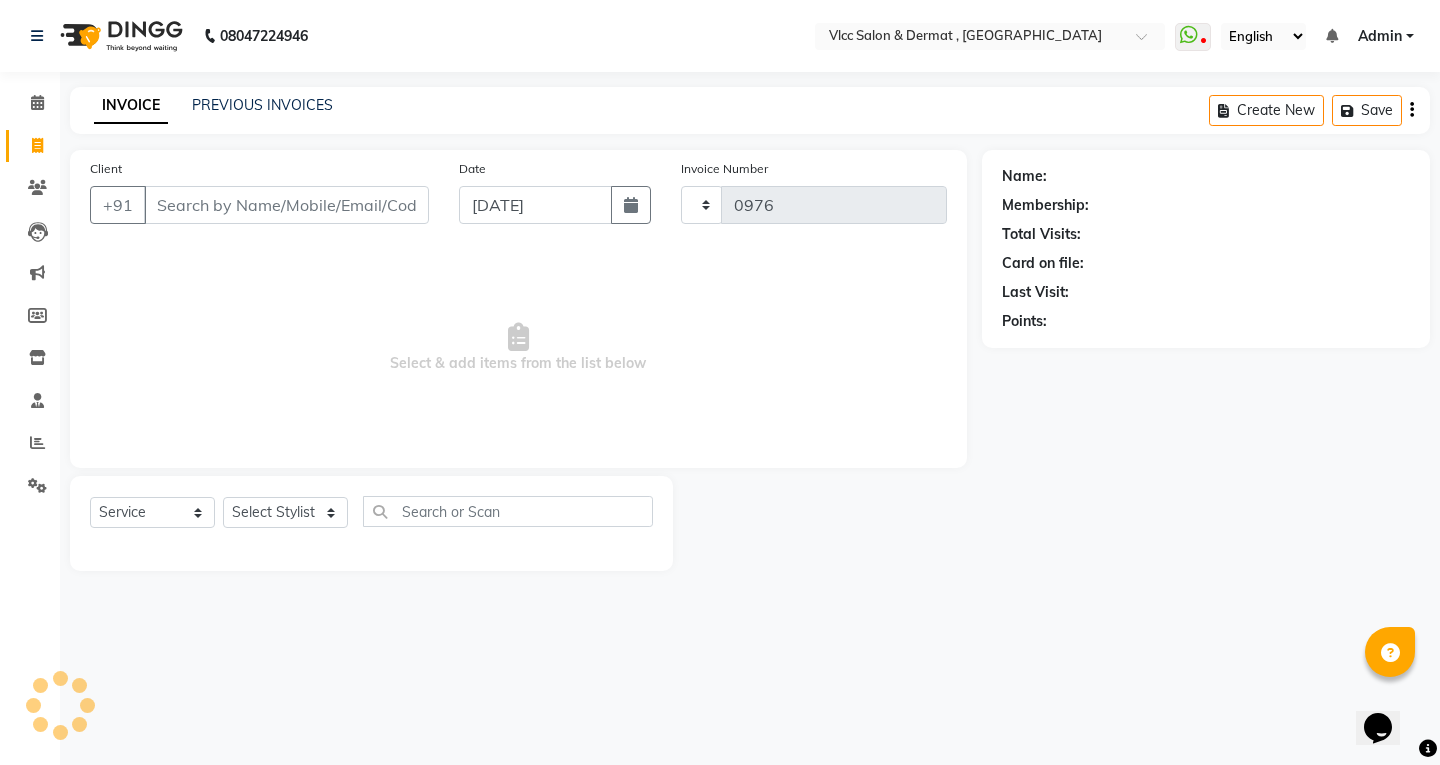 select on "5256" 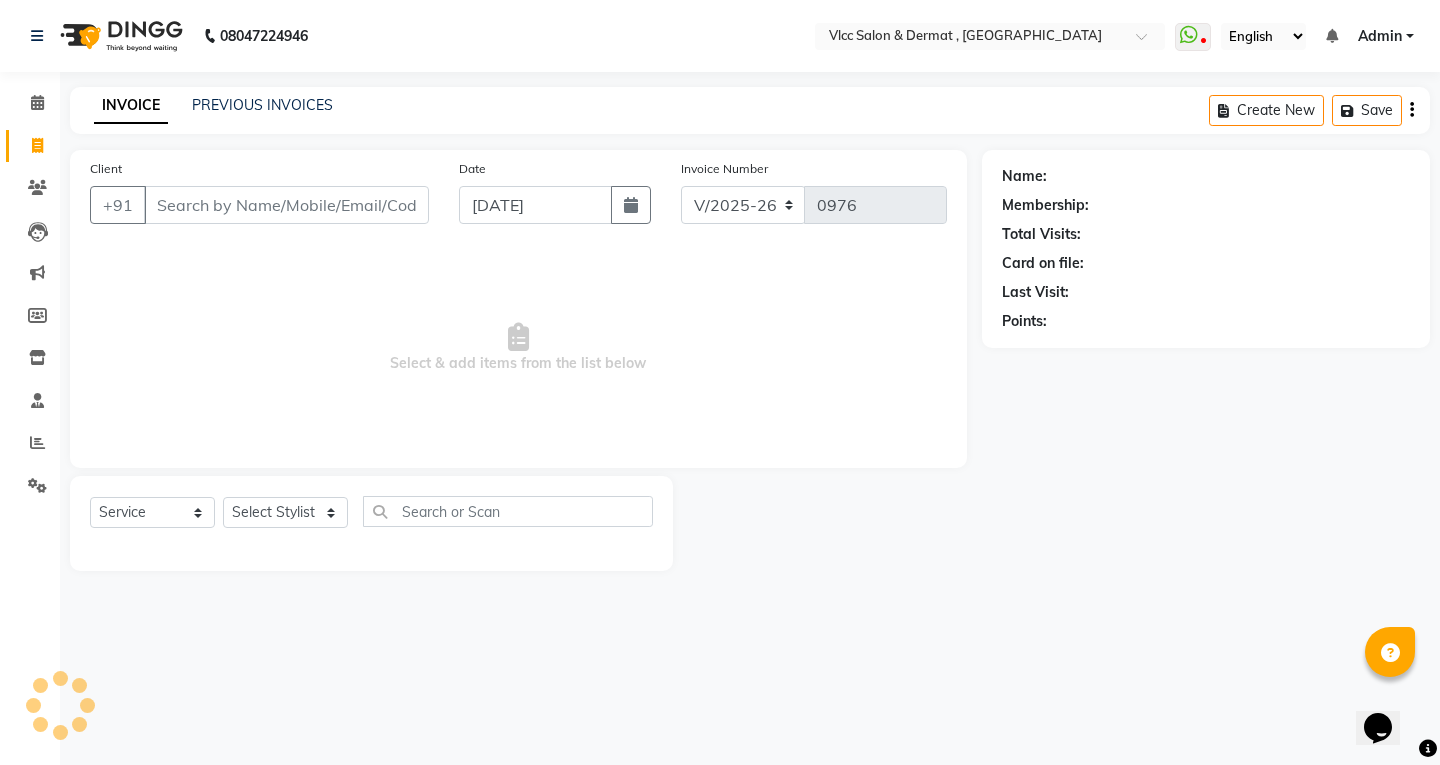 drag, startPoint x: 251, startPoint y: 95, endPoint x: 252, endPoint y: 106, distance: 11.045361 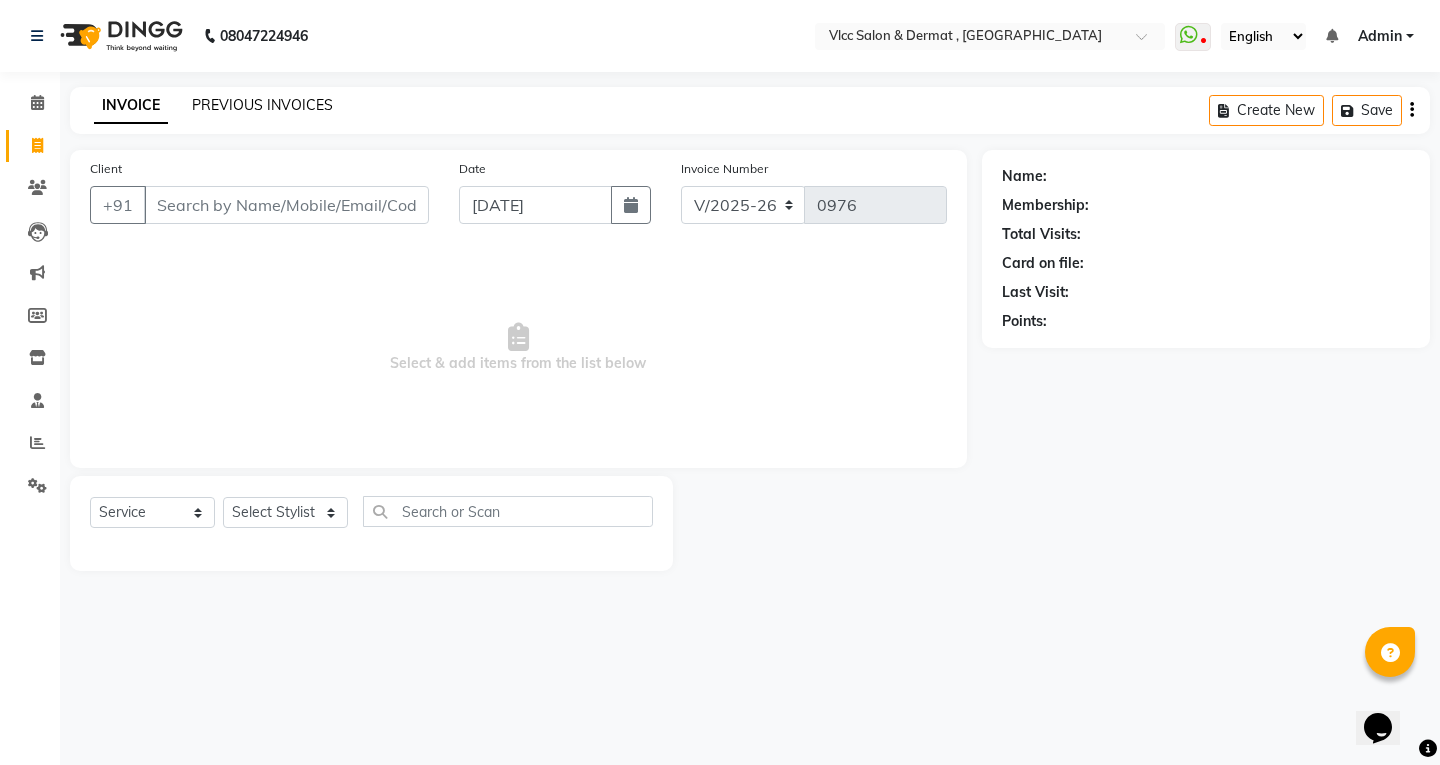 click on "PREVIOUS INVOICES" 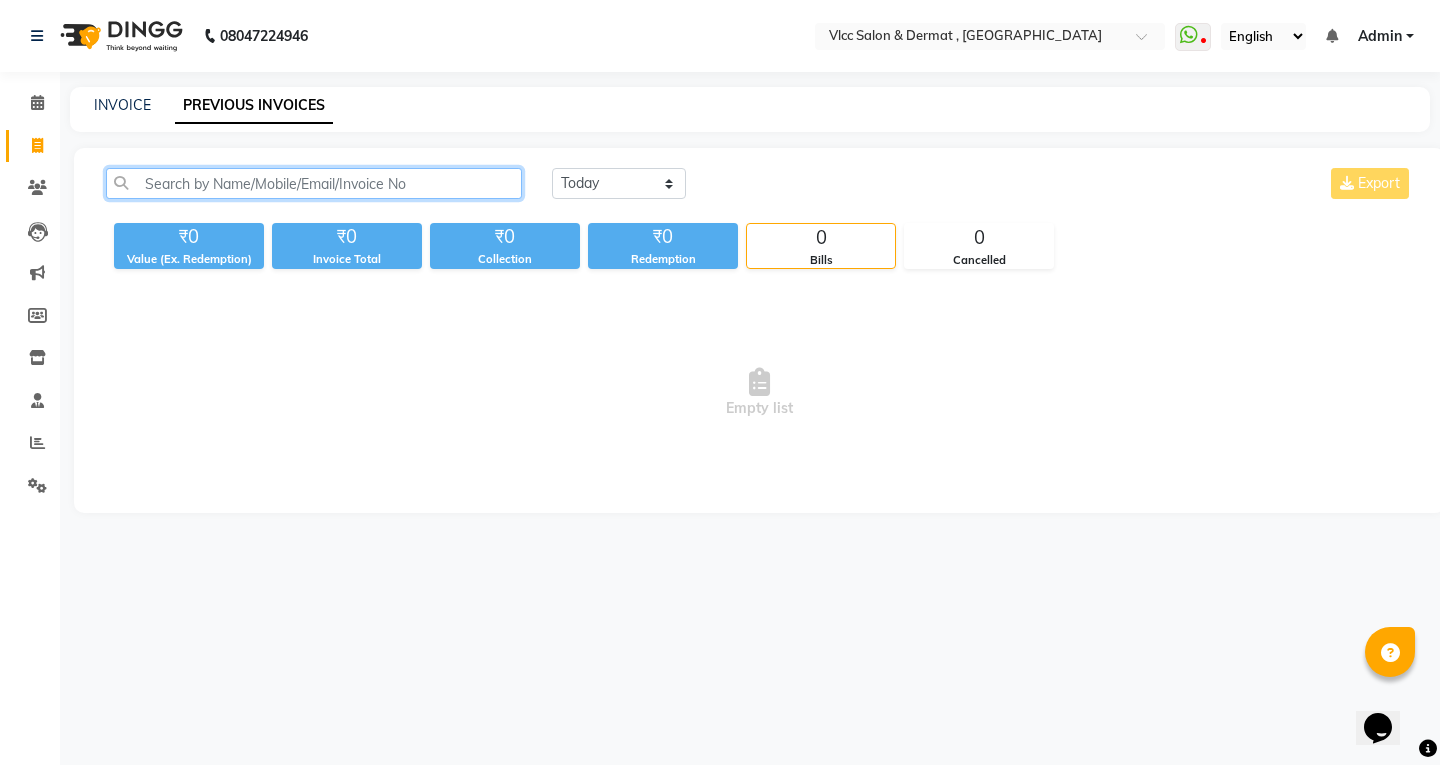 click 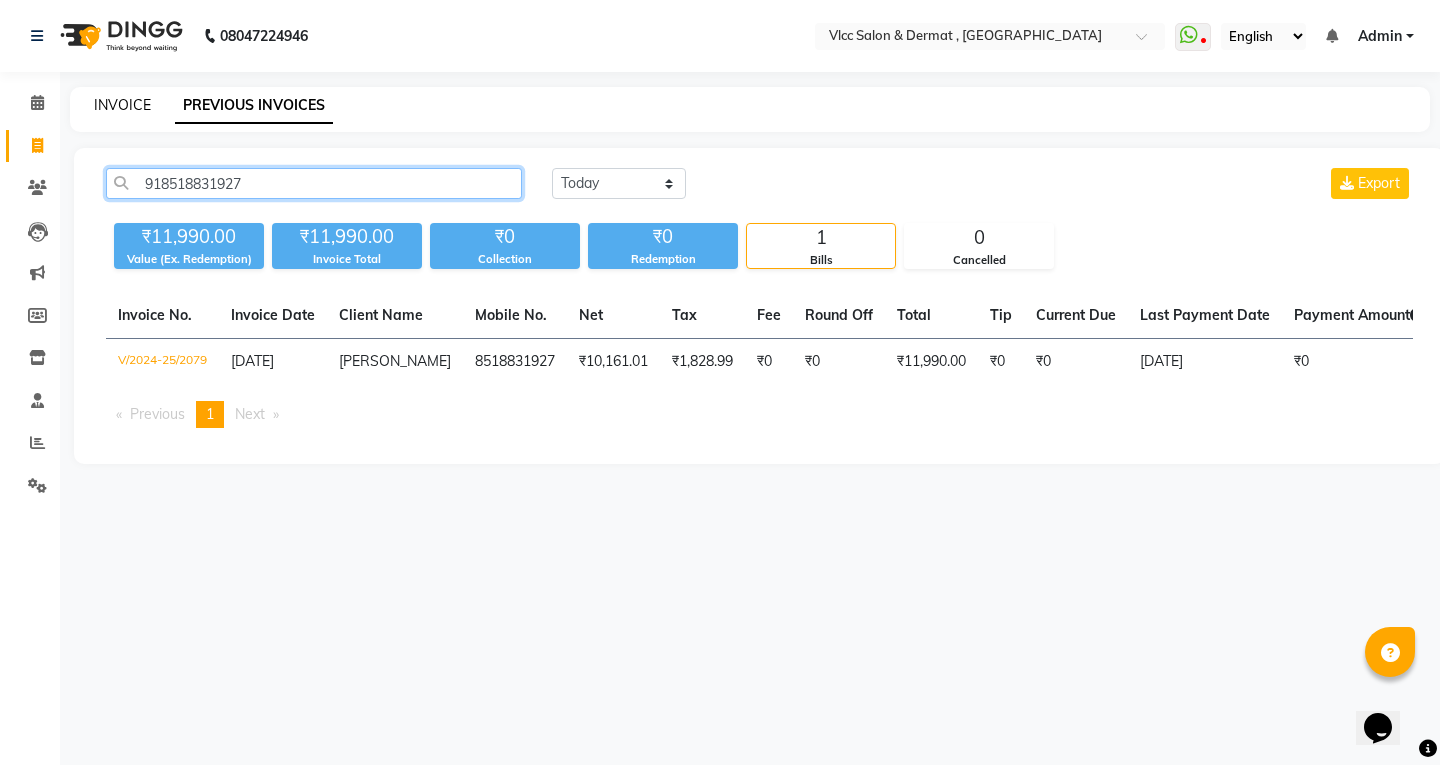 type on "918518831927" 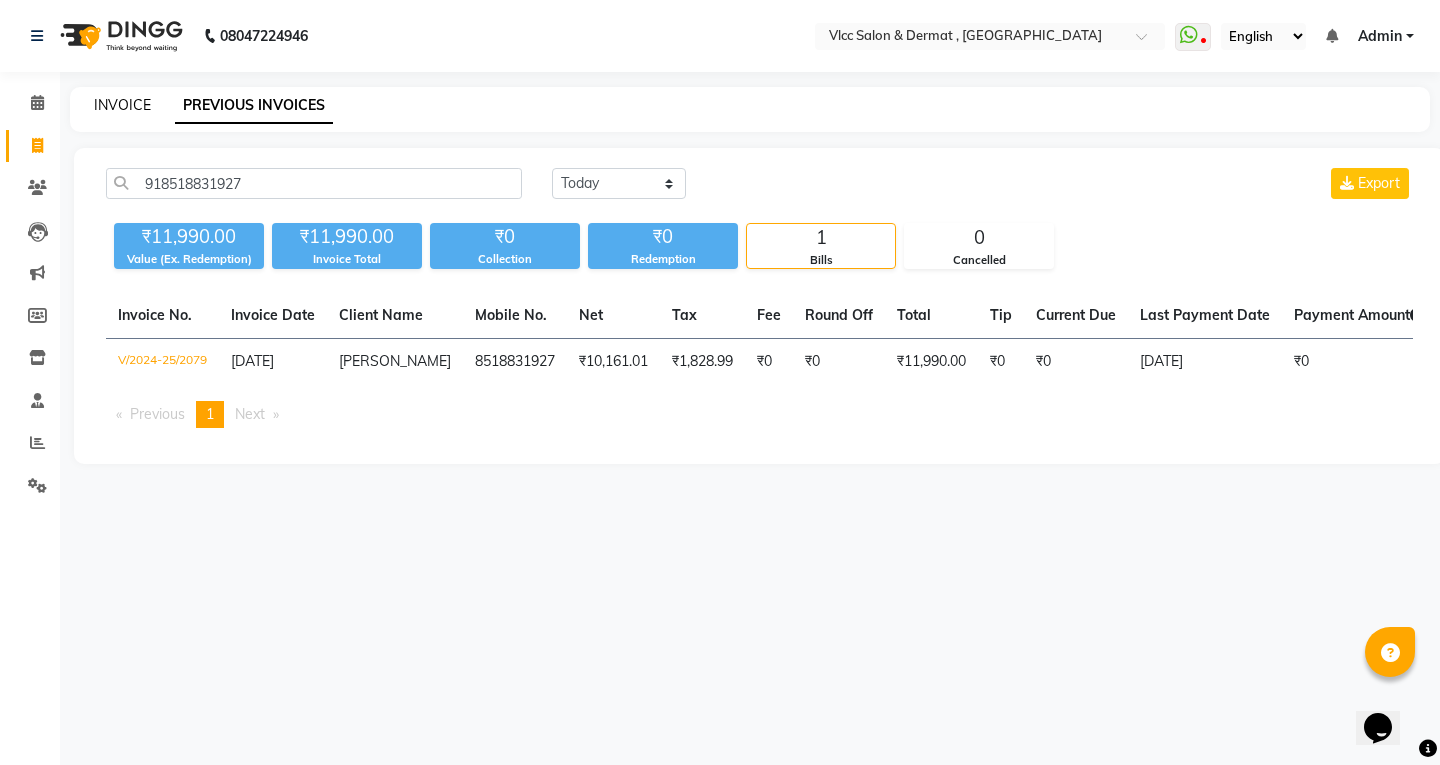 click on "INVOICE" 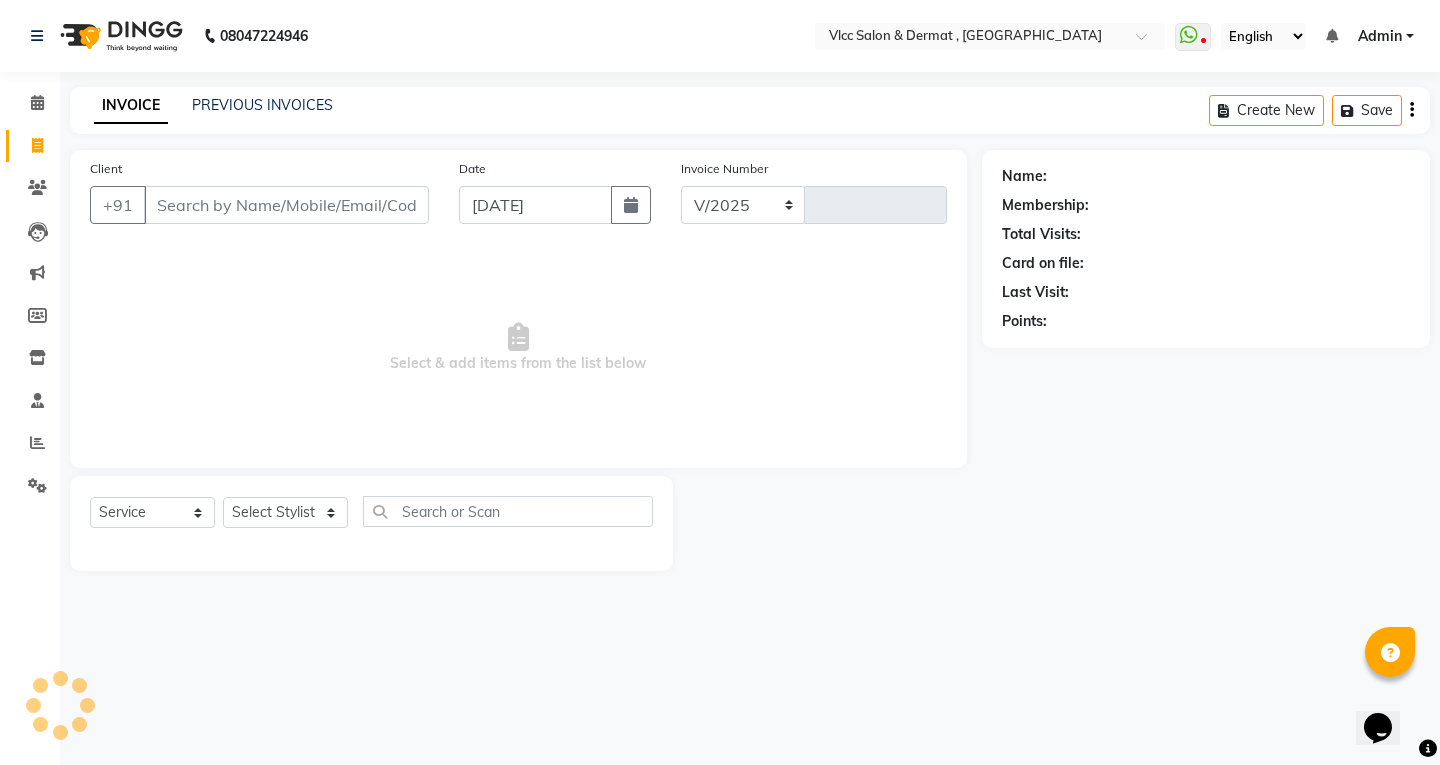 select on "5256" 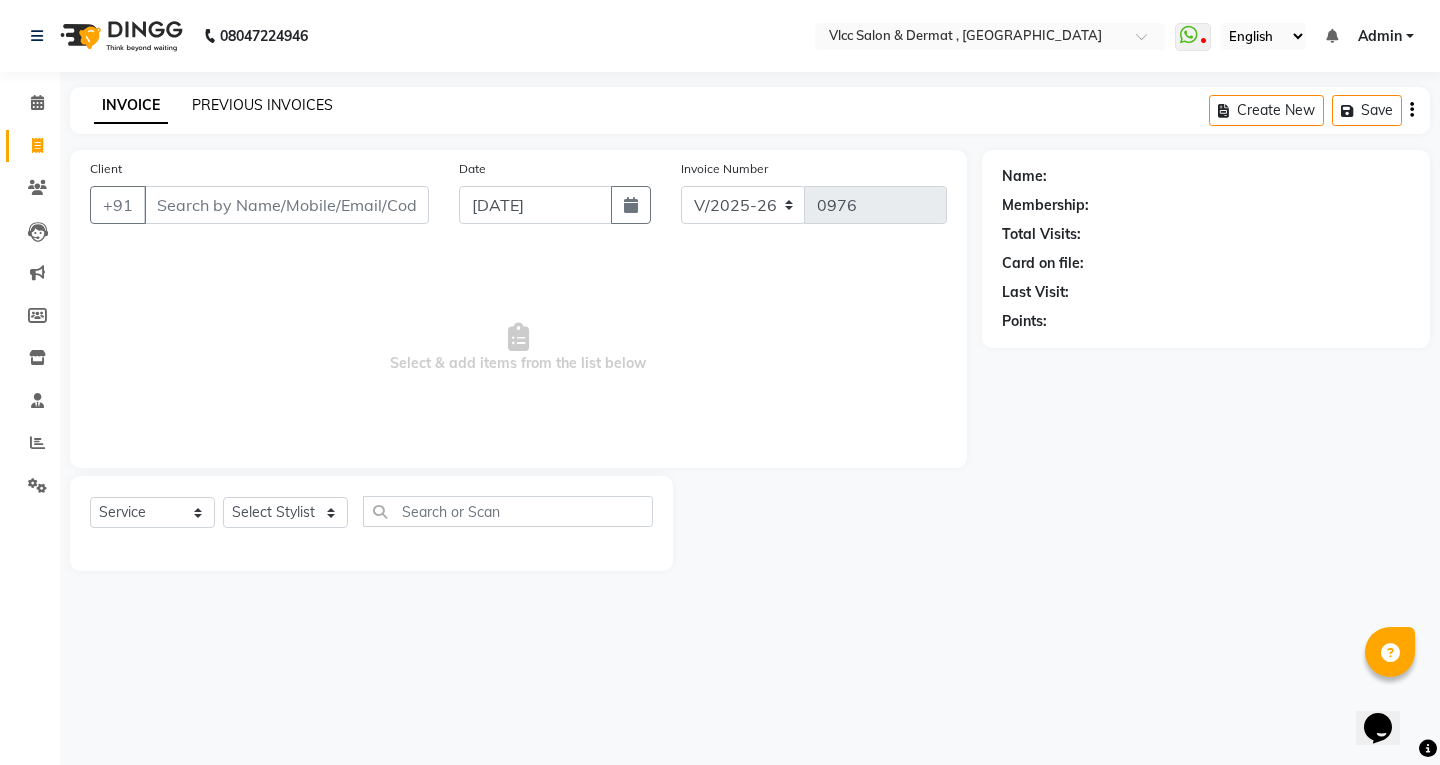 click on "PREVIOUS INVOICES" 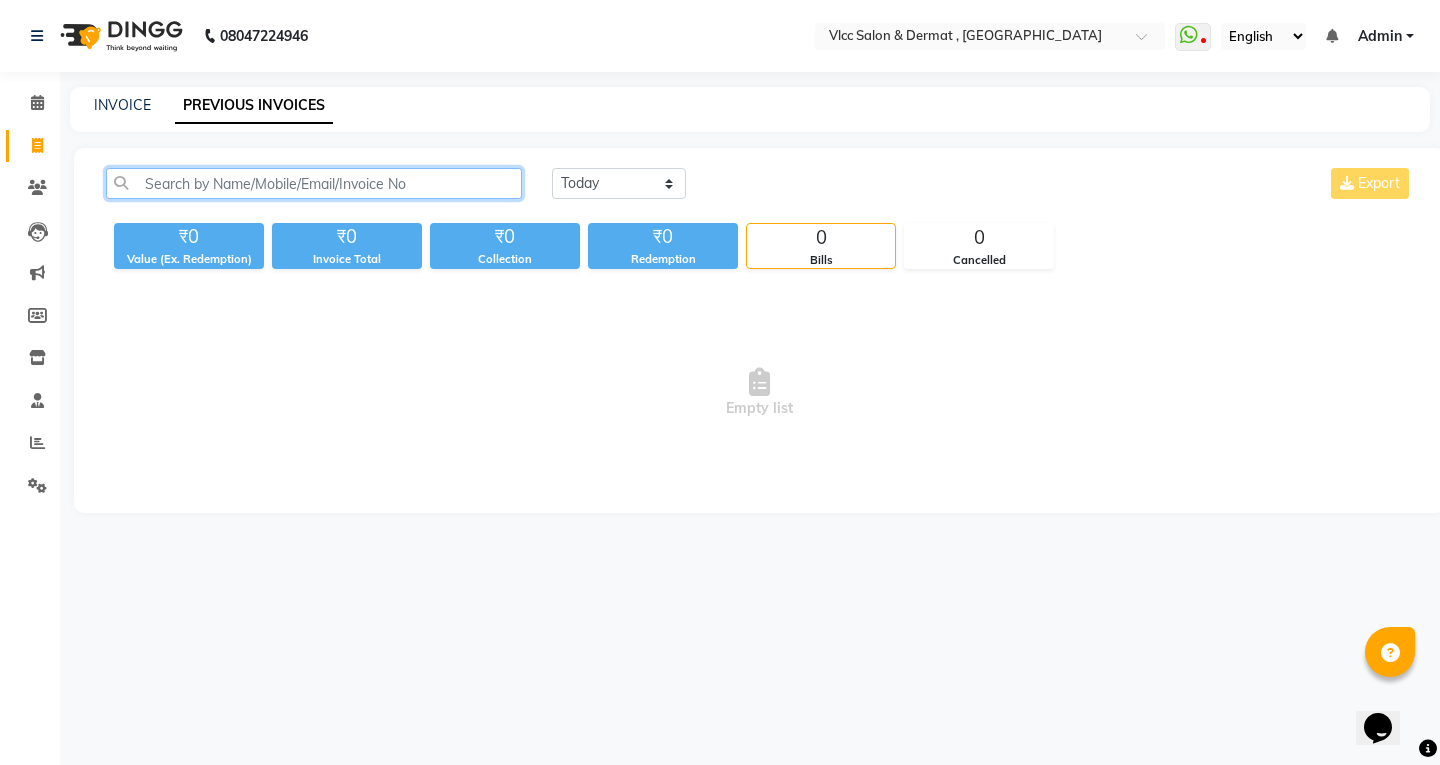 click 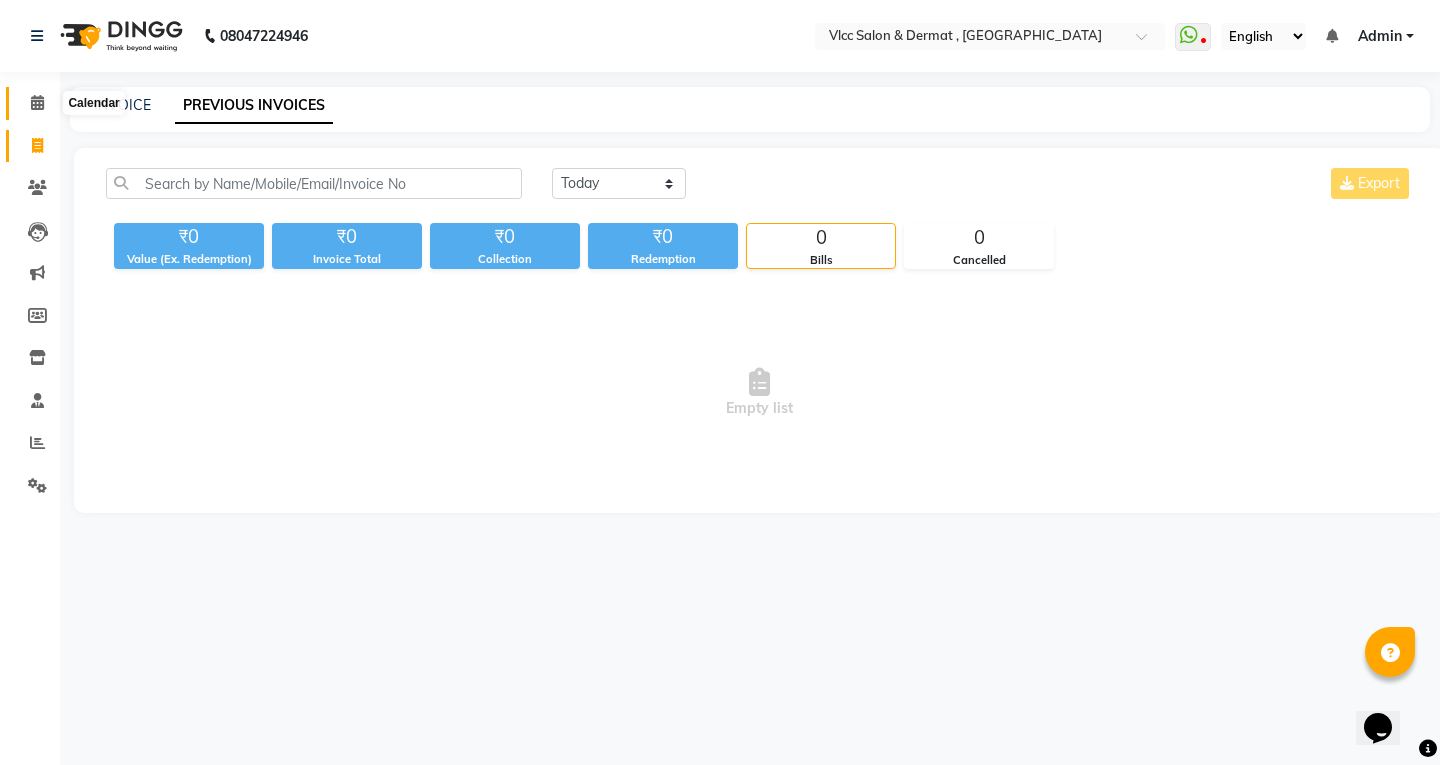 click 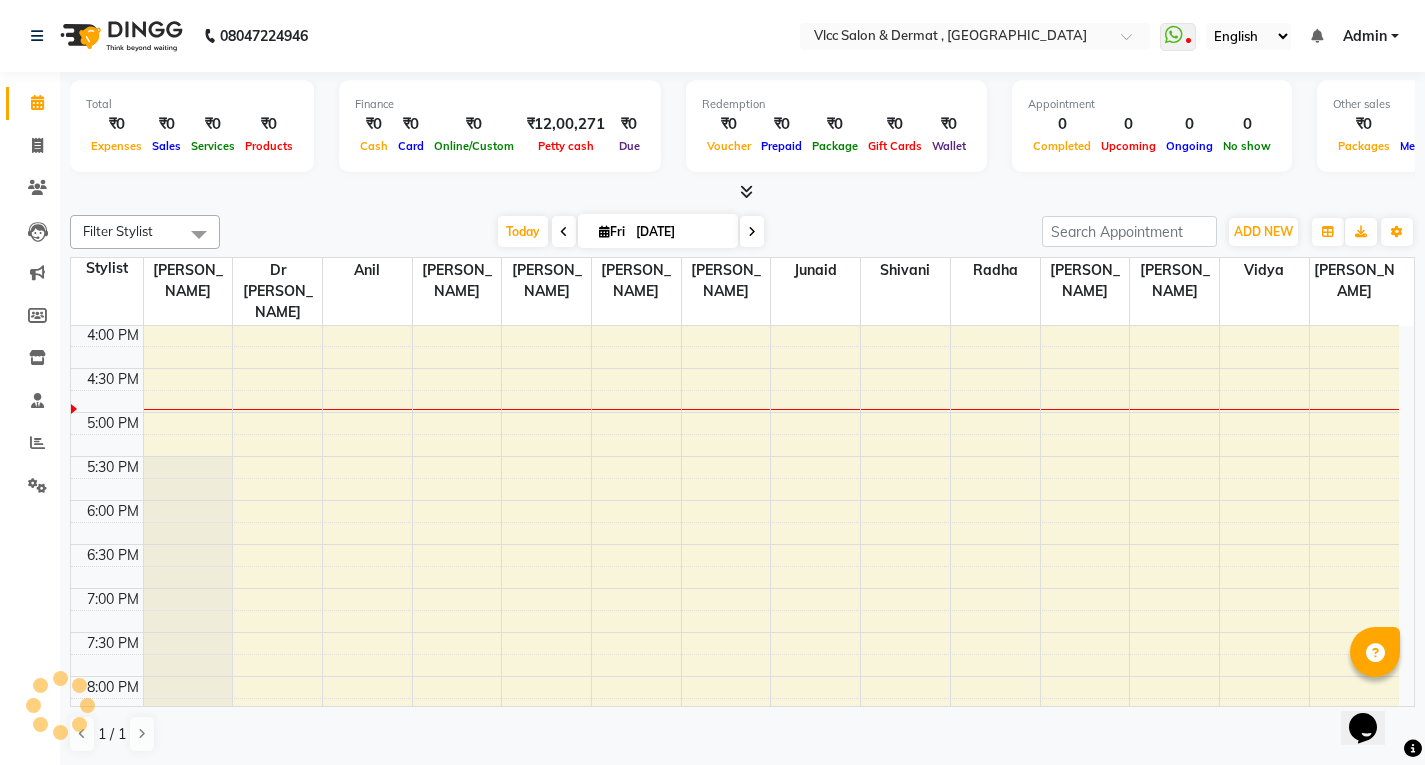 scroll, scrollTop: 0, scrollLeft: 0, axis: both 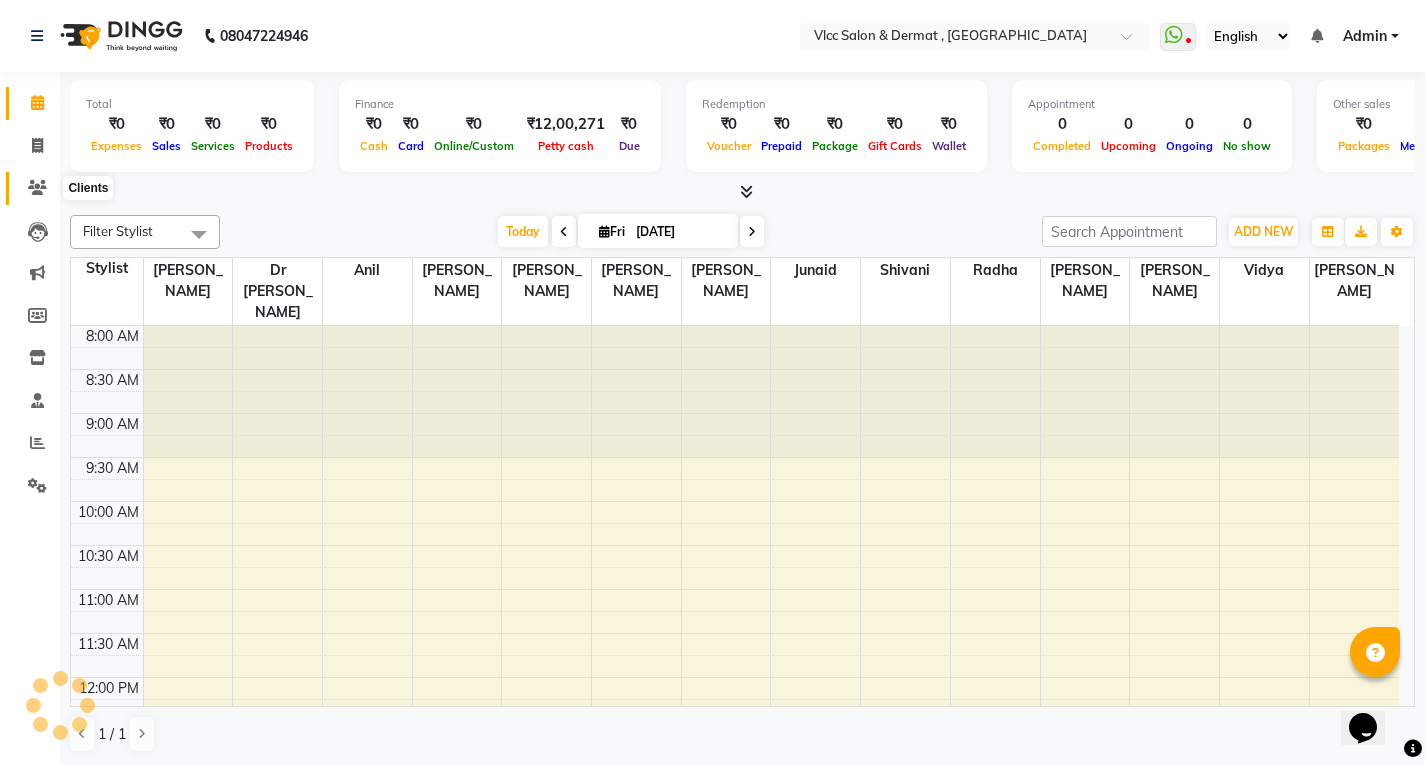 click 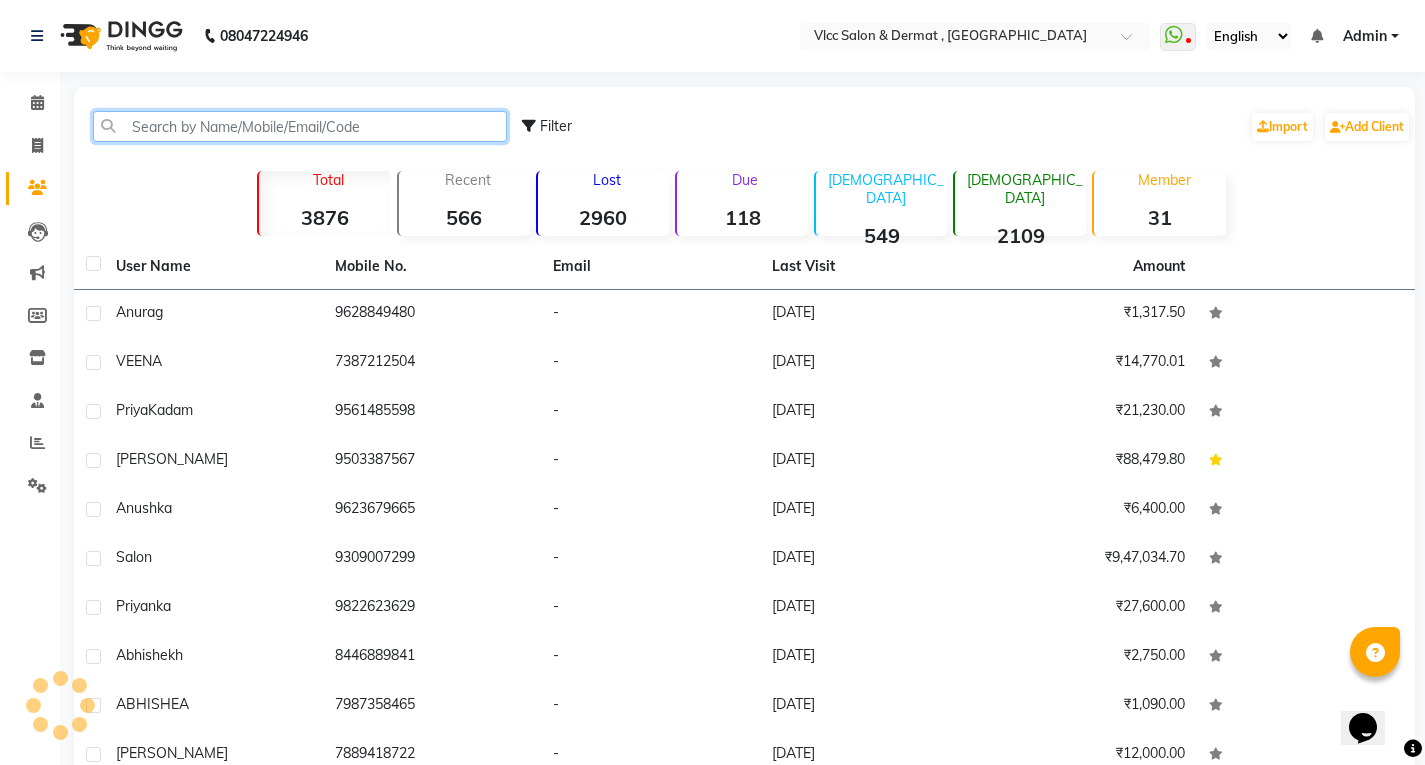 click 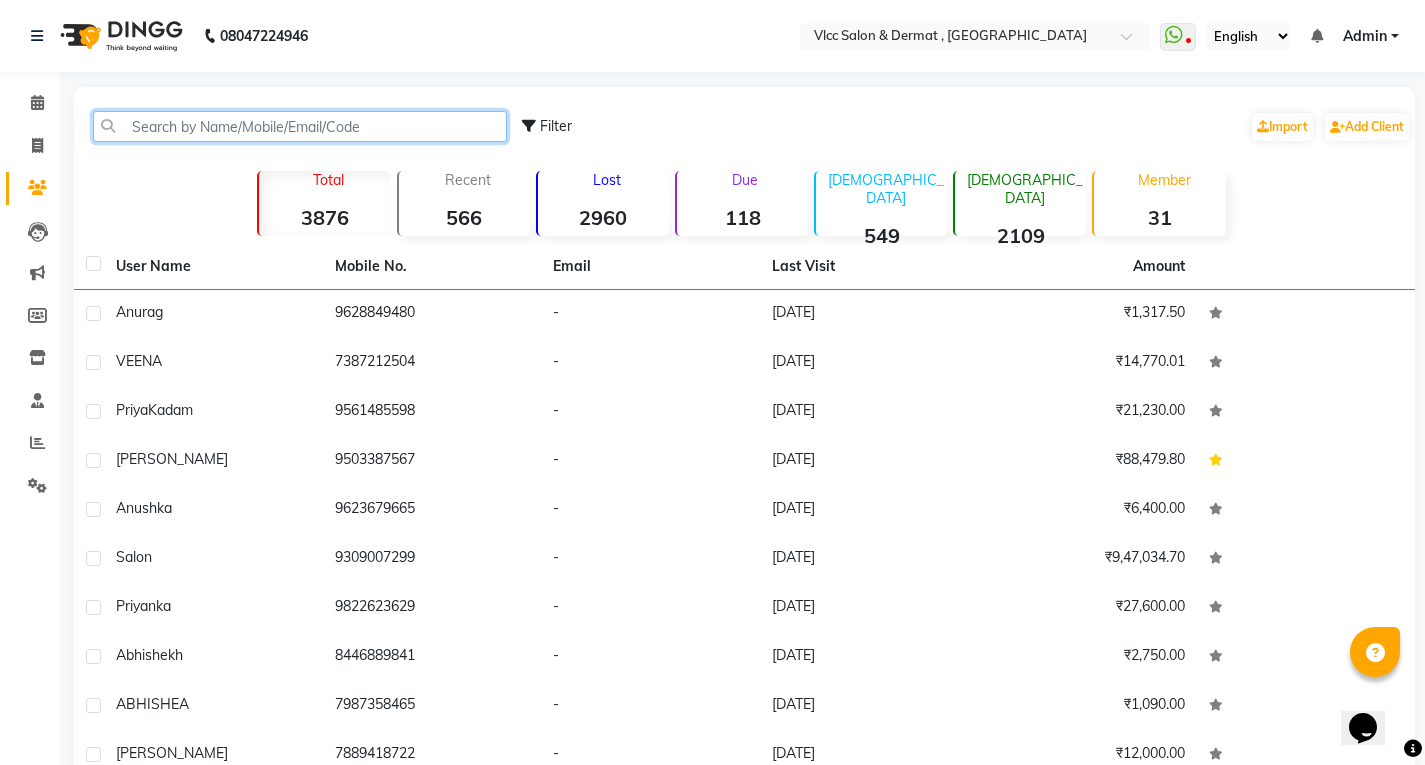 paste on "918518831927" 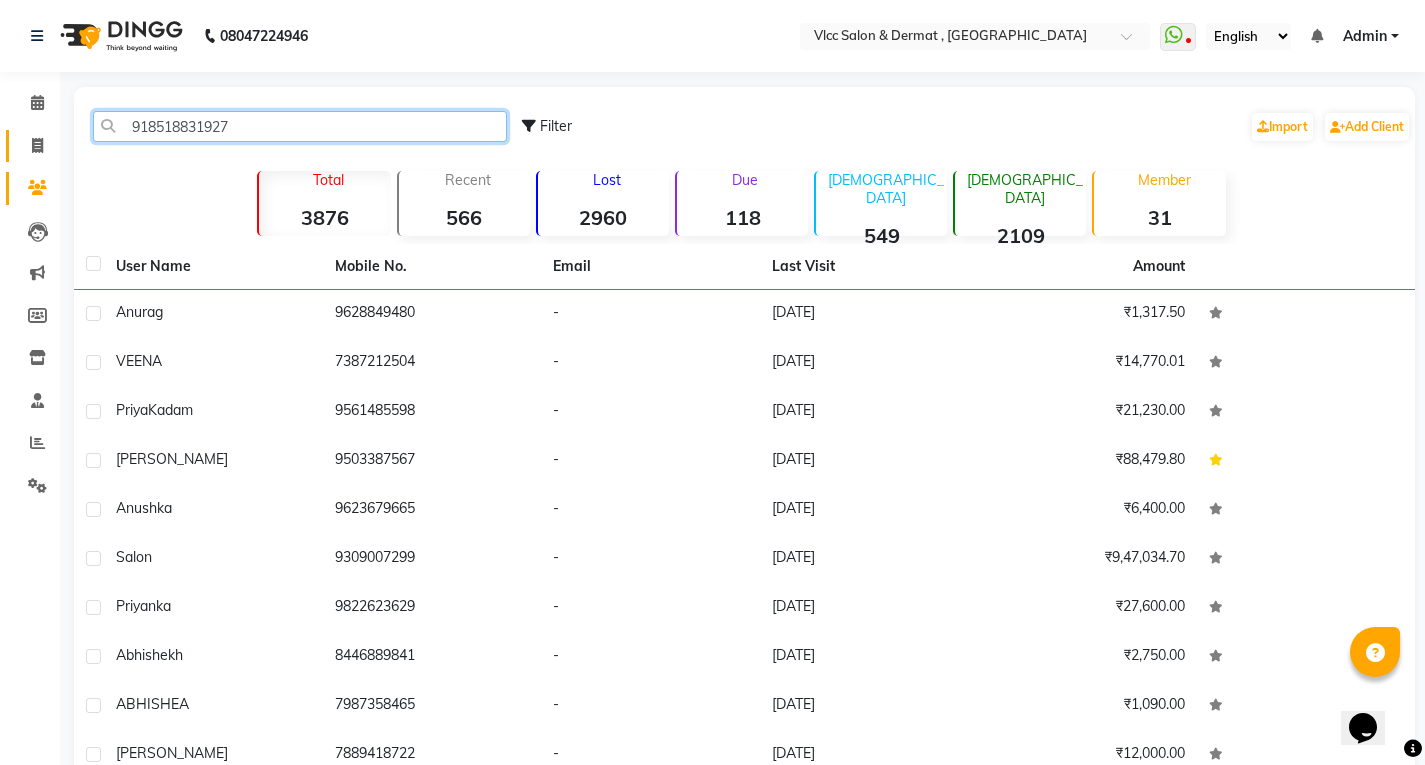 type on "918518831927" 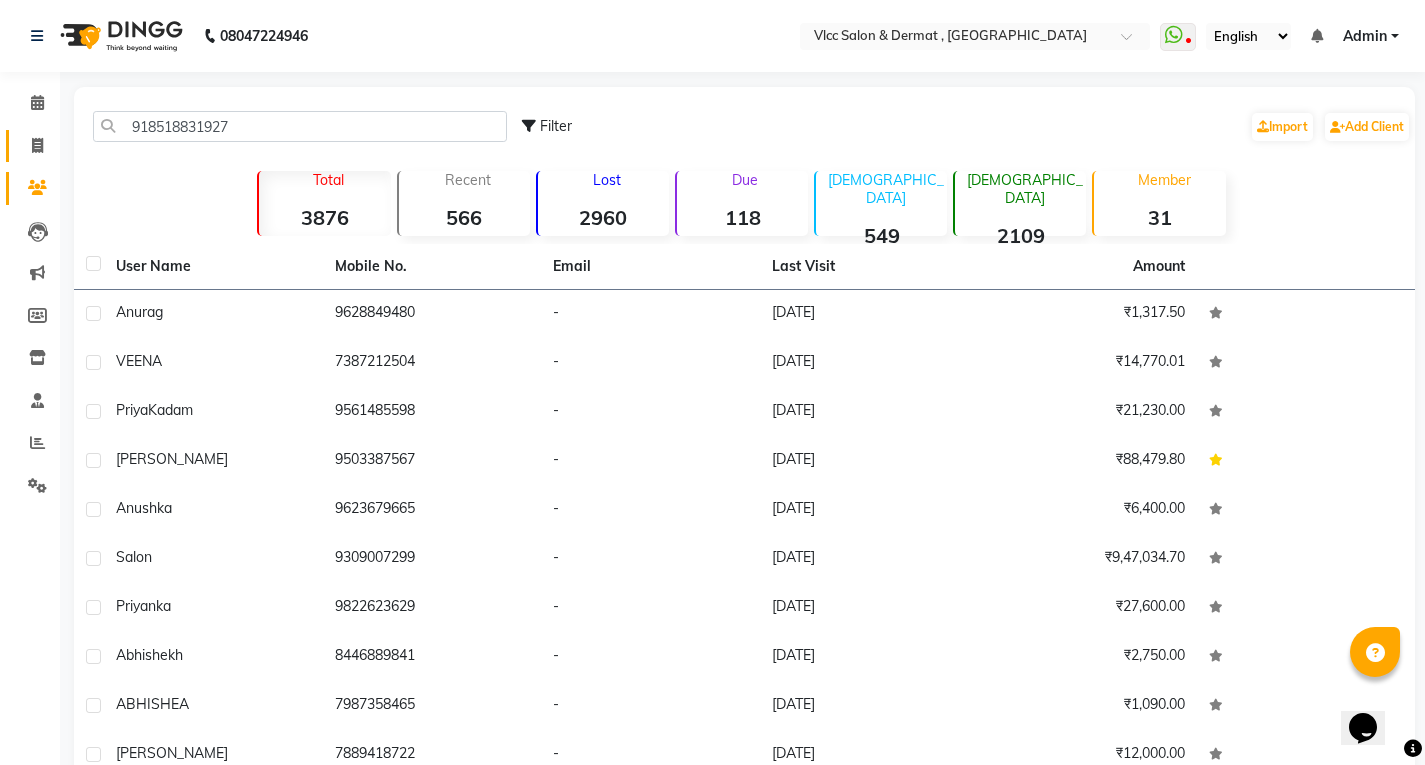 click 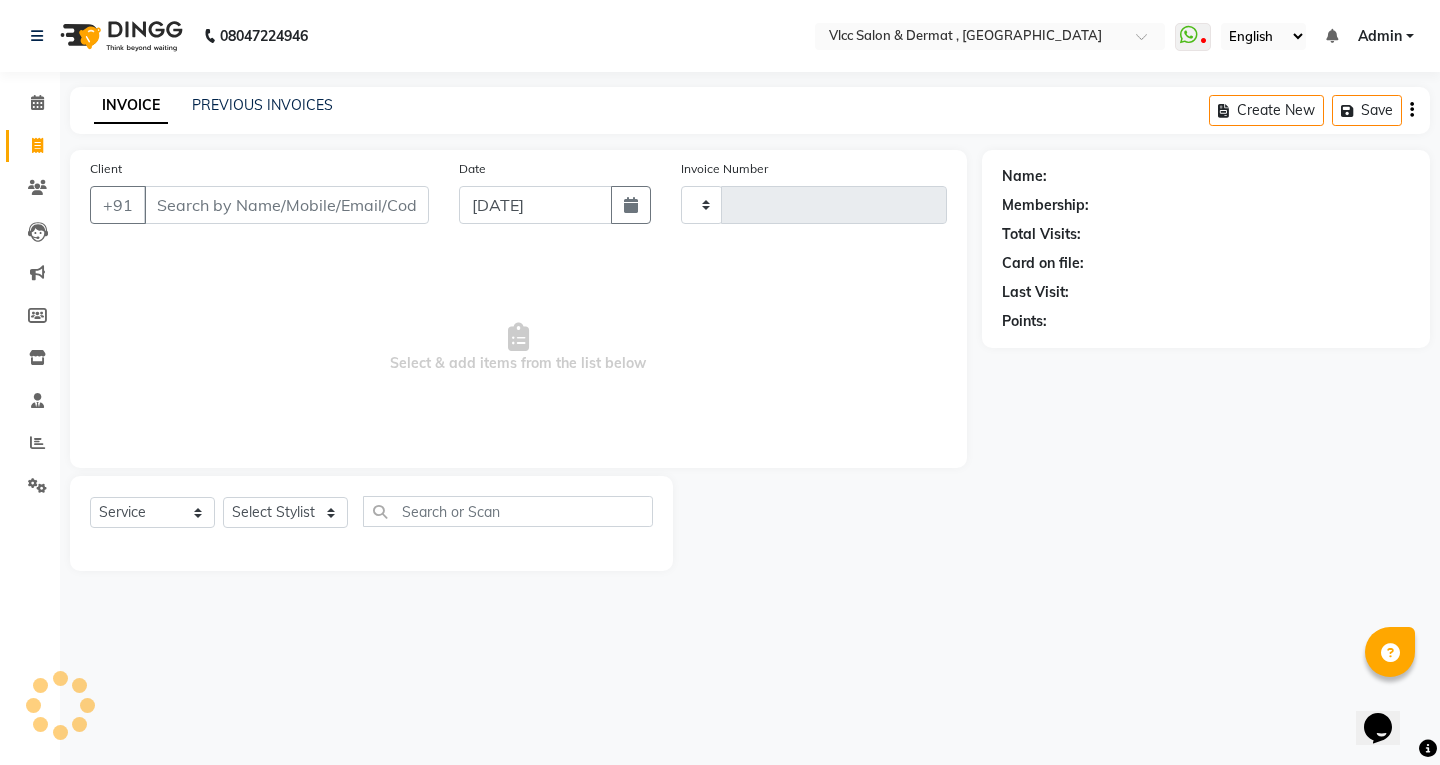 type on "0976" 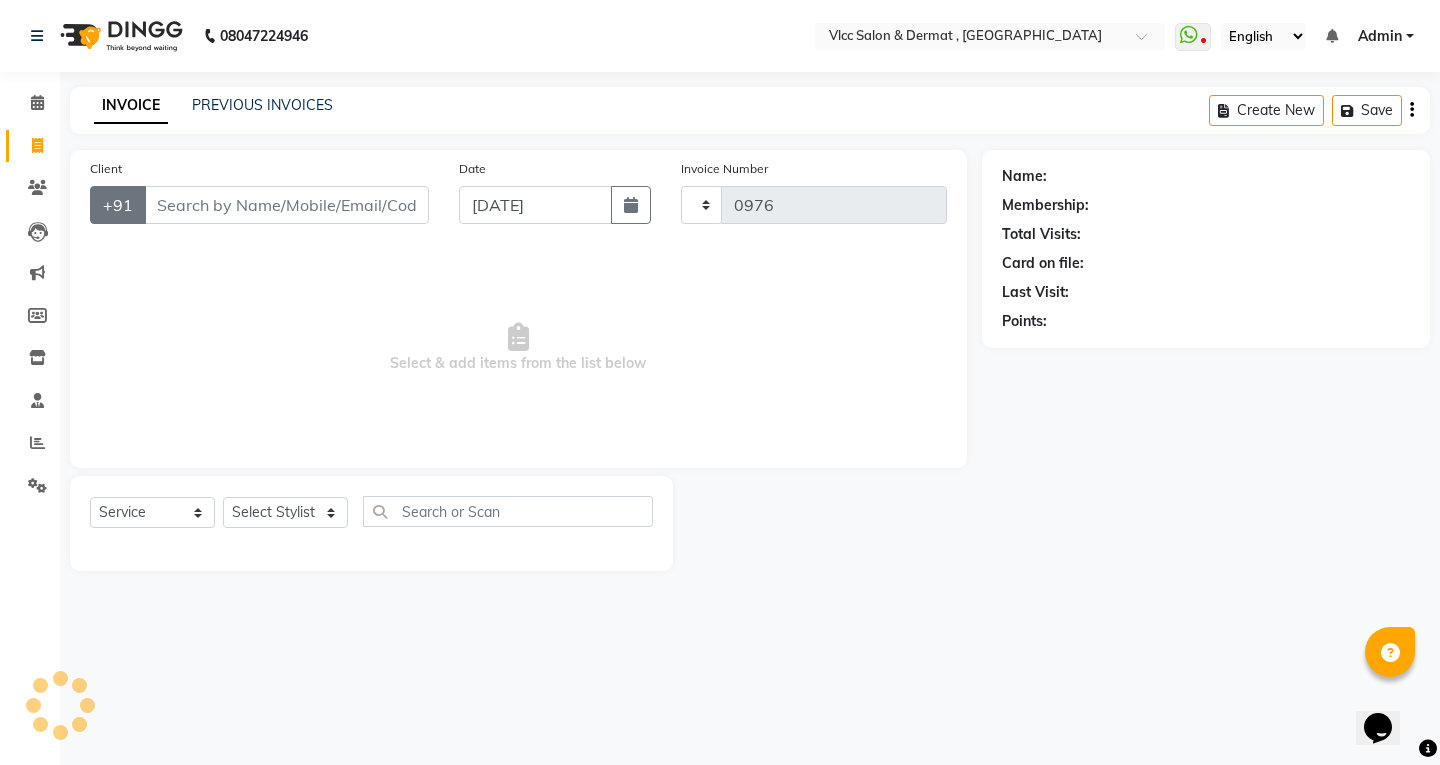 select on "5256" 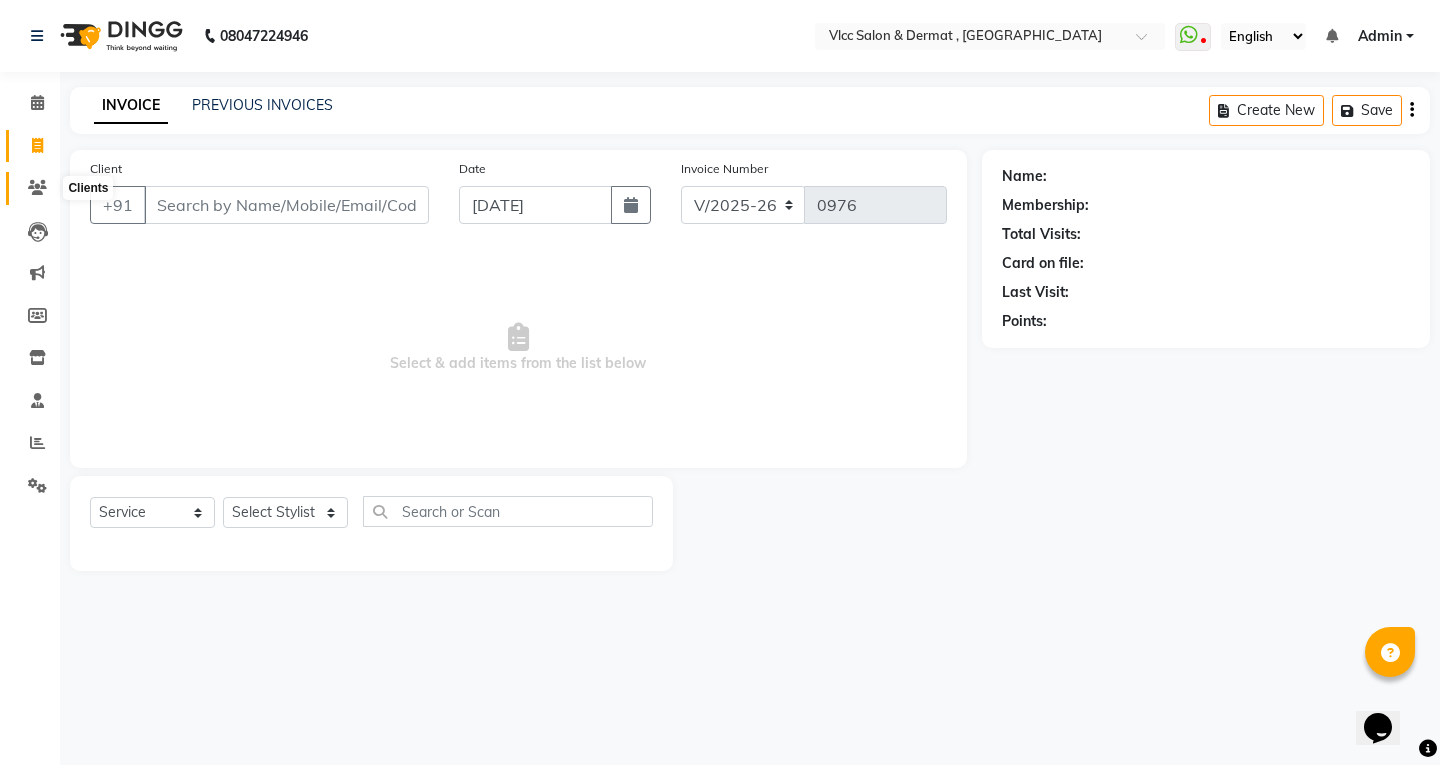 click 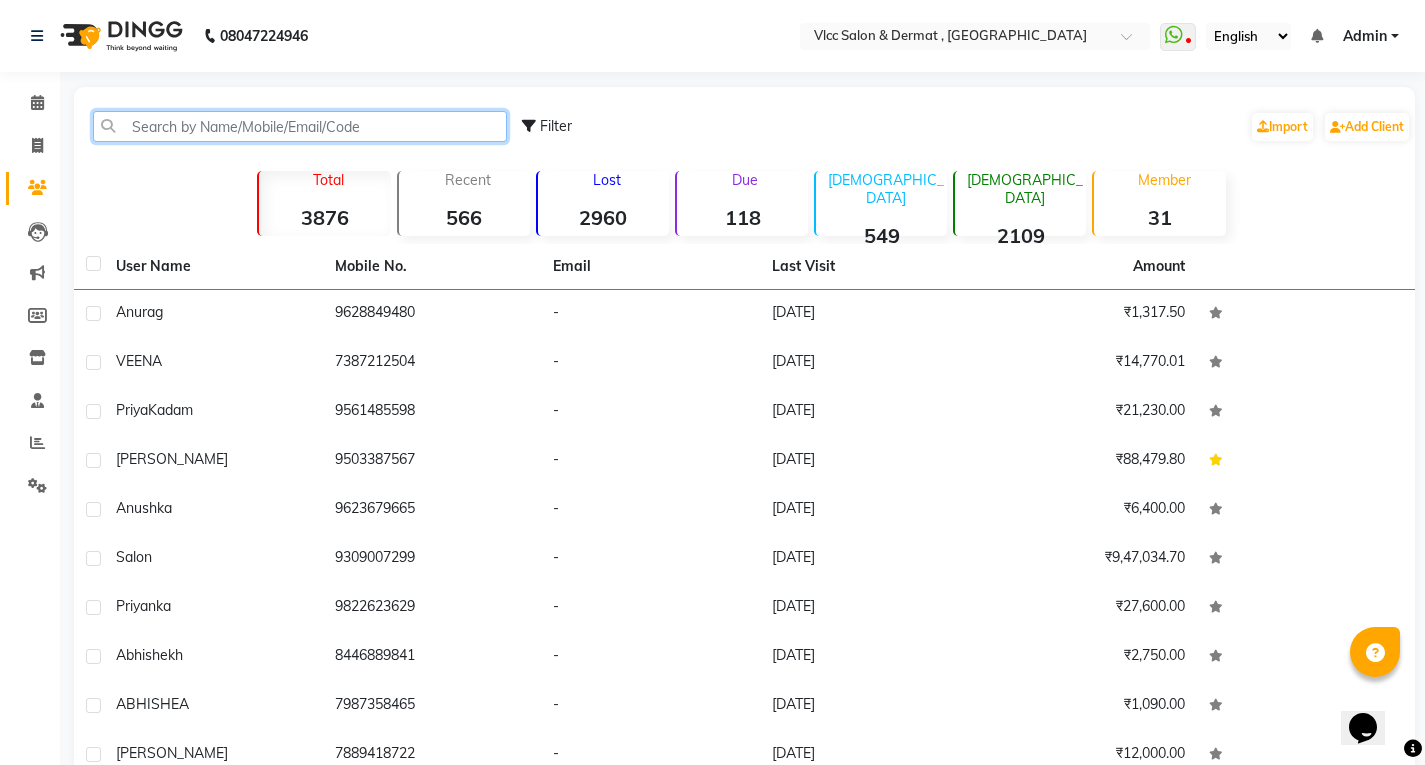 paste on "918518831927" 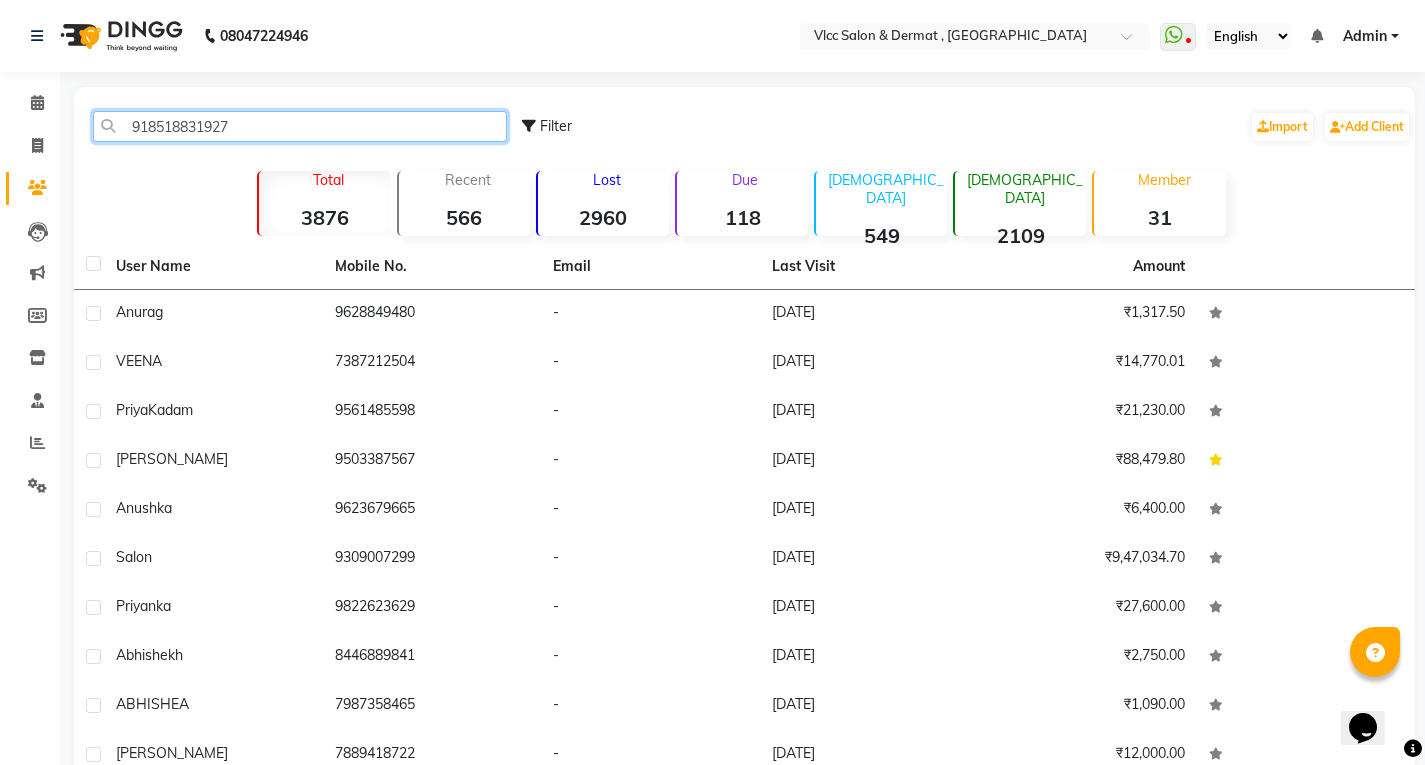 type on "918518831927" 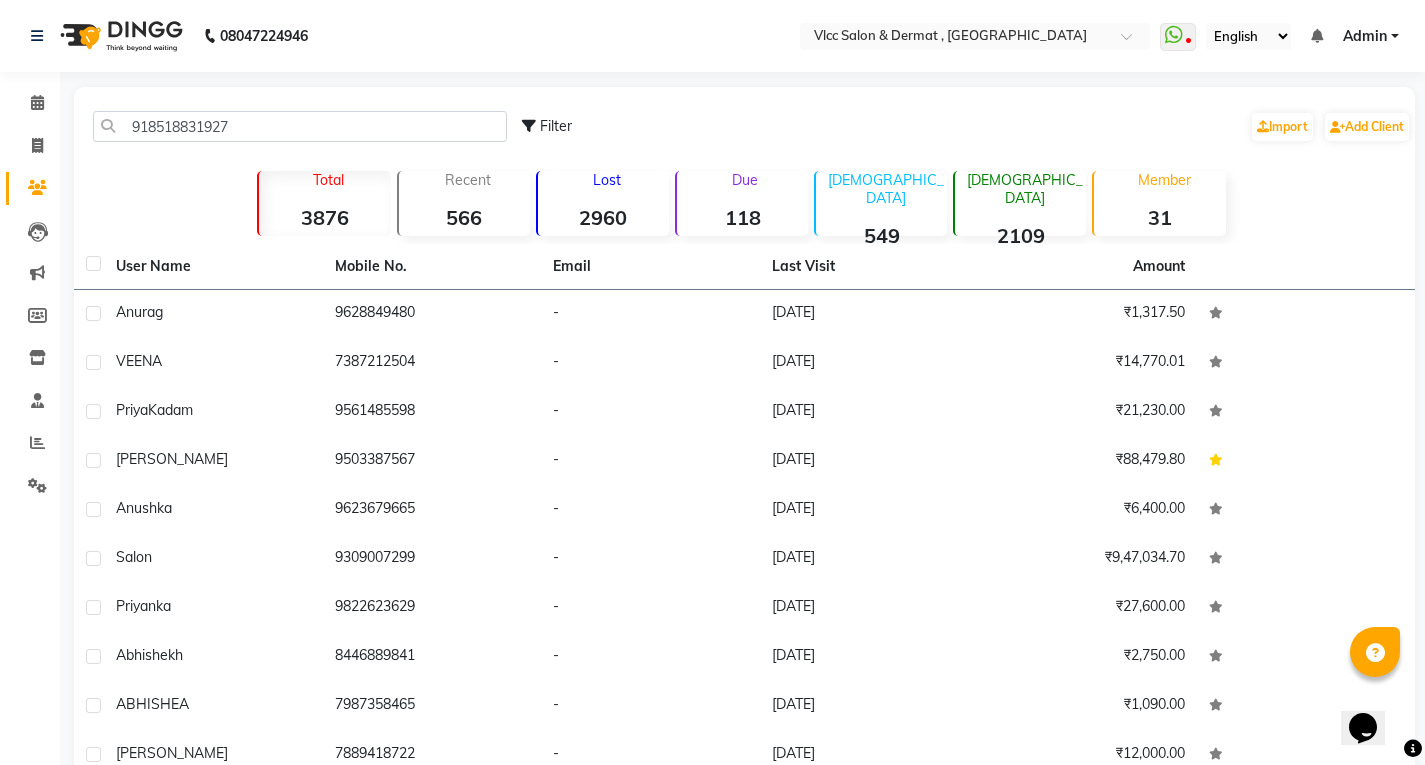 drag, startPoint x: 786, startPoint y: 269, endPoint x: 797, endPoint y: 274, distance: 12.083046 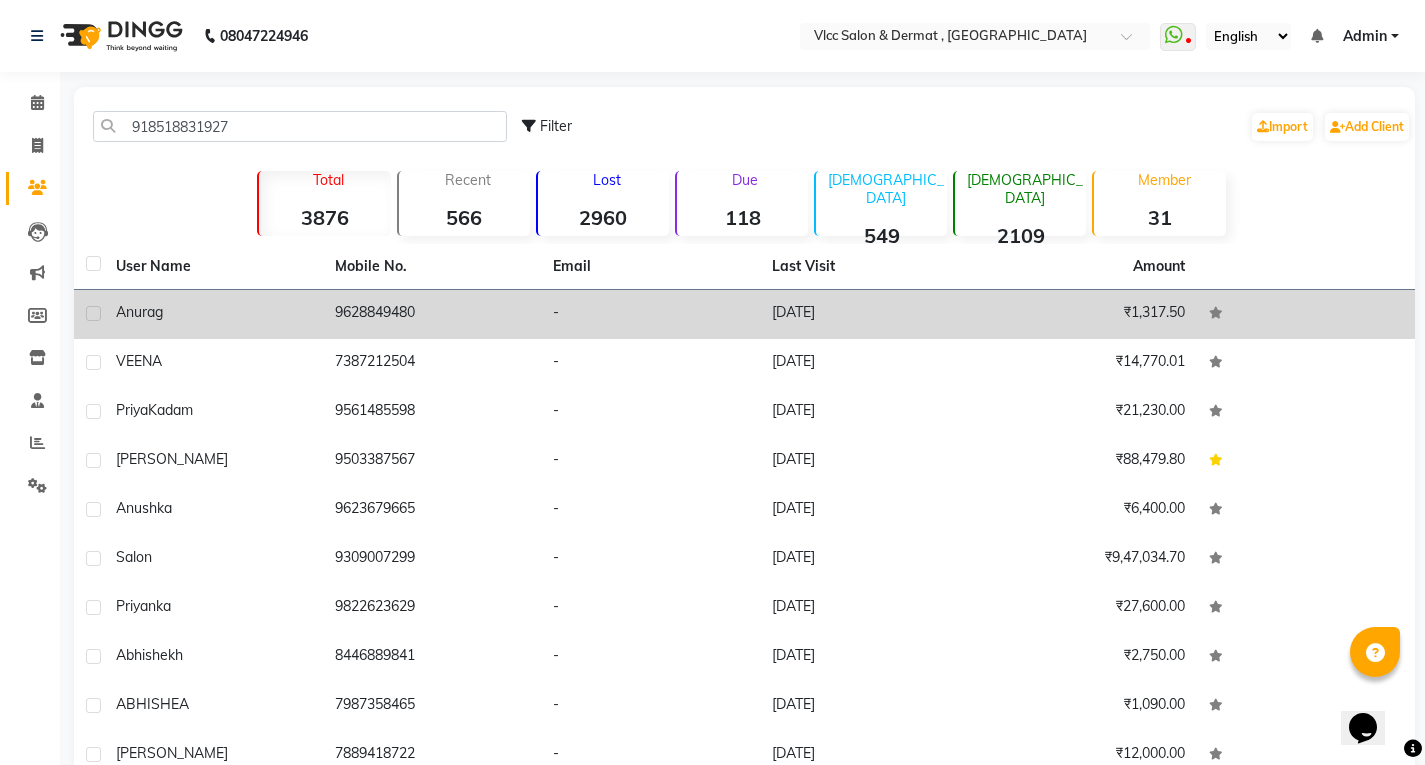 click on "[DATE]" 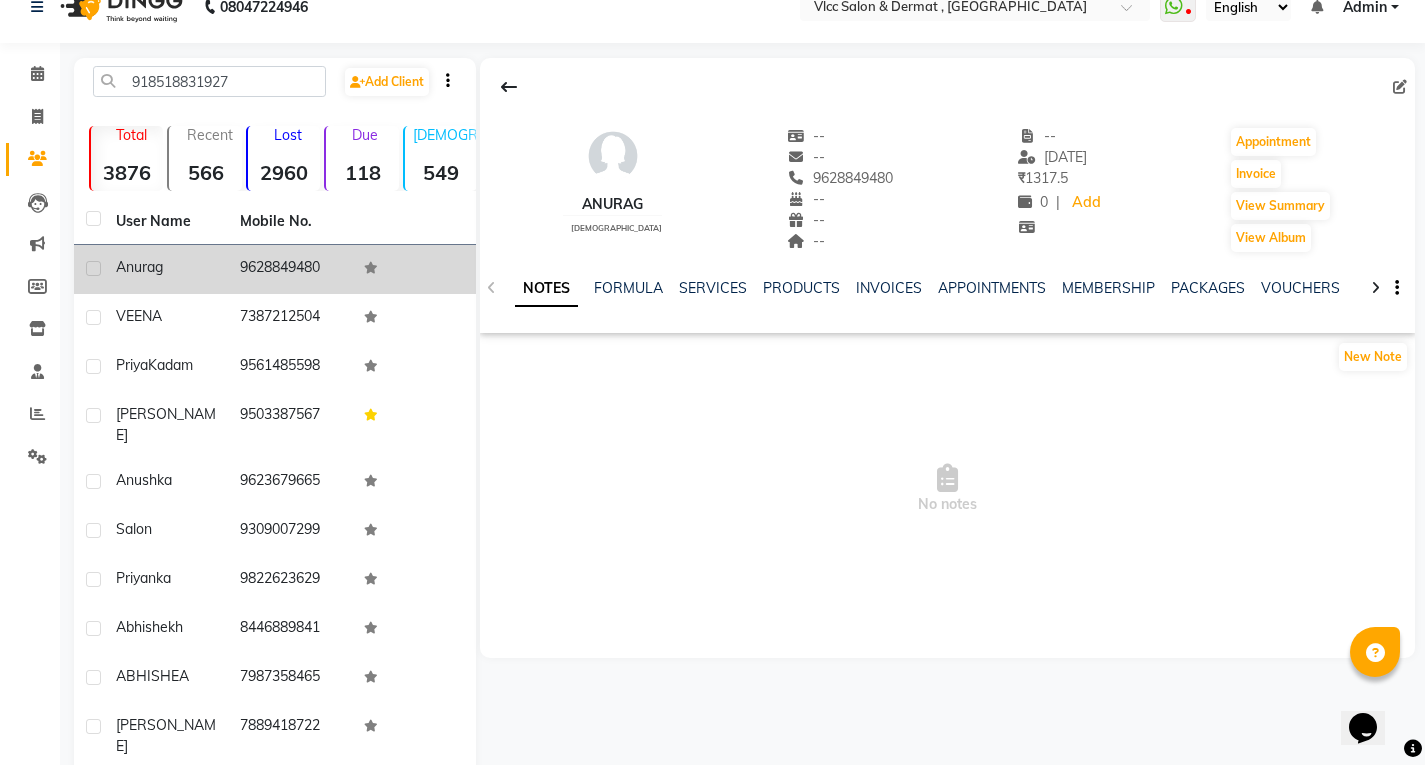 scroll, scrollTop: 0, scrollLeft: 0, axis: both 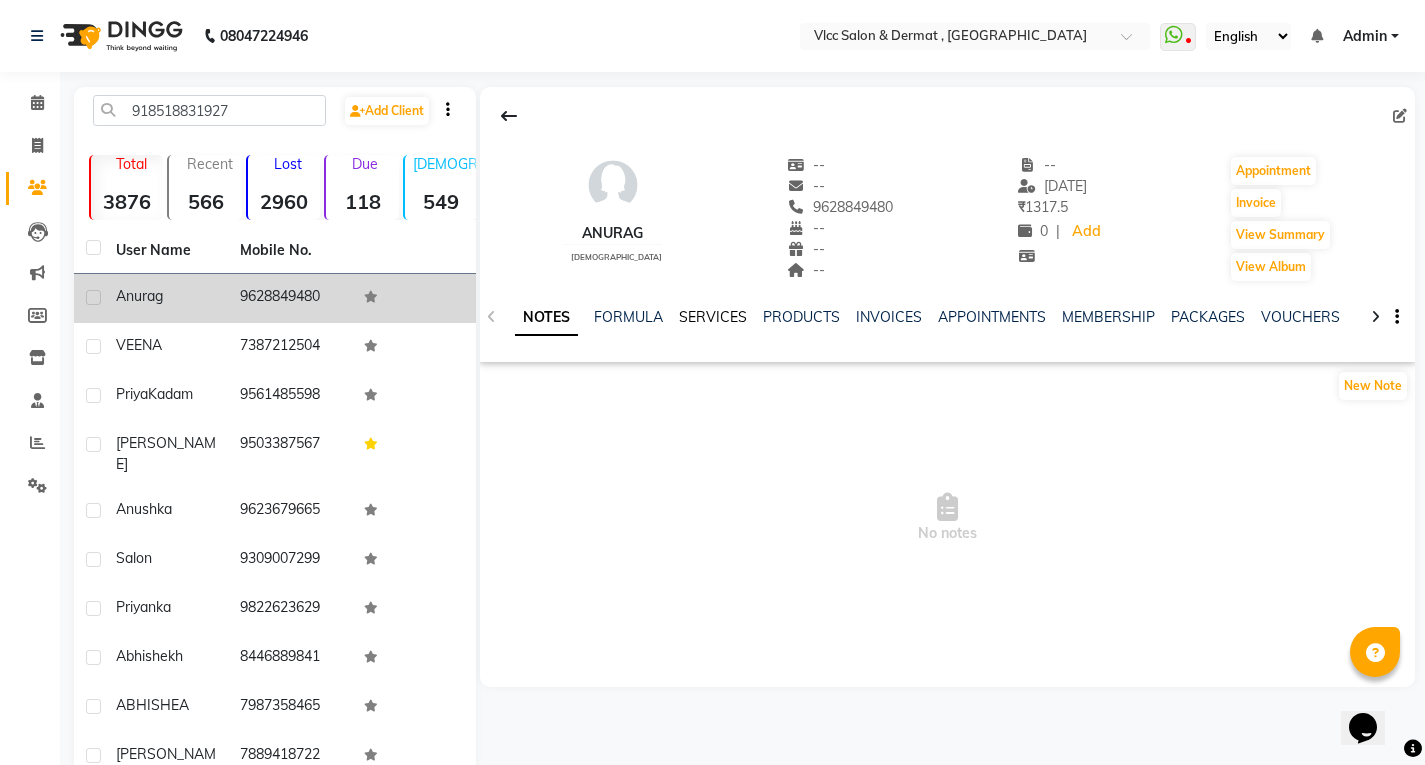 click on "SERVICES" 